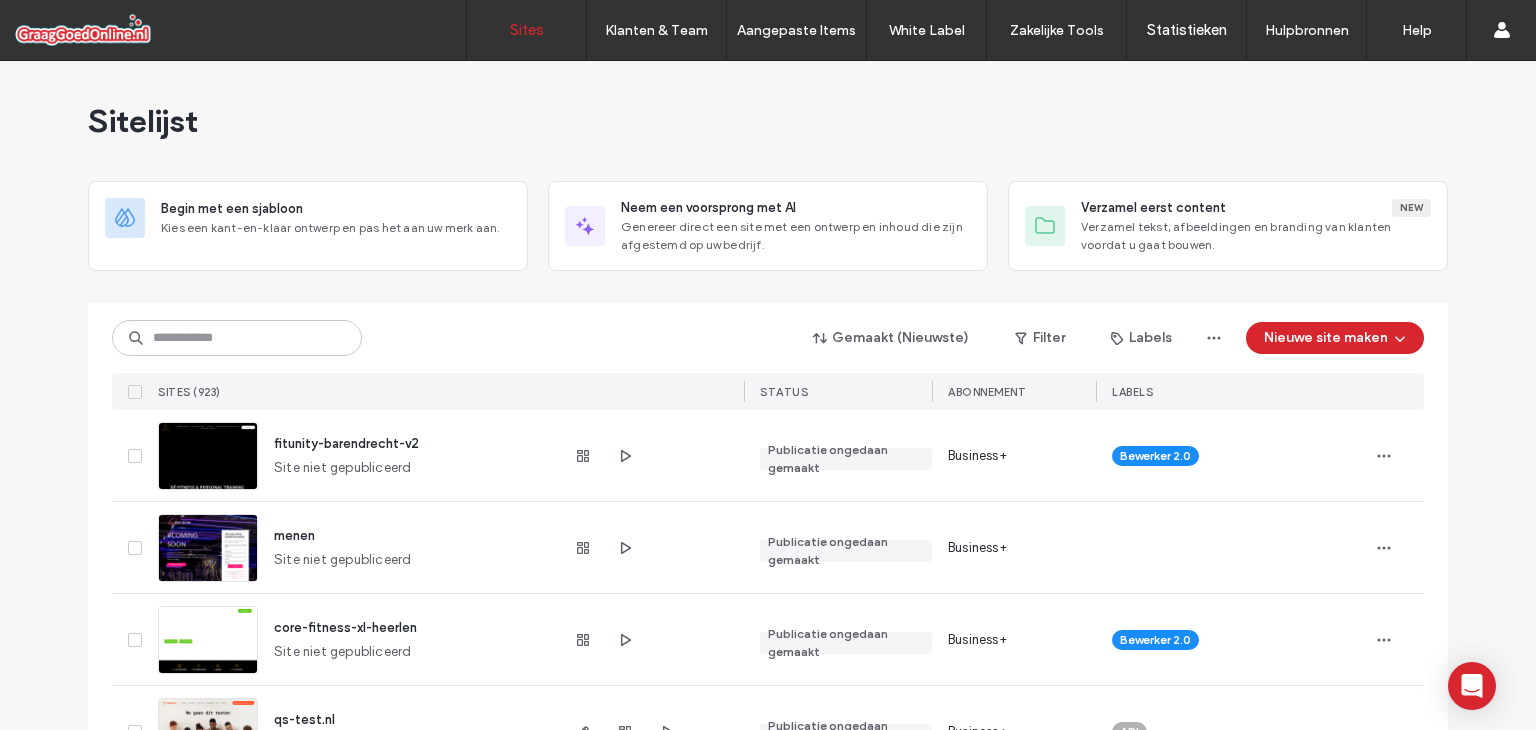 scroll, scrollTop: 0, scrollLeft: 0, axis: both 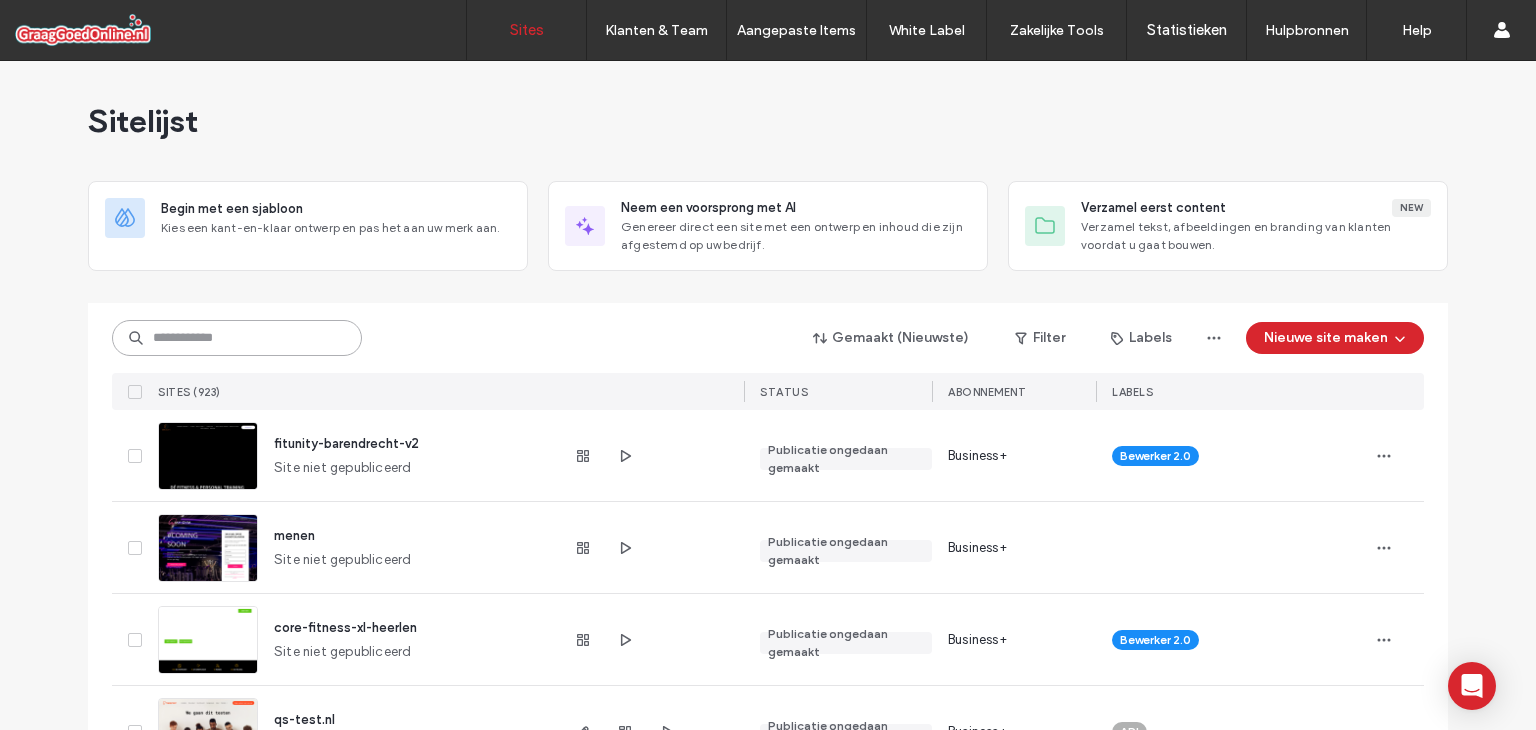 click at bounding box center (237, 338) 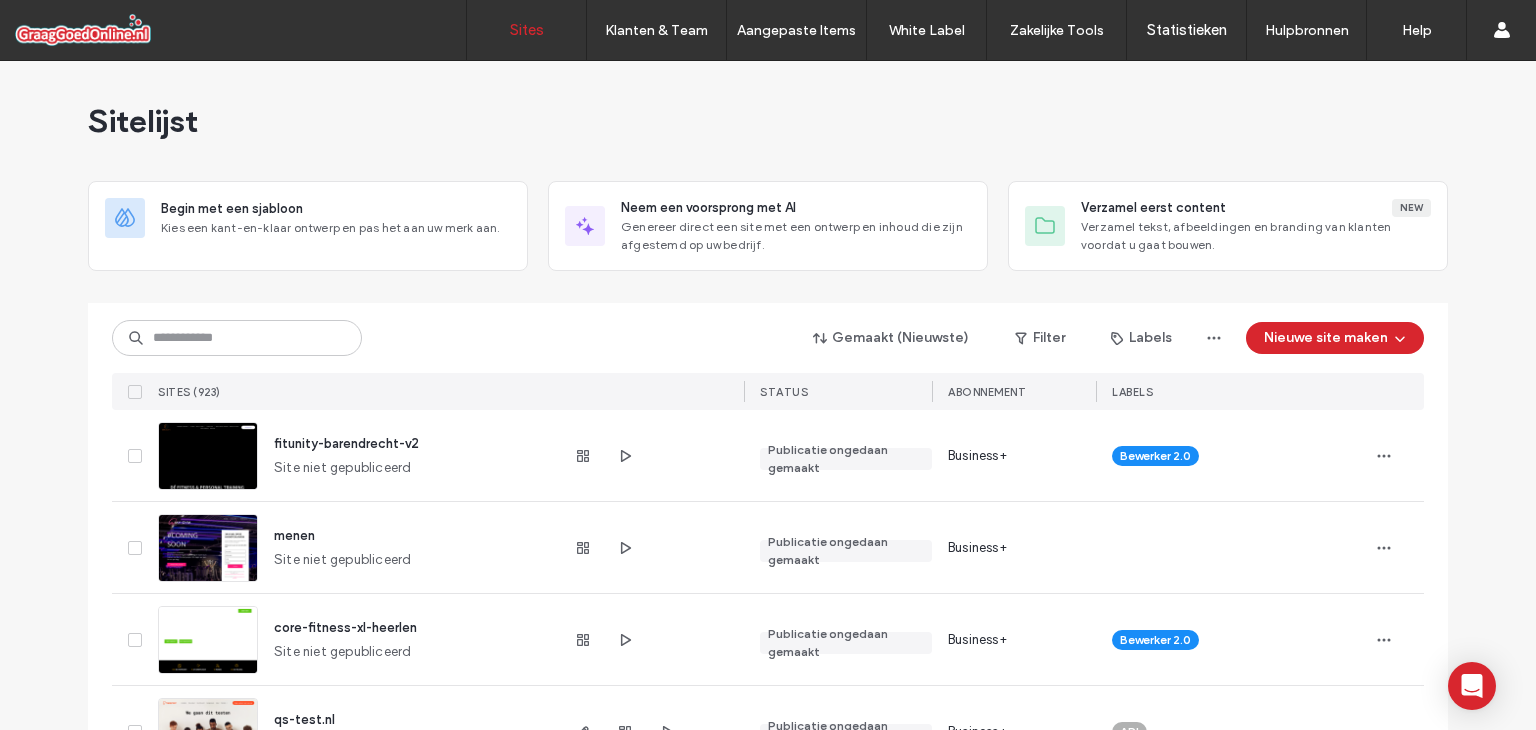 click on "menen" at bounding box center (294, 535) 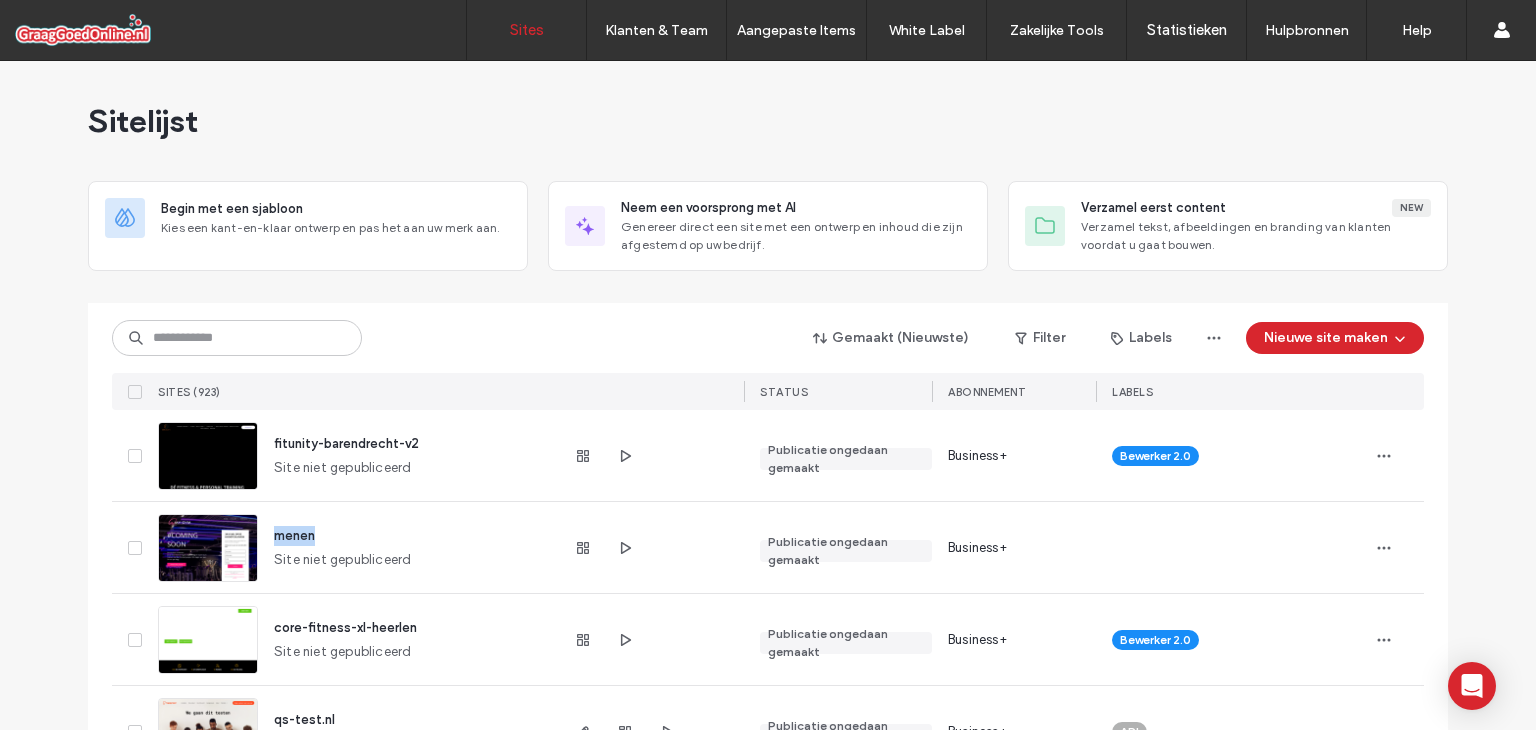 click on "menen" at bounding box center [294, 535] 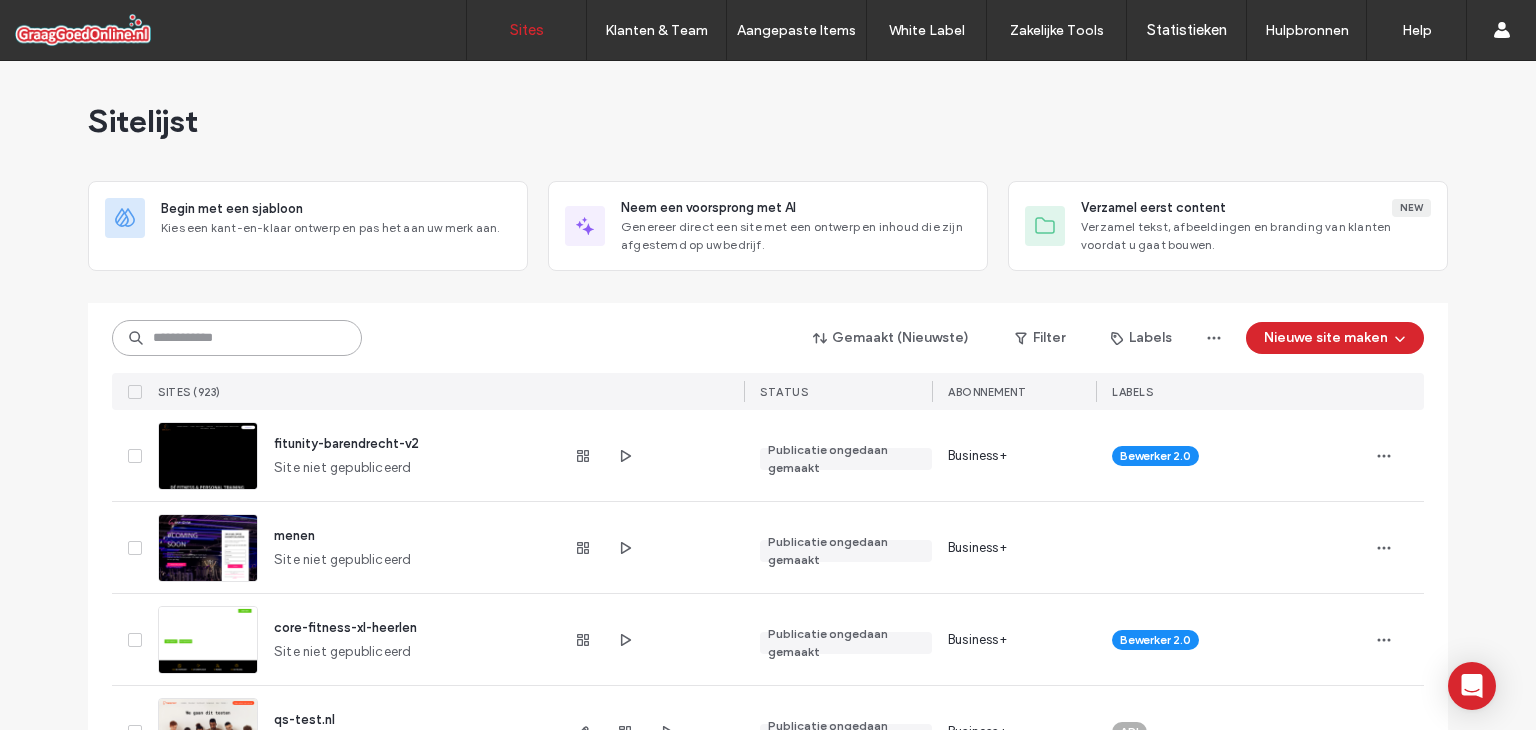 click at bounding box center (237, 338) 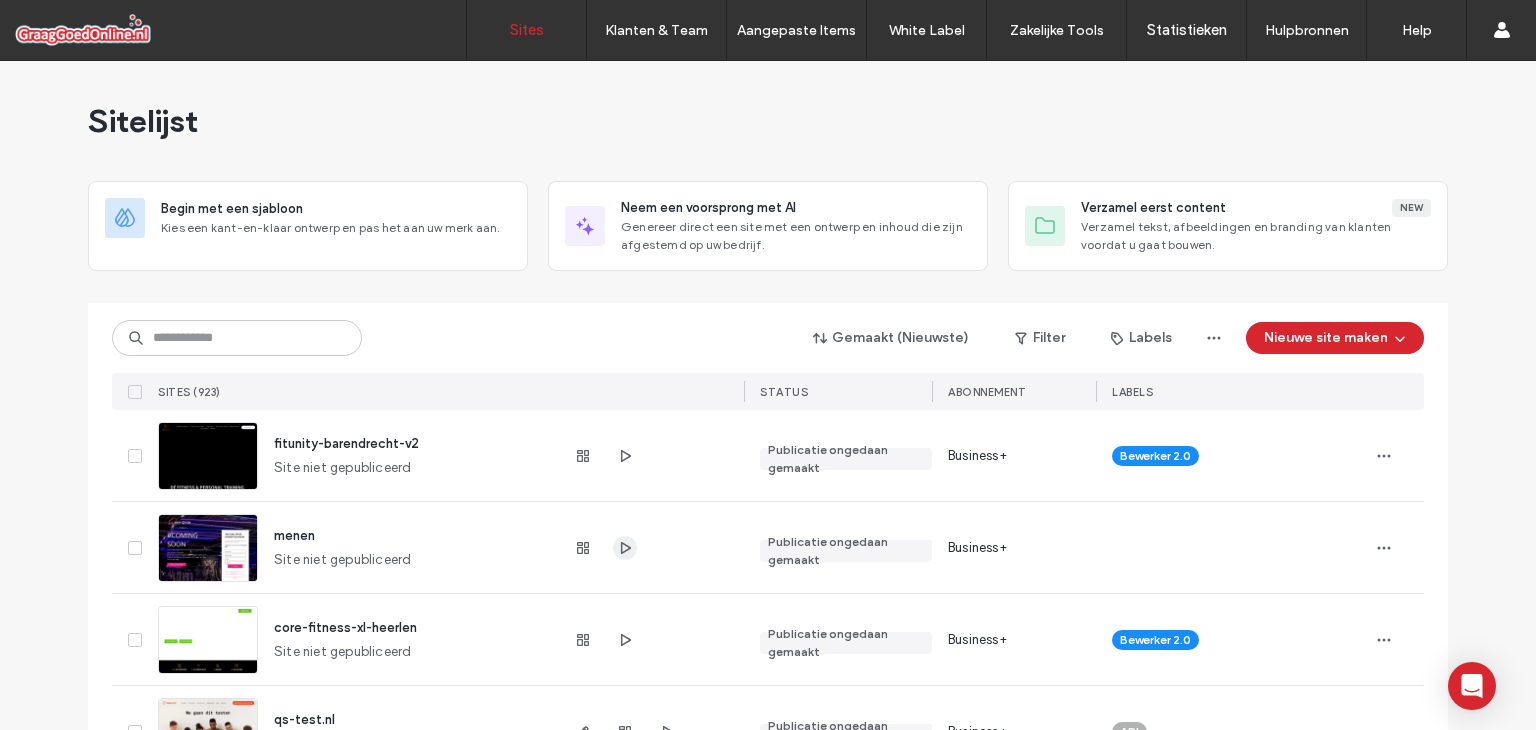 click 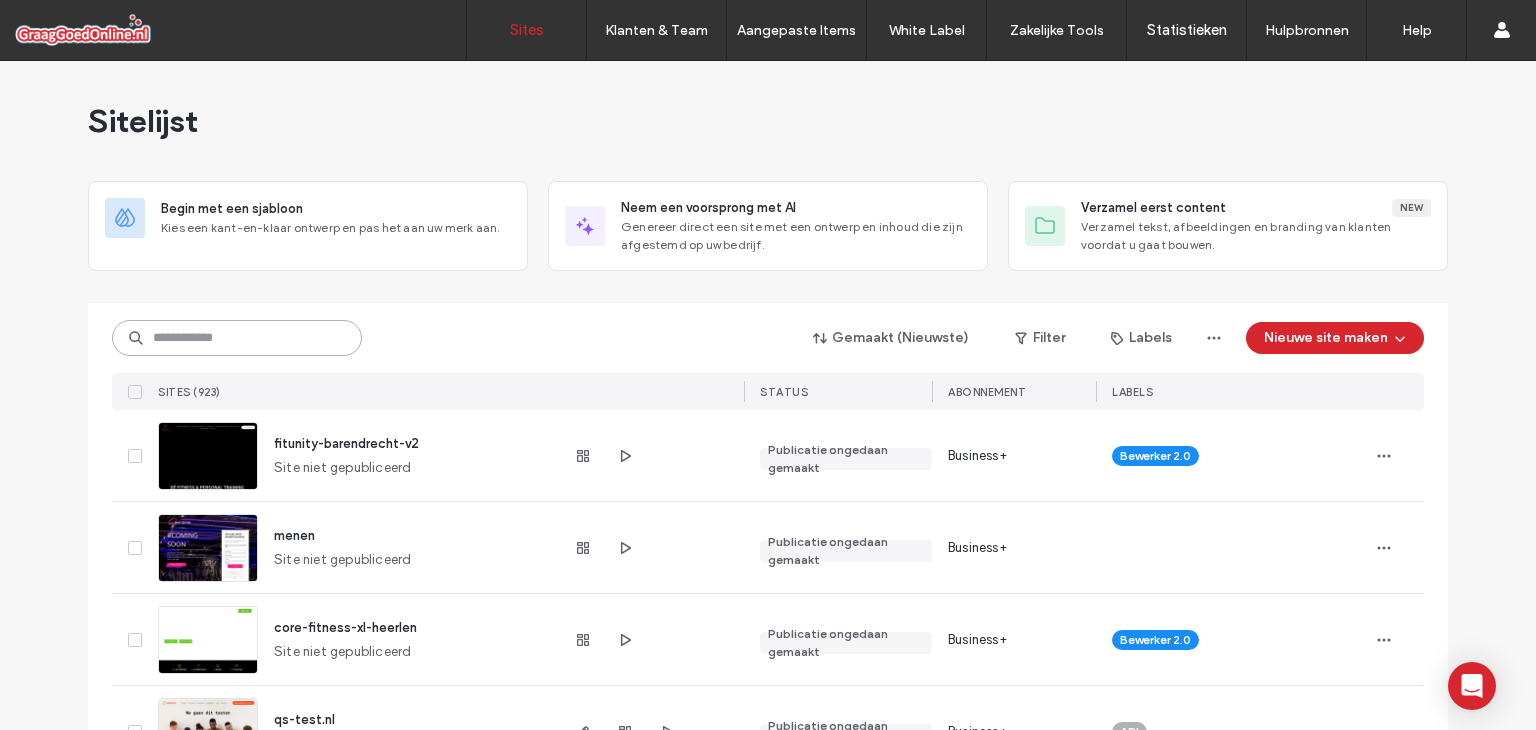 click at bounding box center (237, 338) 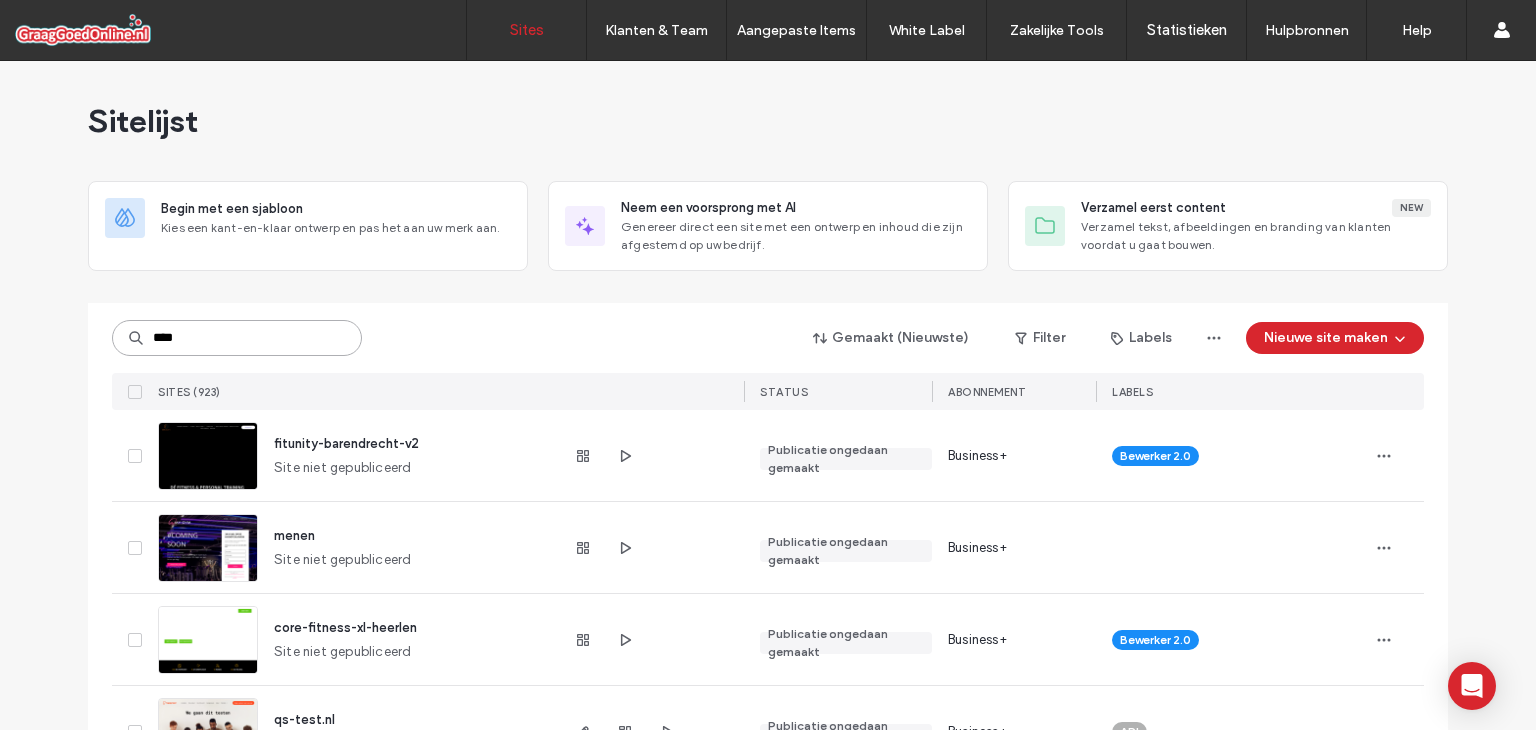 type on "****" 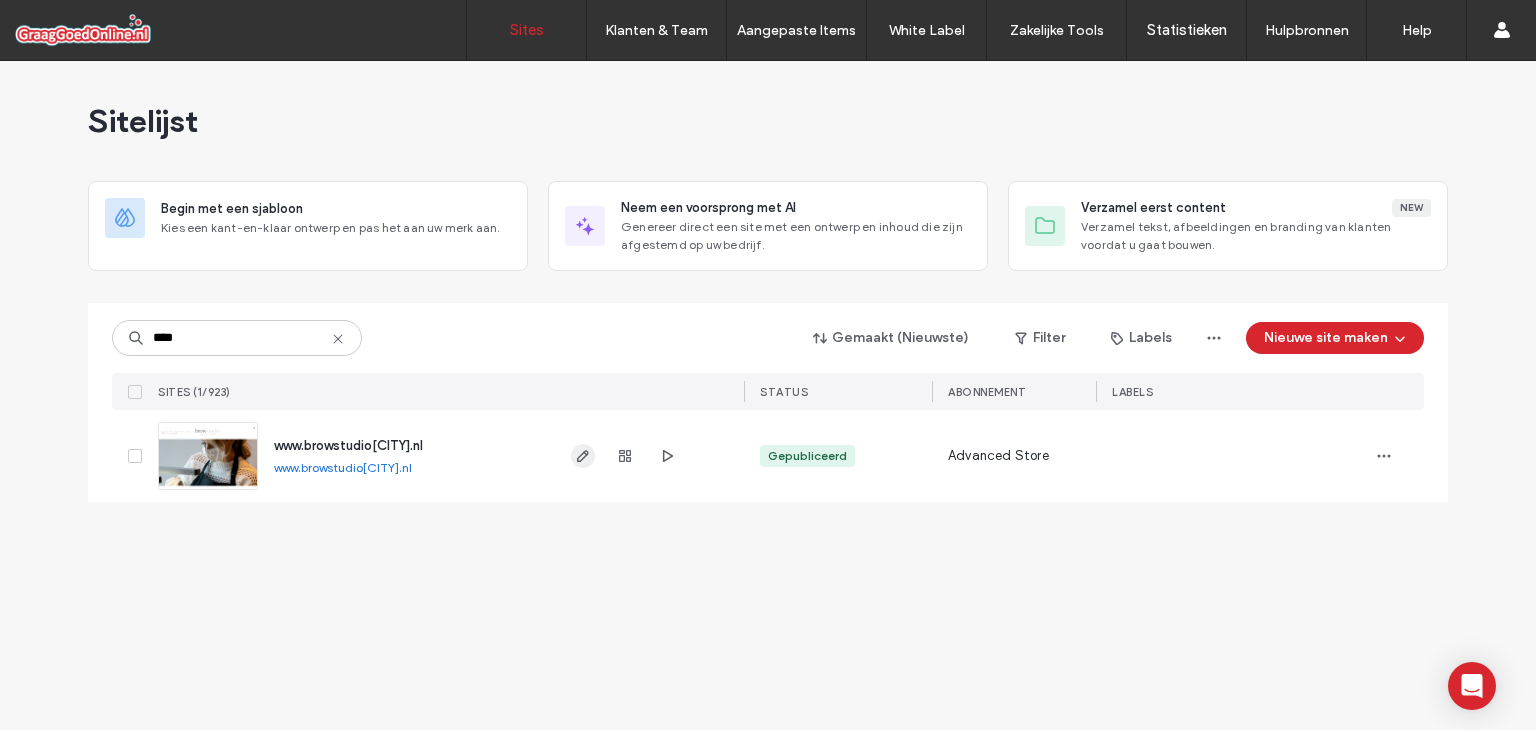 click 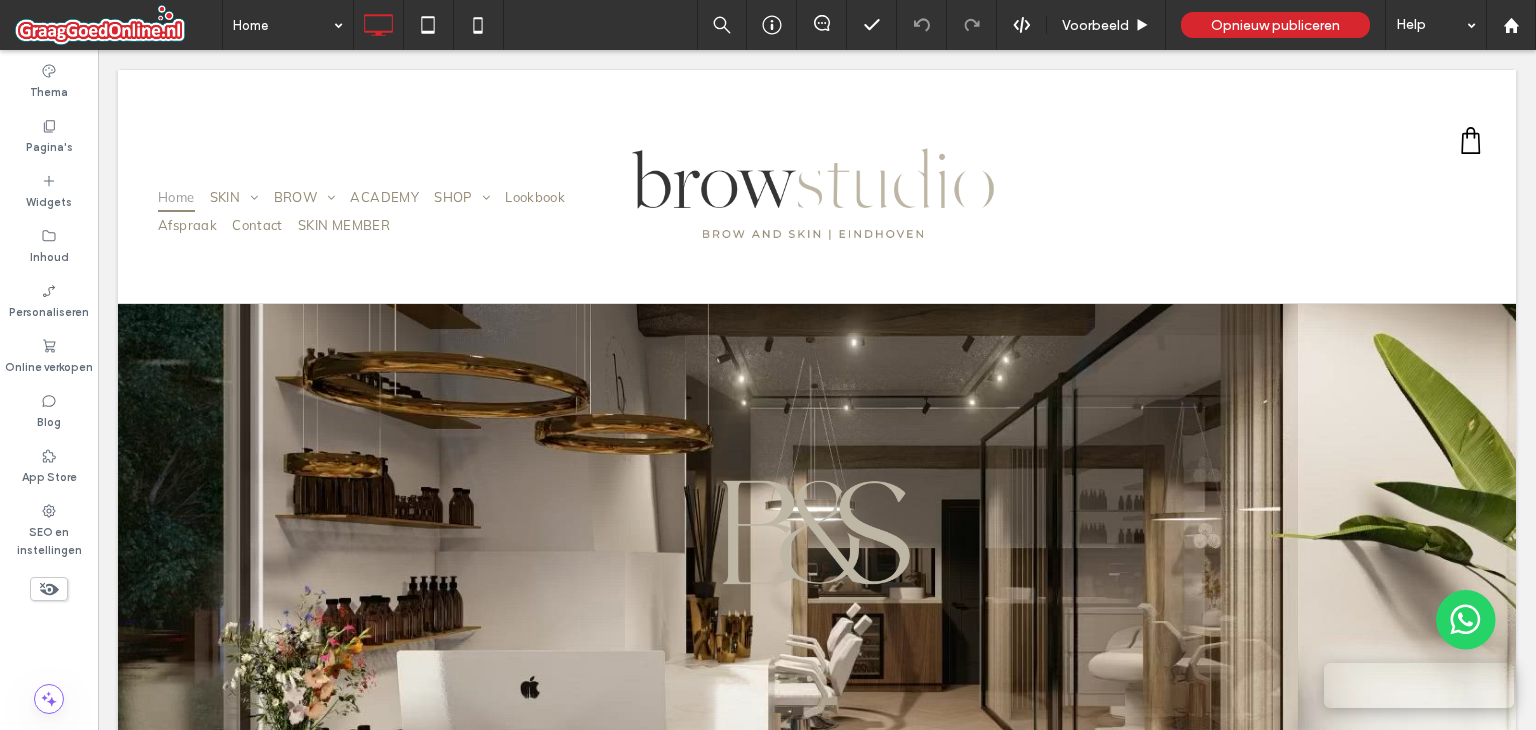 scroll, scrollTop: 0, scrollLeft: 0, axis: both 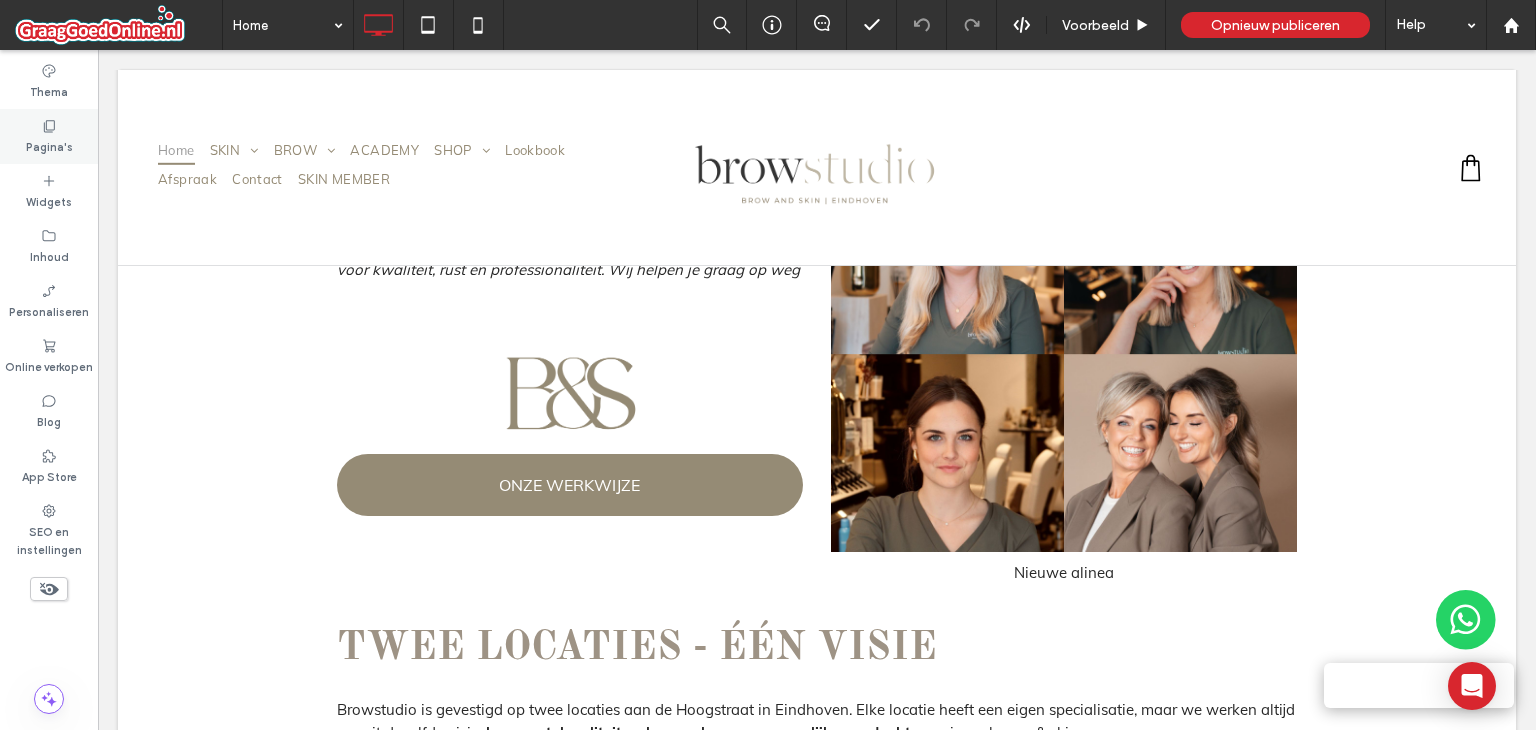 drag, startPoint x: 60, startPoint y: 143, endPoint x: 387, endPoint y: 266, distance: 349.368 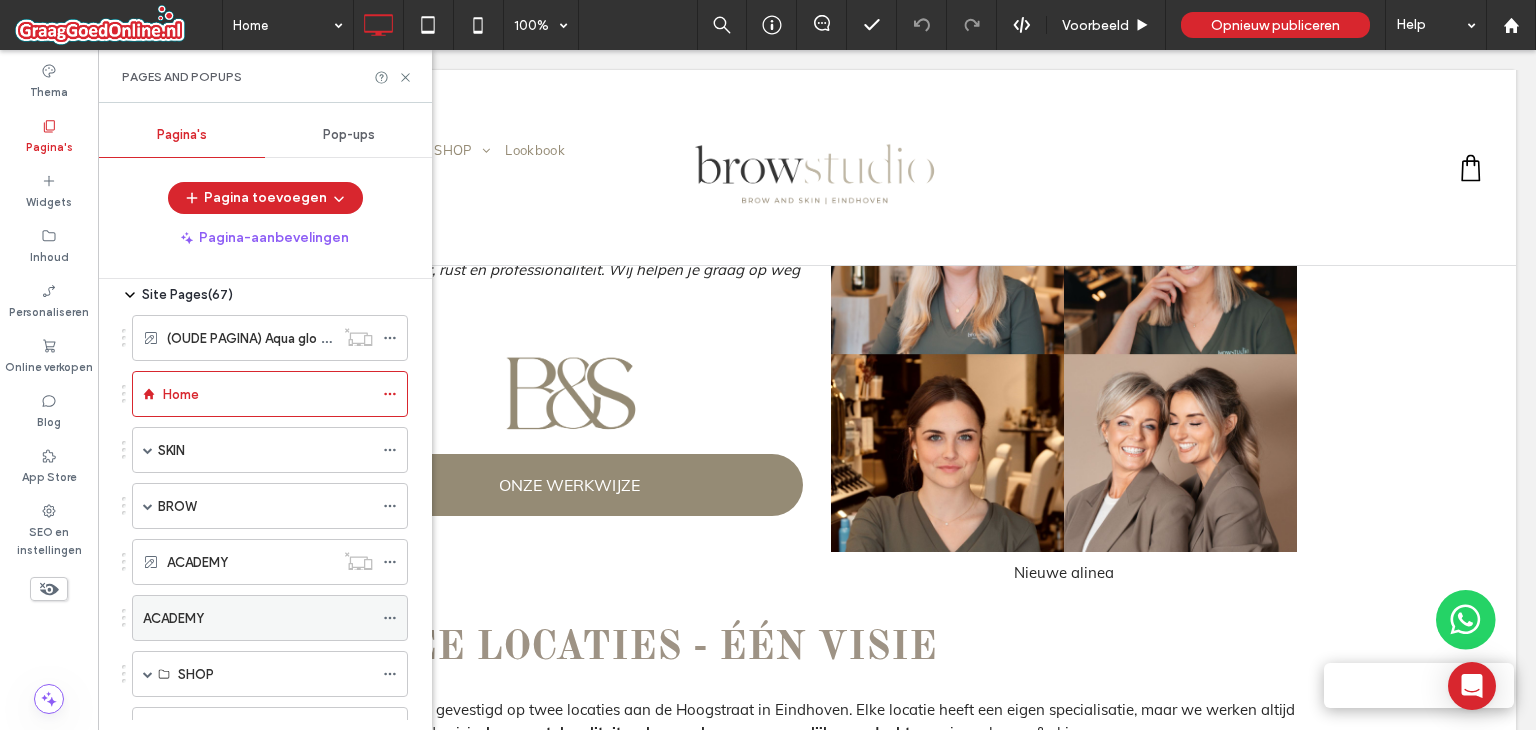 scroll, scrollTop: 0, scrollLeft: 0, axis: both 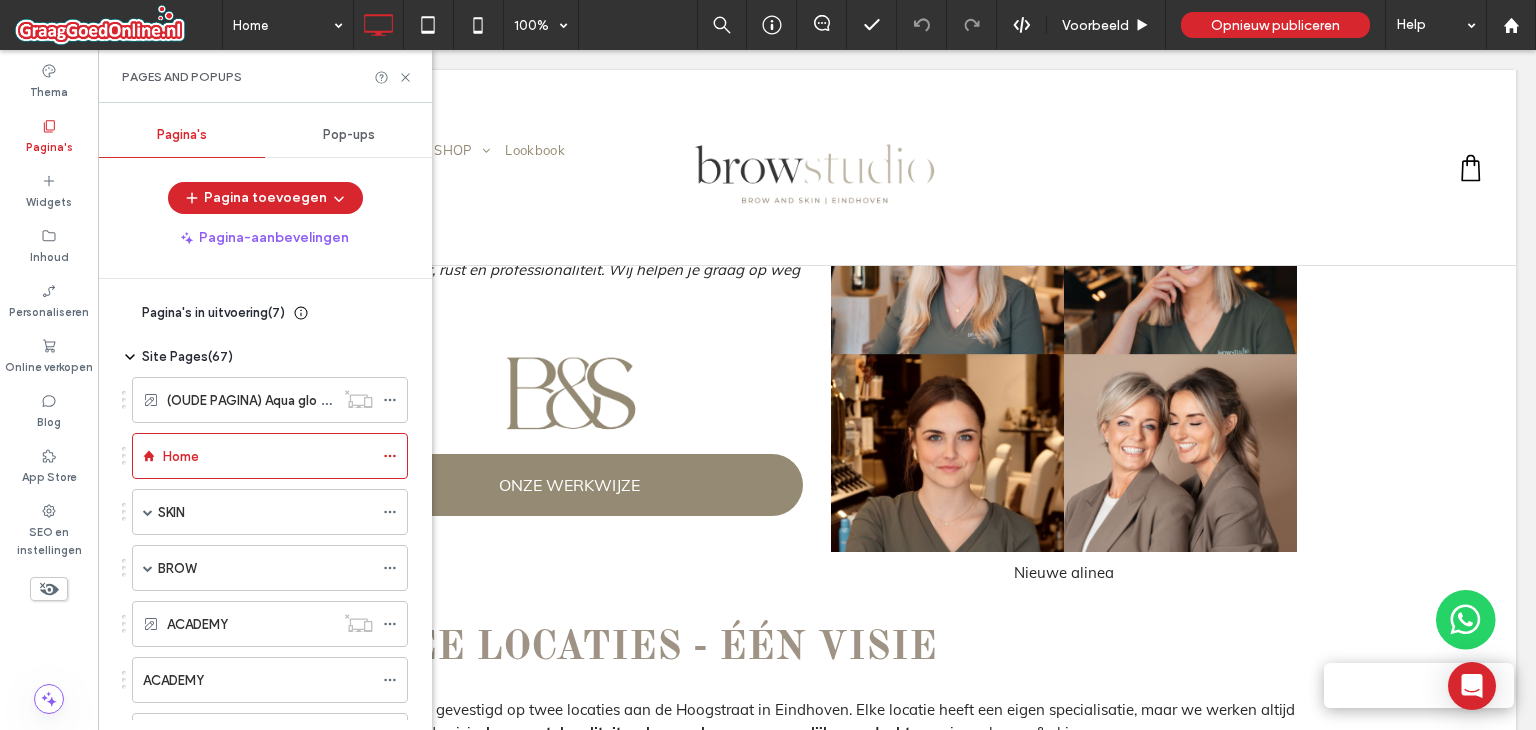 click 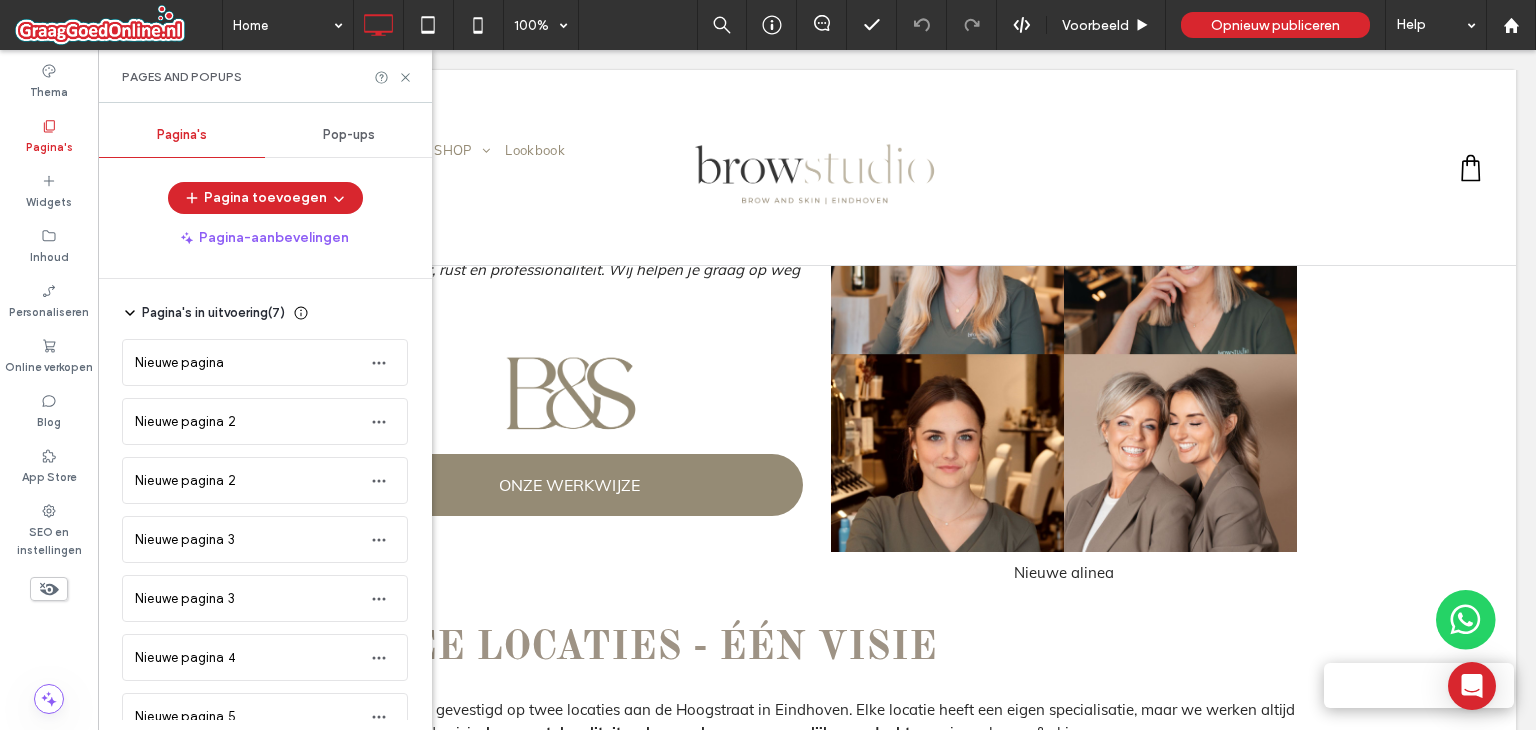 click 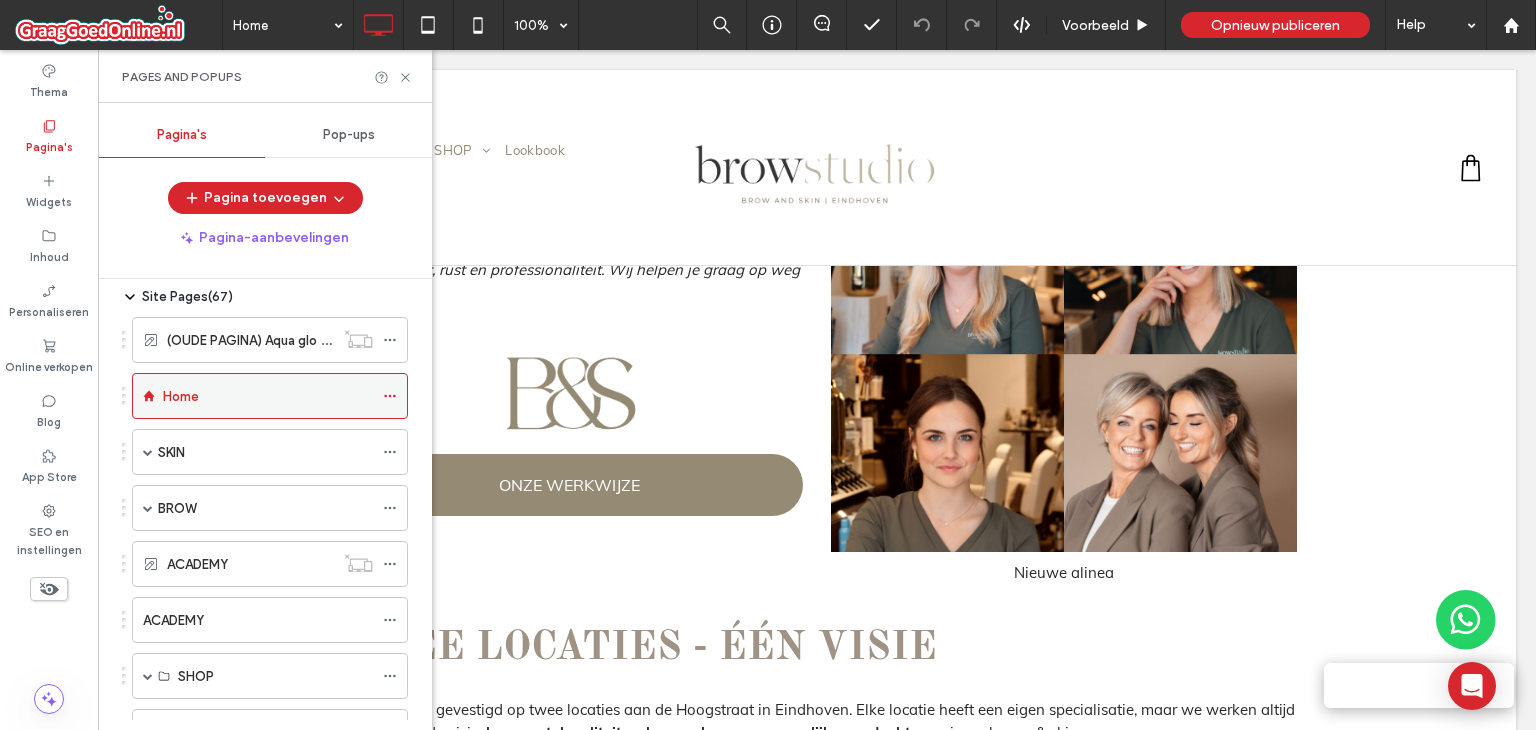 scroll, scrollTop: 0, scrollLeft: 0, axis: both 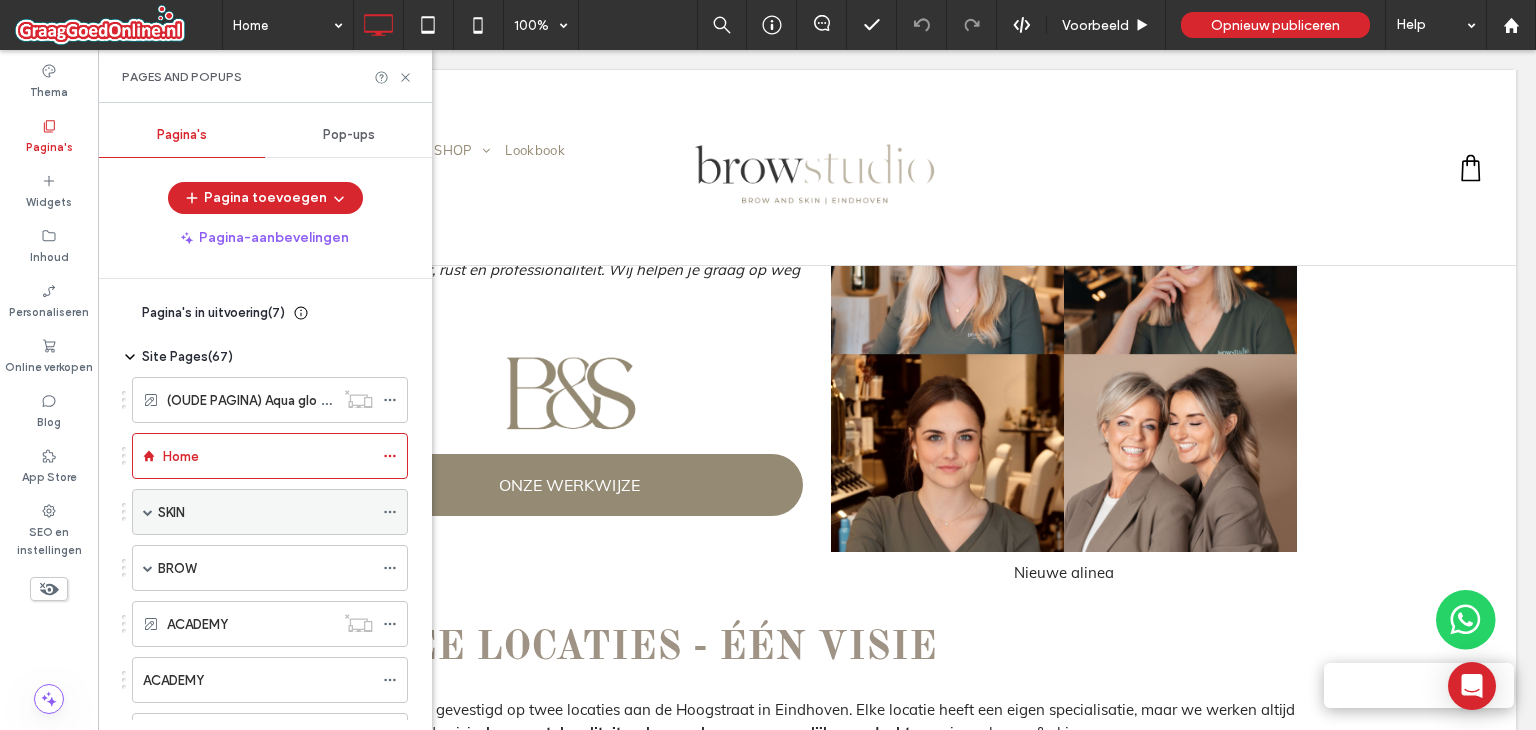 click at bounding box center (148, 512) 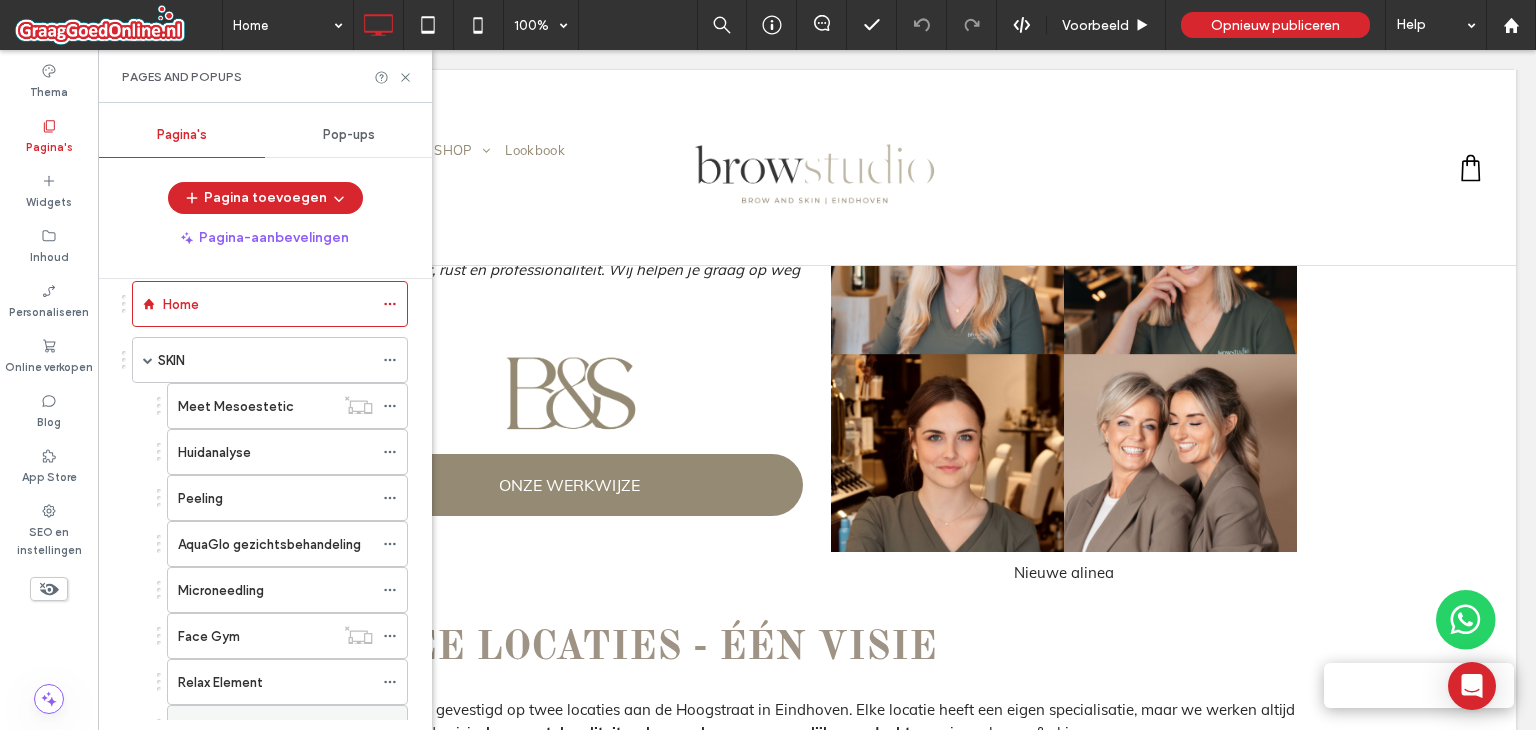scroll, scrollTop: 100, scrollLeft: 0, axis: vertical 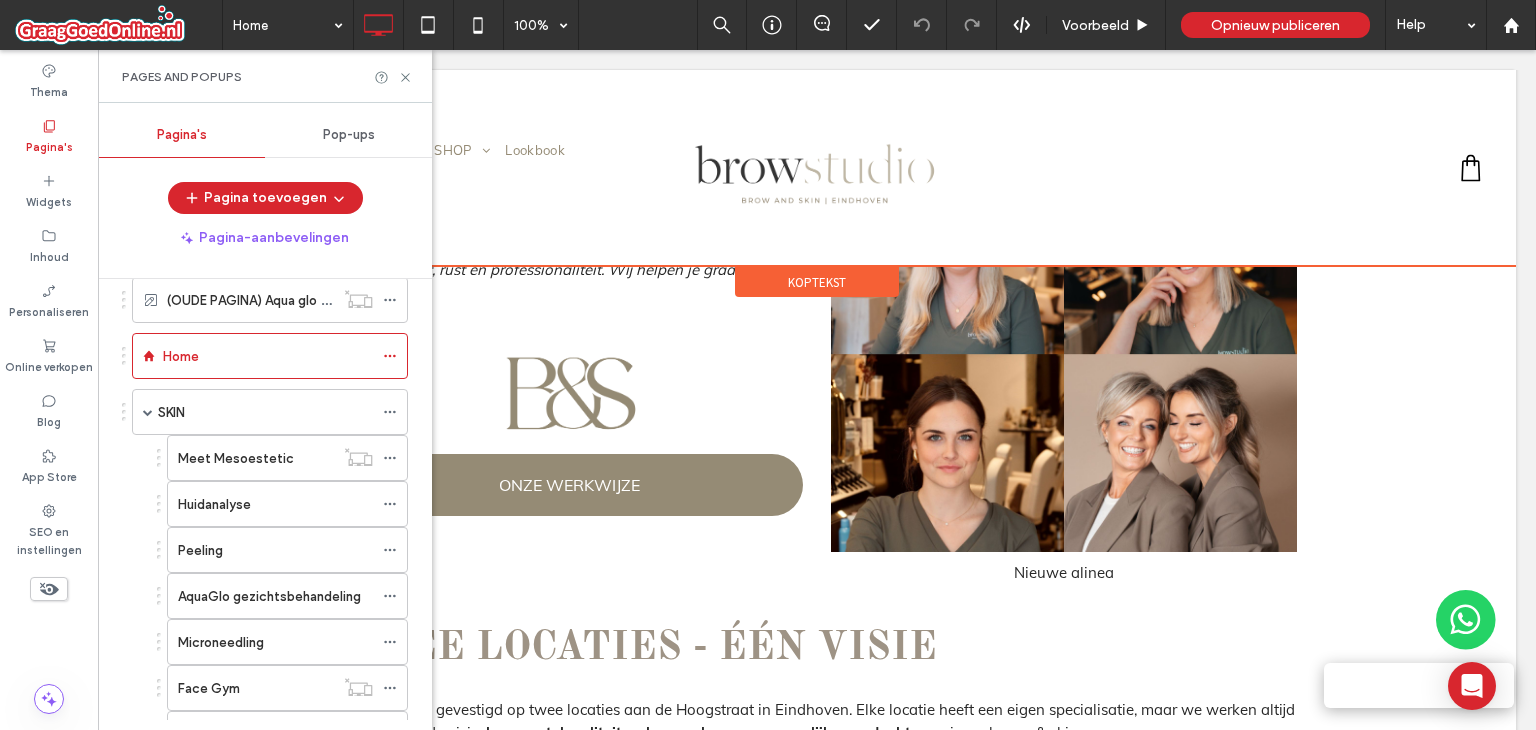 click at bounding box center (817, 168) 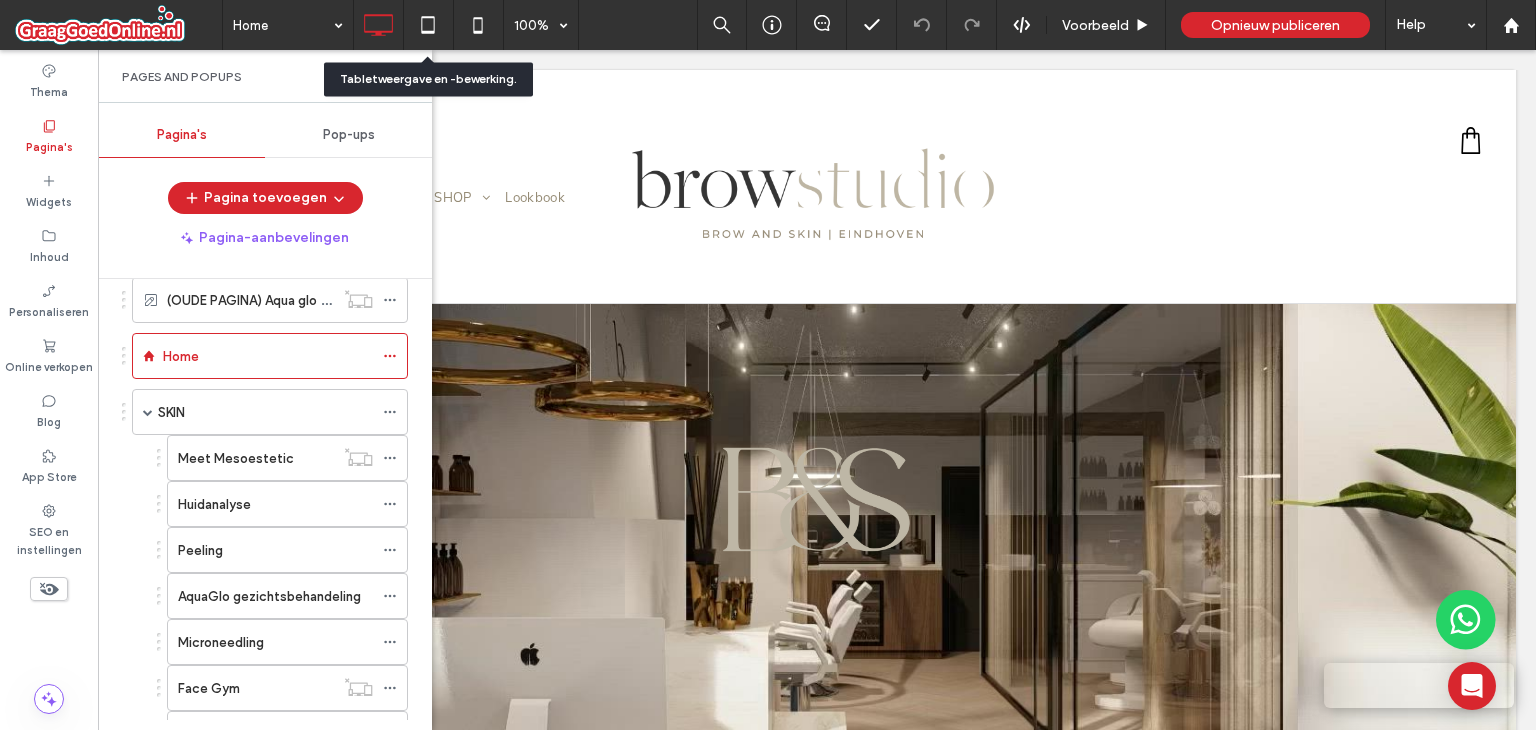 scroll, scrollTop: 0, scrollLeft: 0, axis: both 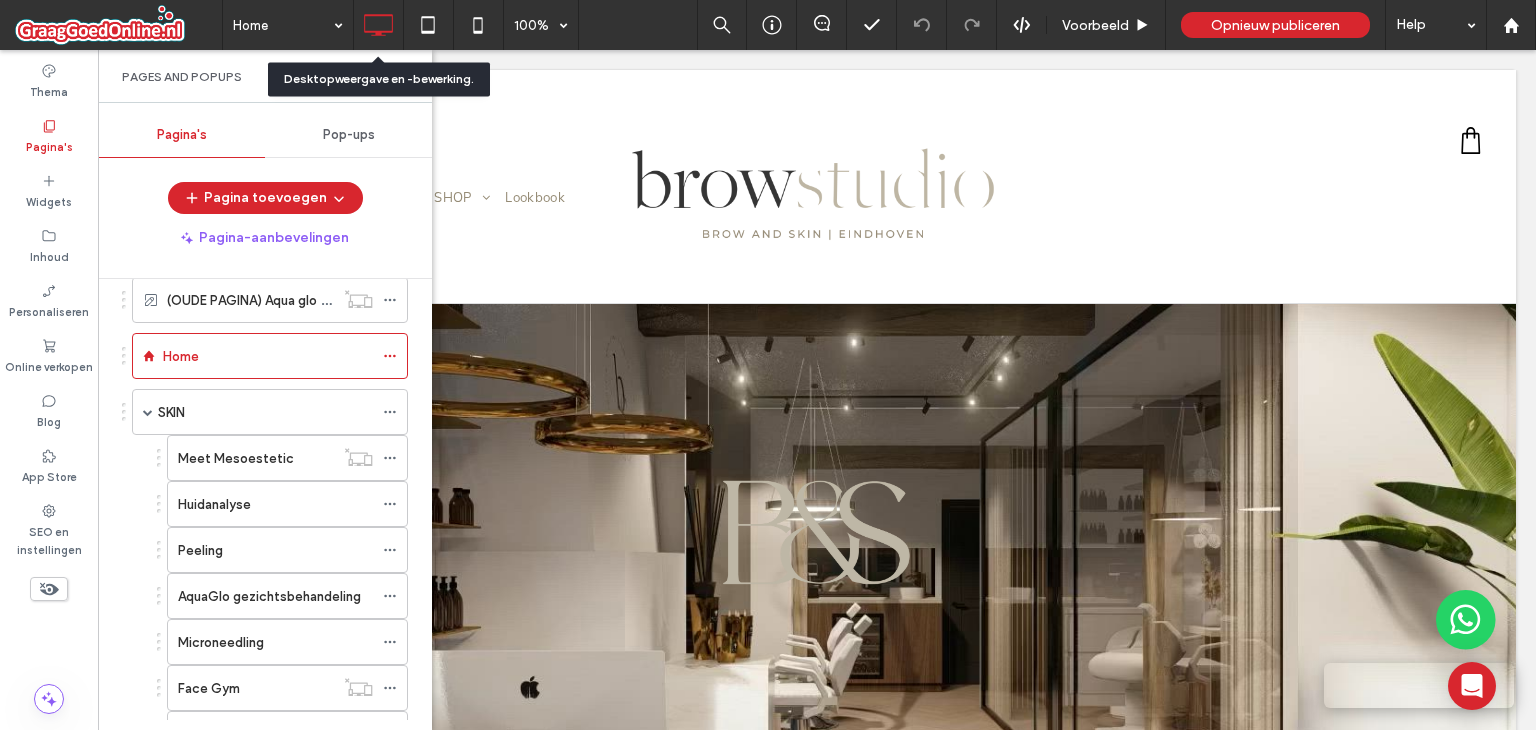 click on "Desktopweergave en -bewerking." at bounding box center (379, 79) 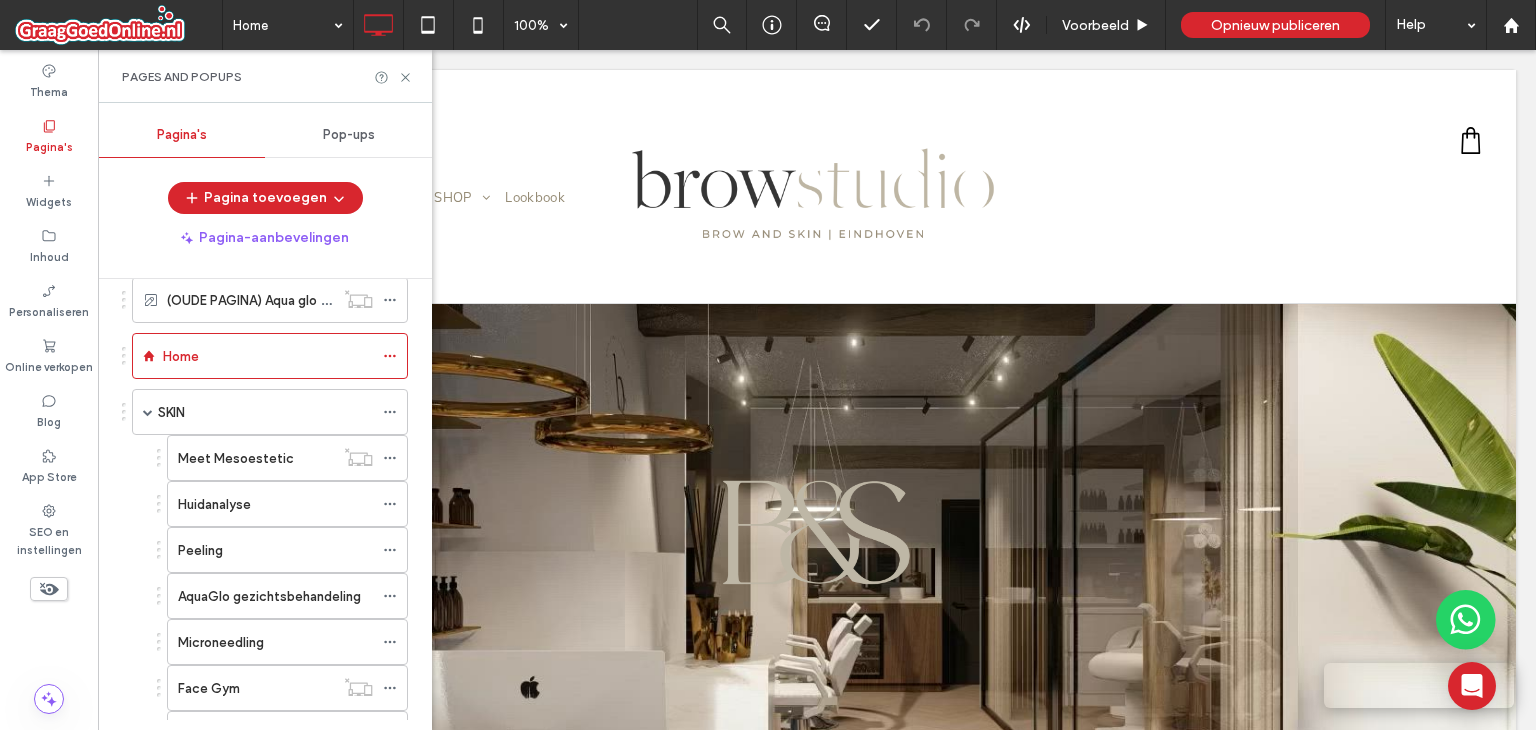 click on "Home
SKIN
Huidverjonging
Huidverjonging
Meet and Treat
Huidanalyse
Microneedling
AquaGlo gezichtsbehandeling
Peeling
BioRePeel X
Microneedling + Peeling (combinatie behandeling)
Relax Element
Mesoeclat mesoestetic anti age behandeling
Rimpels
Rimpels
Meet and Treat
Relax Element
Huidanalyse
Microneedling
Peeling
BioRePeel X
Microneedling + Peeling (combinatie behandeling)
Pigment
Pigment
Huidanalyse
Cosmelan" at bounding box center (817, 6636) 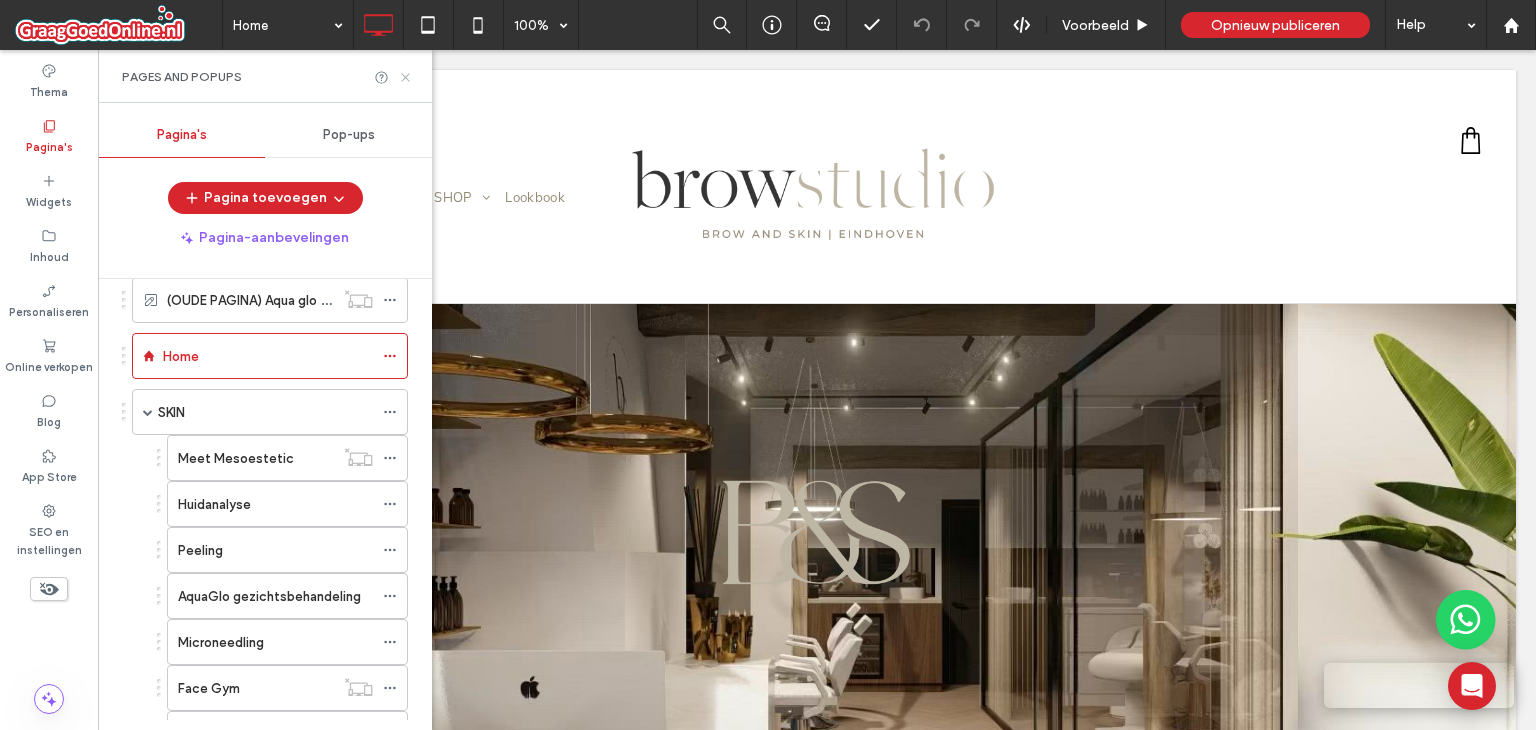 click 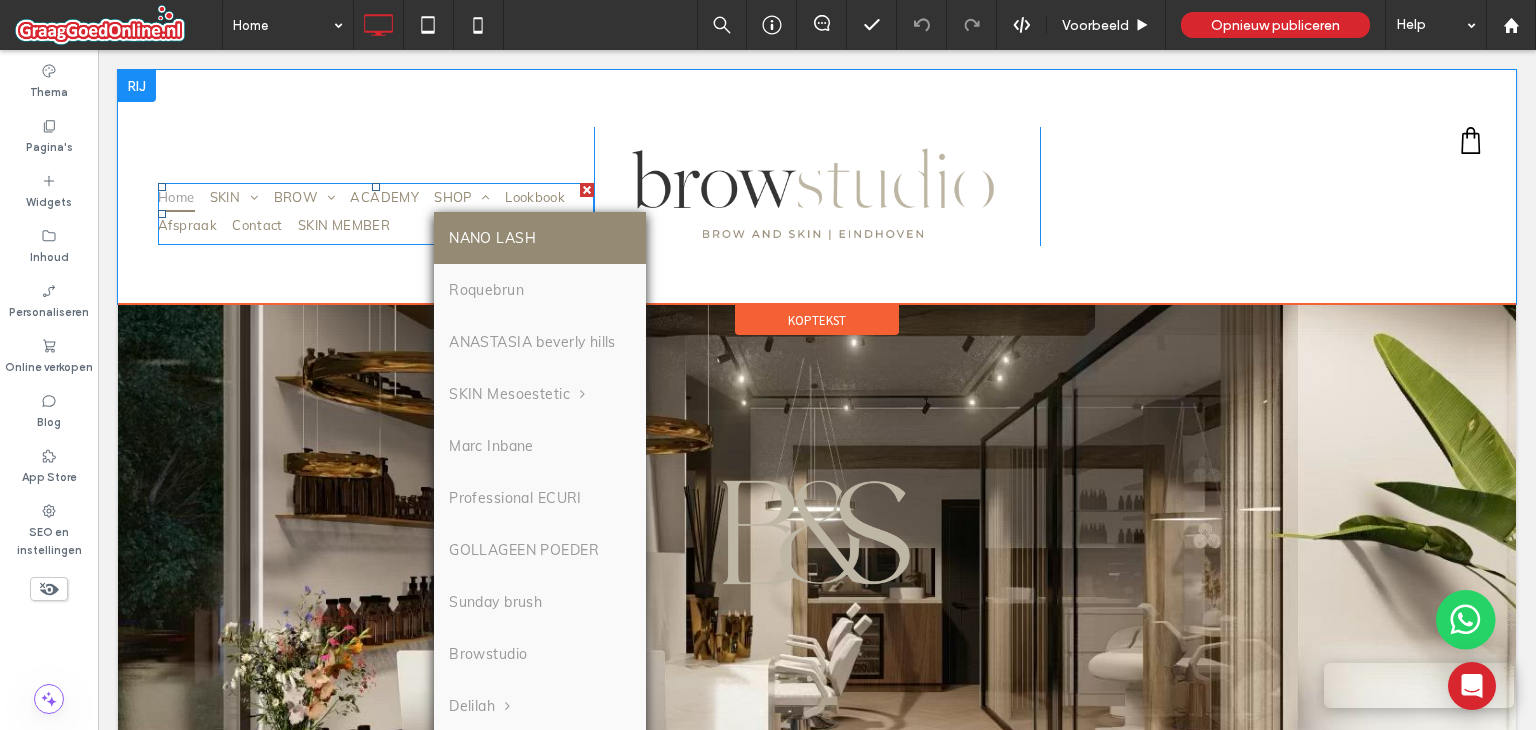 click on "NANO LASH" at bounding box center (540, 238) 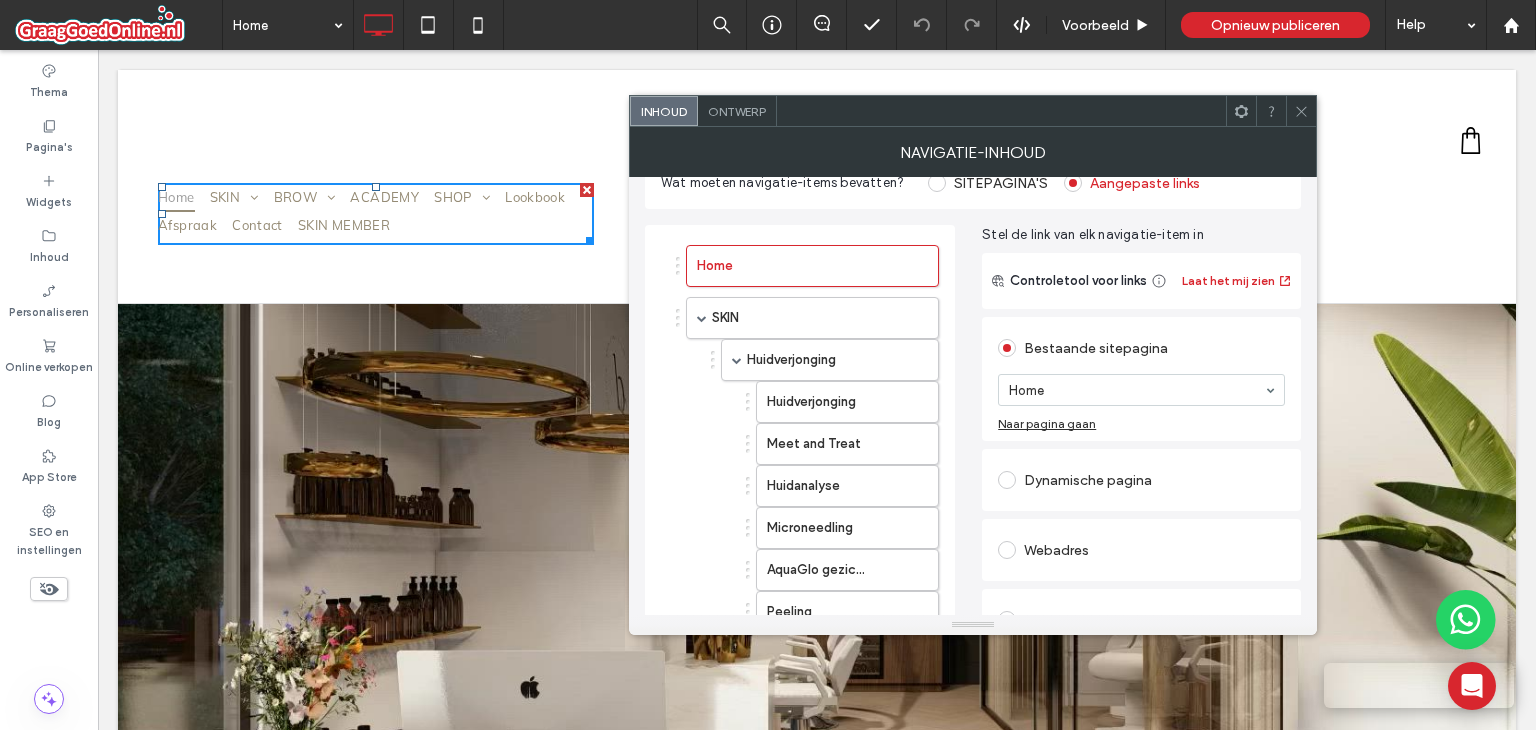 scroll, scrollTop: 0, scrollLeft: 0, axis: both 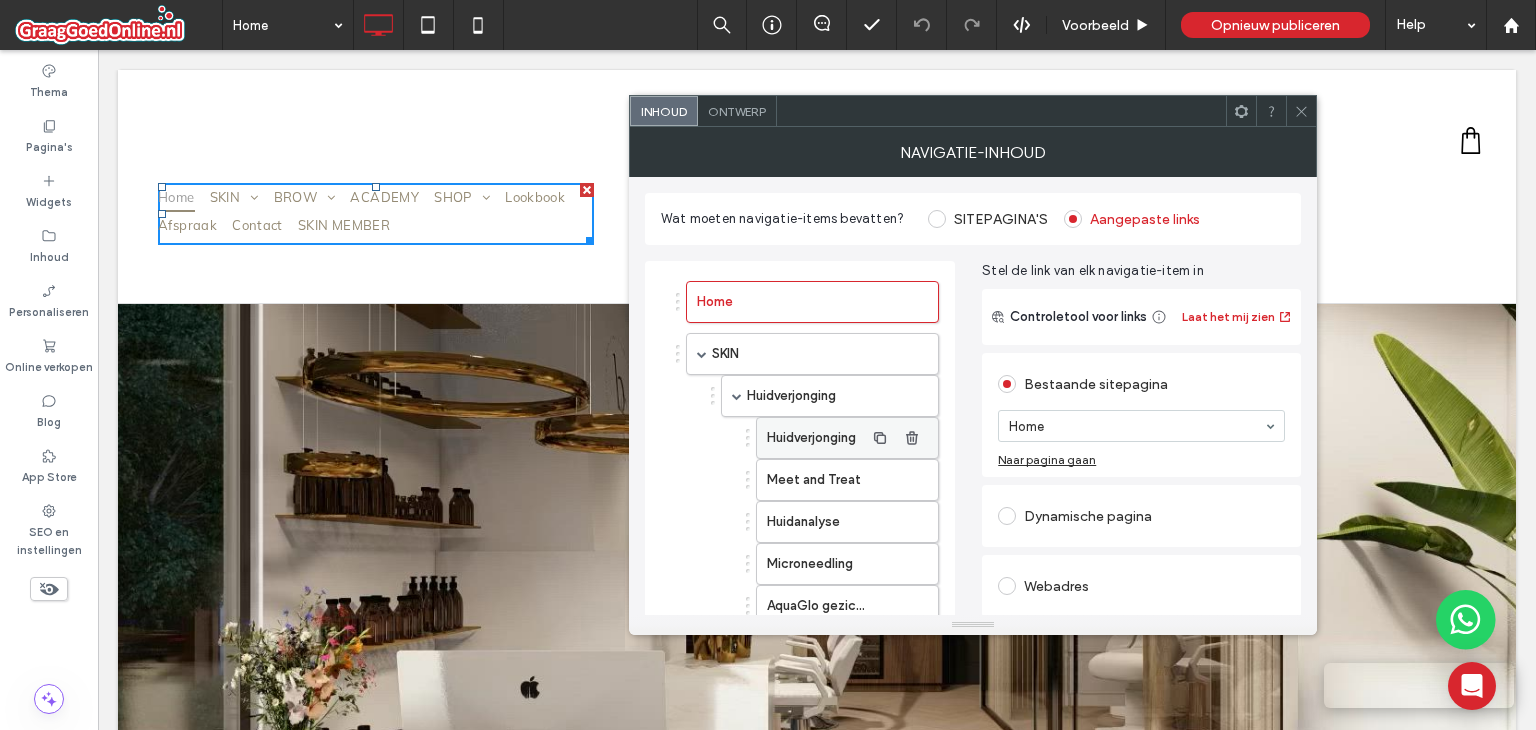 click on "Huidverjonging" at bounding box center (815, 438) 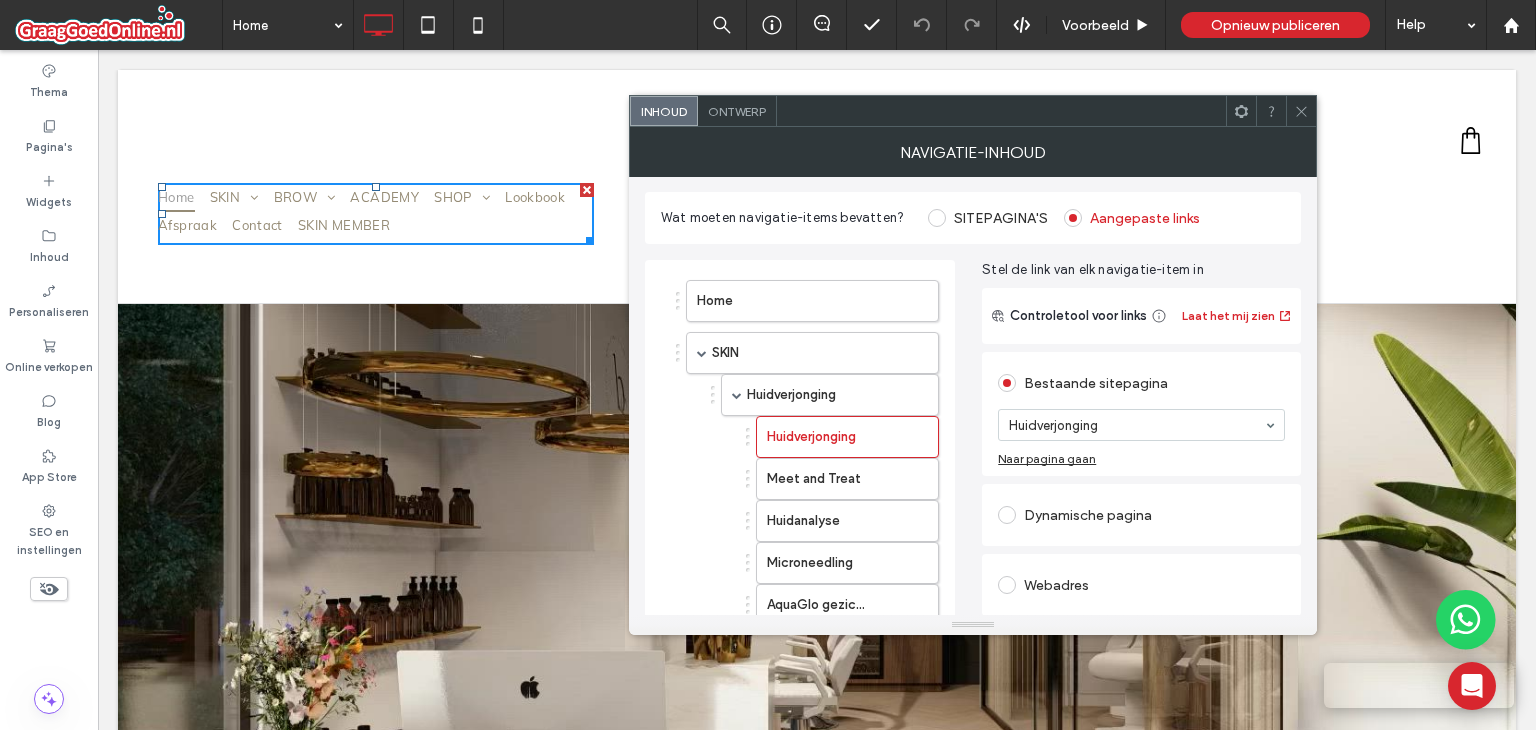 scroll, scrollTop: 0, scrollLeft: 0, axis: both 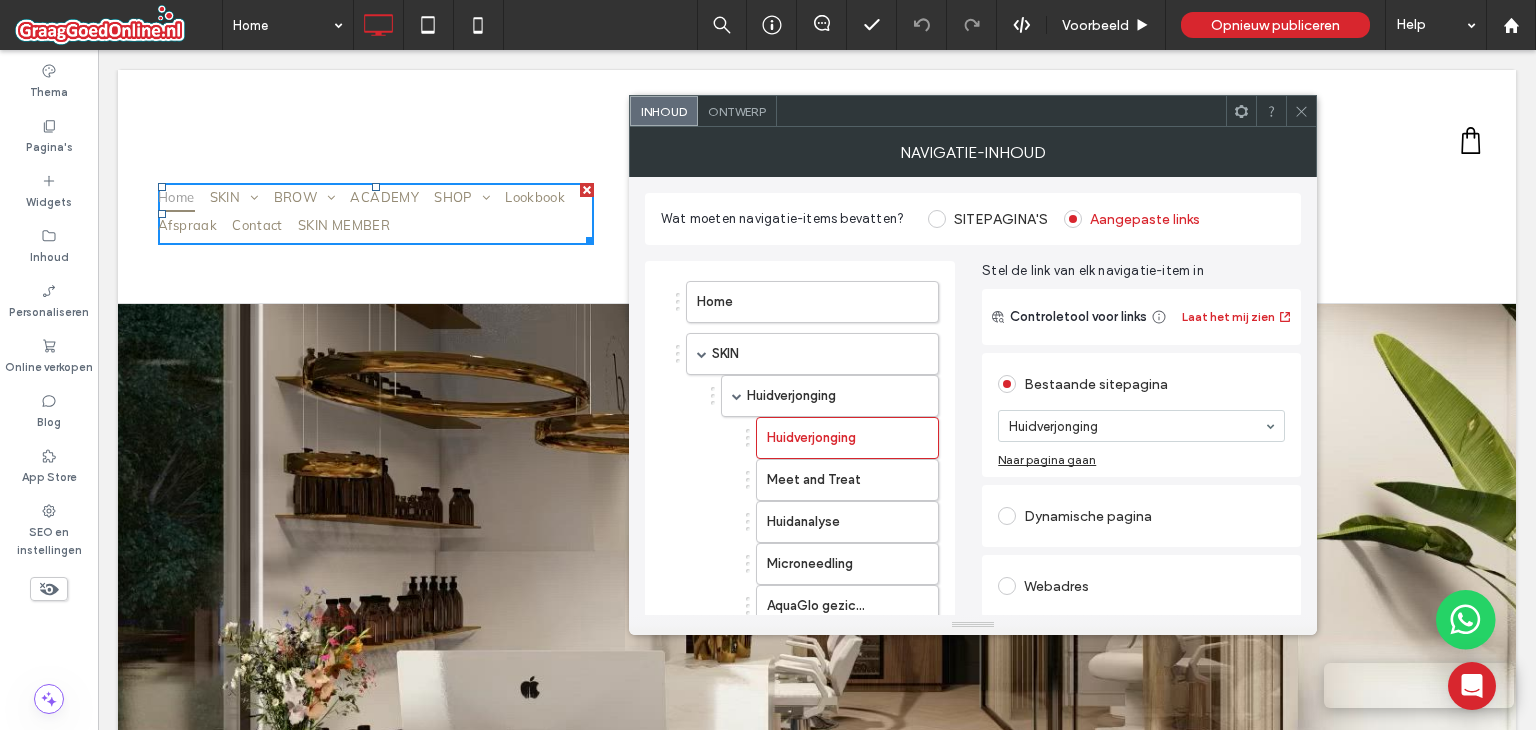 click on "Controletool voor links" at bounding box center (1078, 317) 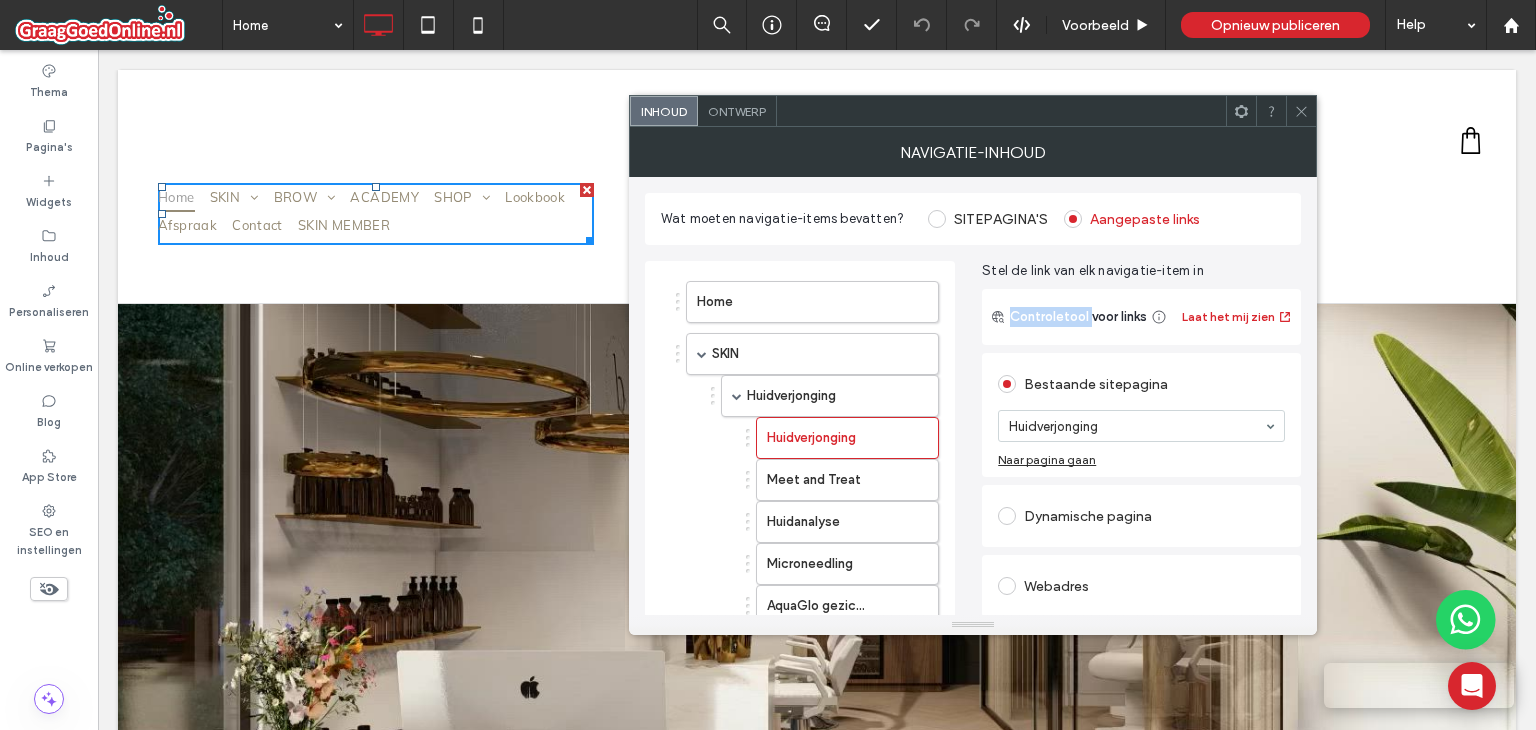 click on "Controletool voor links" at bounding box center (1078, 317) 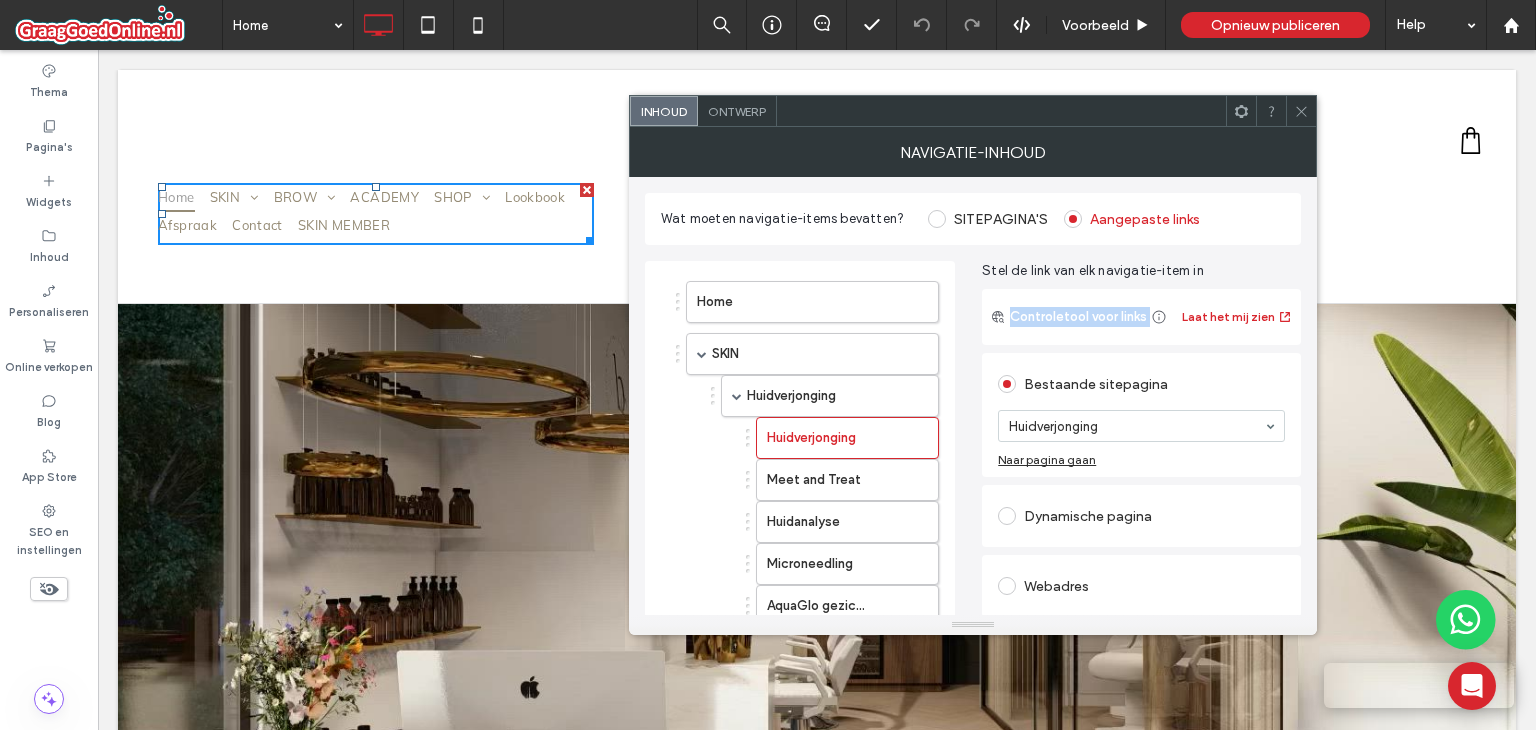 click on "Controletool voor links" at bounding box center (1078, 317) 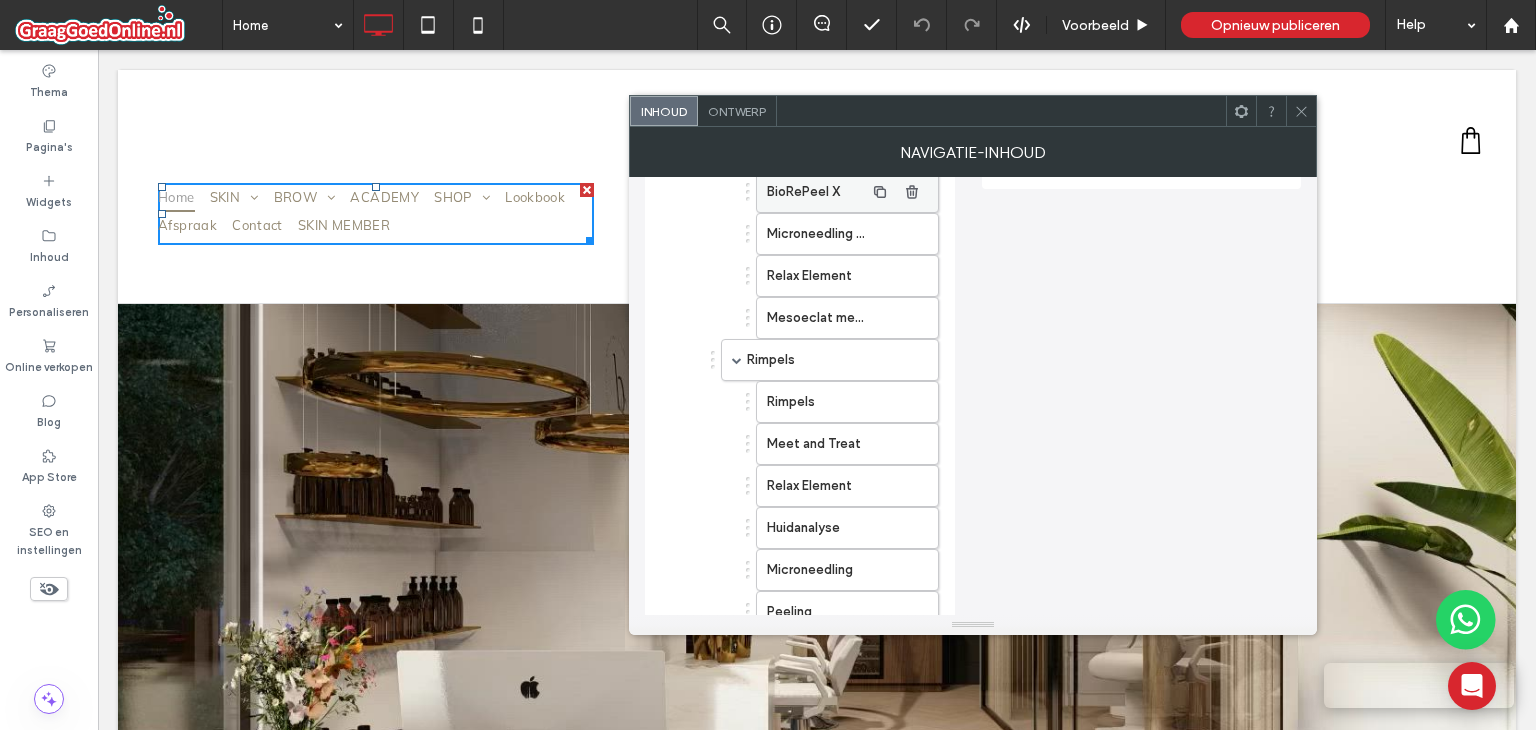 scroll, scrollTop: 500, scrollLeft: 0, axis: vertical 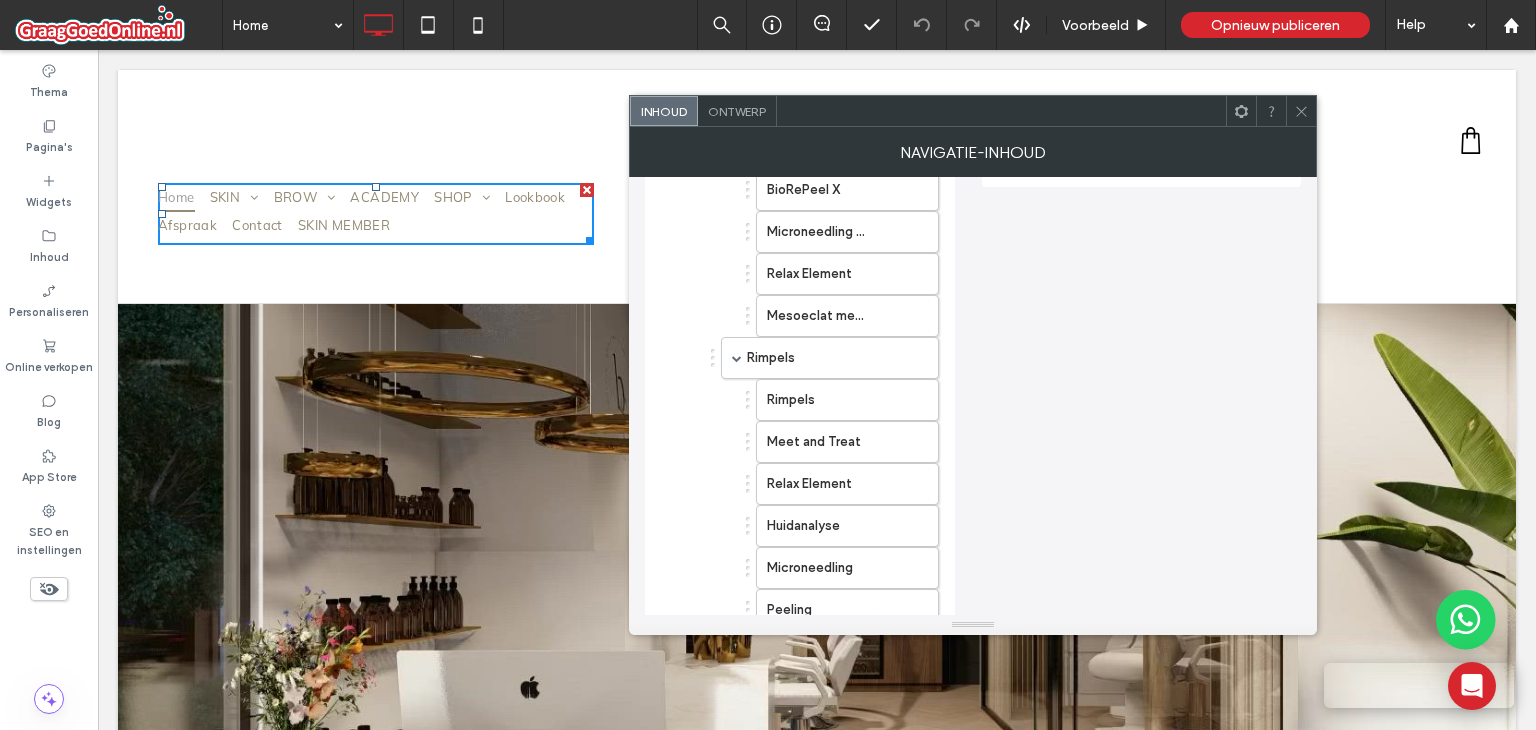 click 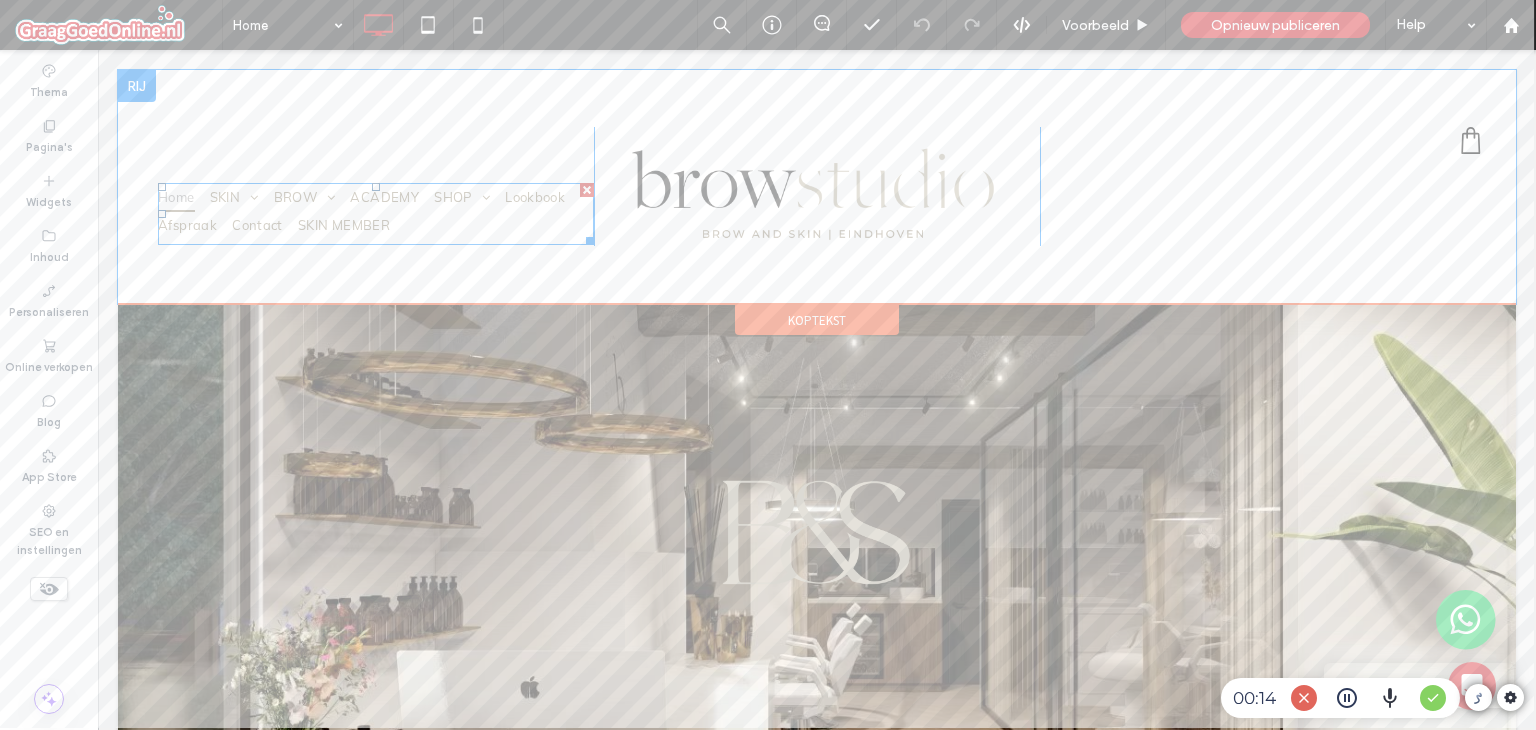 click on "Home
SKIN
Huidverjonging
Huidverjonging
Meet and Treat
Huidanalyse
Microneedling
AquaGlo gezichtsbehandeling
Peeling
BioRePeel X
Microneedling + Peeling (combinatie behandeling)
Relax Element
Mesoeclat mesoestetic anti age behandeling
Rimpels
Rimpels
Meet and Treat
Relax Element
Huidanalyse
Microneedling
Peeling
BioRePeel X
Microneedling + Peeling (combinatie behandeling)
Pigment
Pigment
Huidanalyse
Cosmelan
Peeling
IPL/Laser
Acne
Acne
Meet and Treat
Huidanalyse" at bounding box center (376, 211) 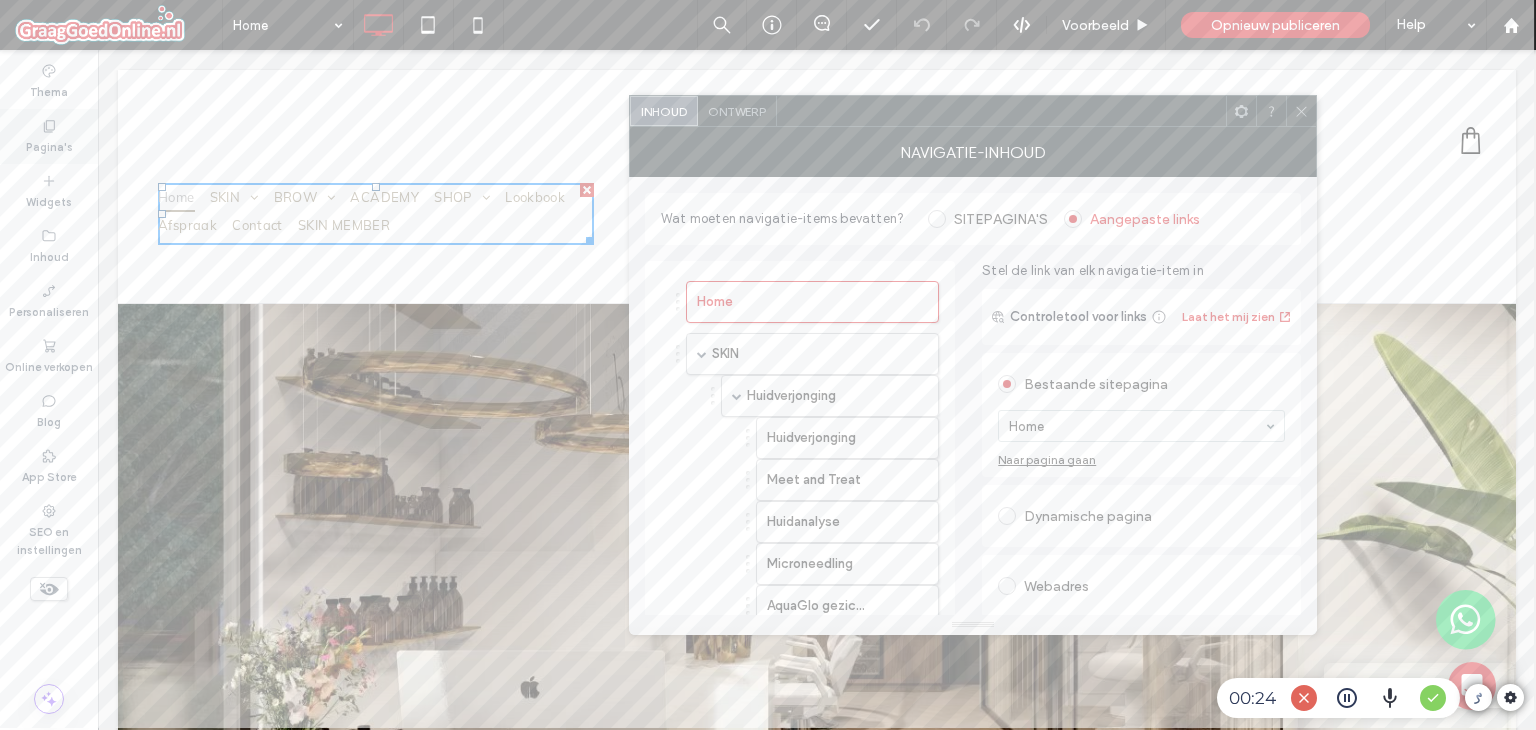 click on "Pagina's" at bounding box center [49, 145] 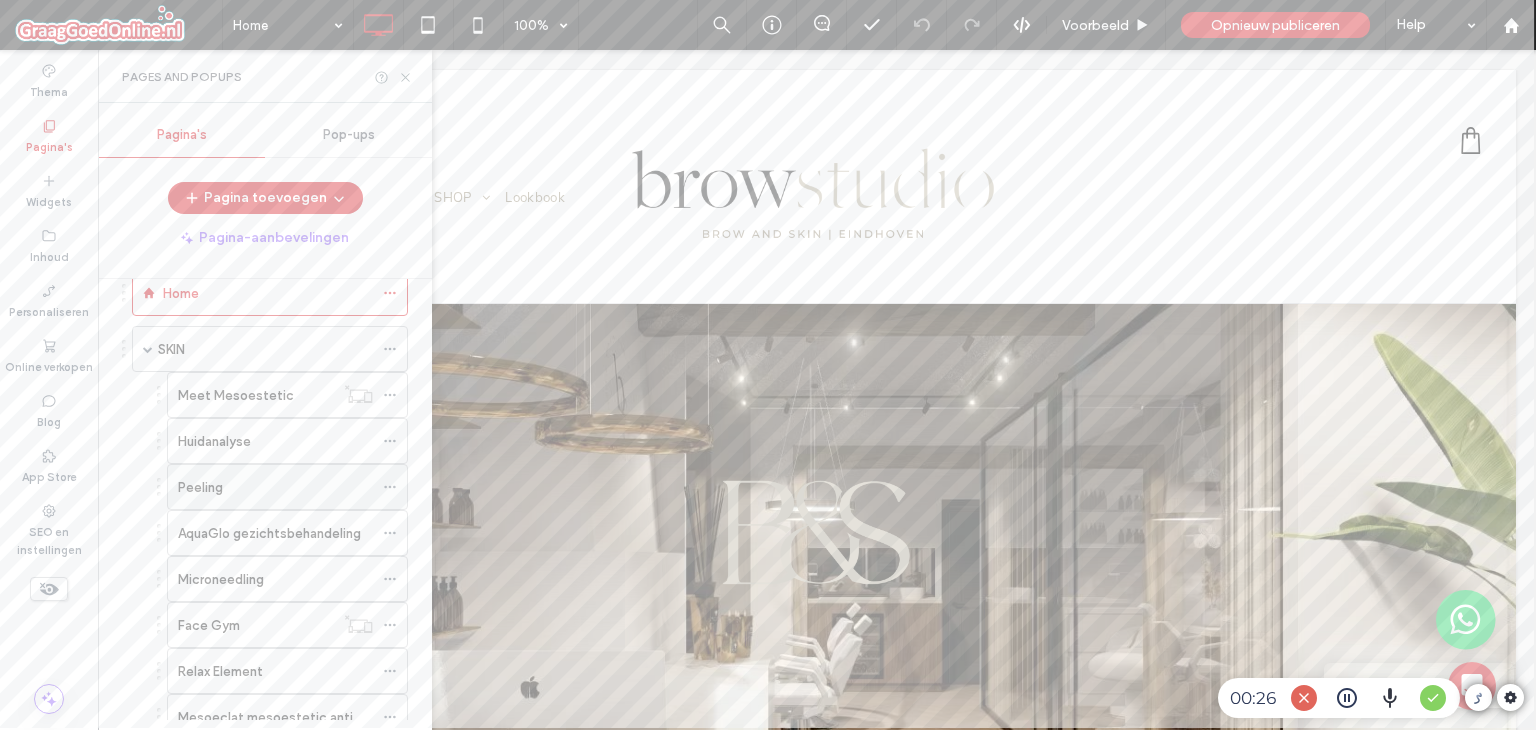scroll, scrollTop: 100, scrollLeft: 0, axis: vertical 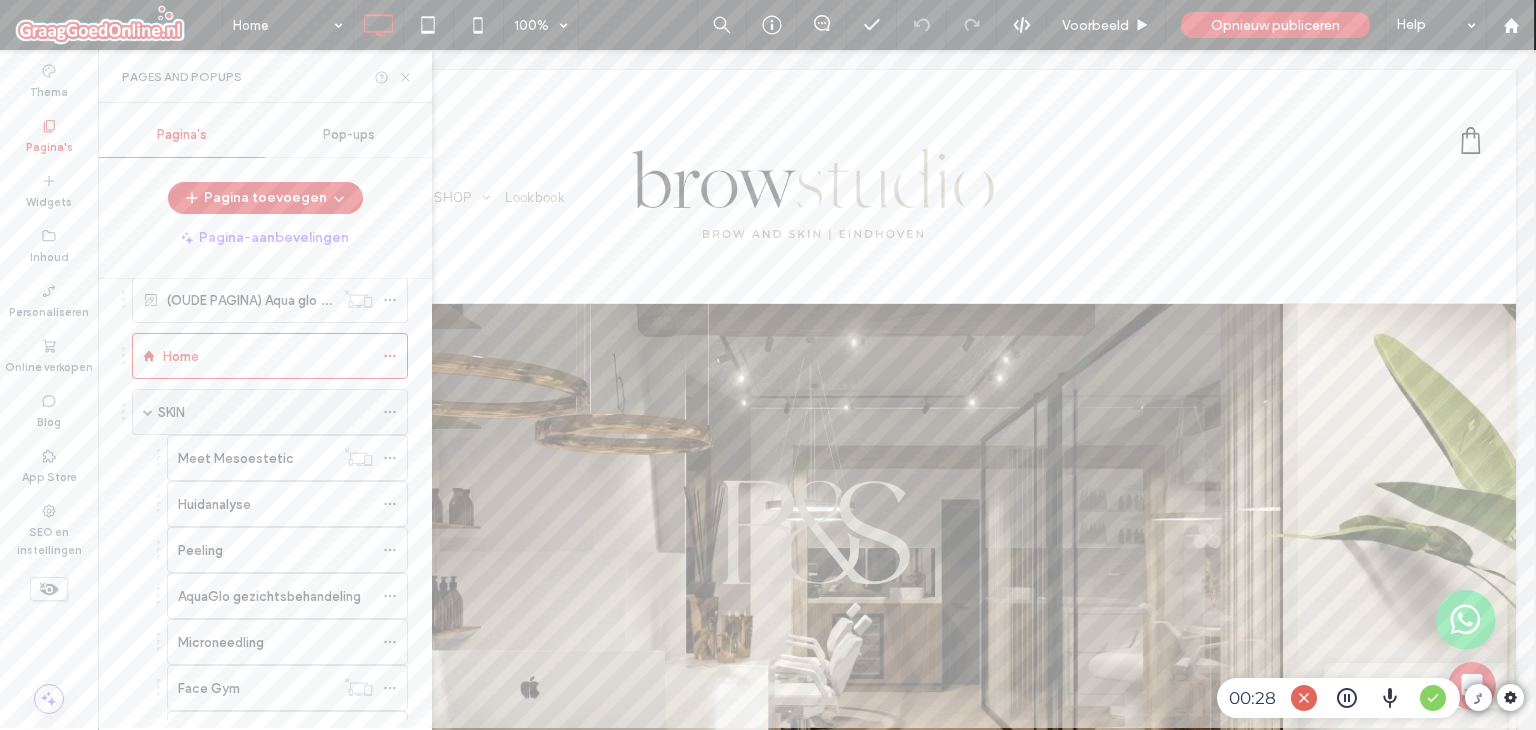 click at bounding box center (148, 412) 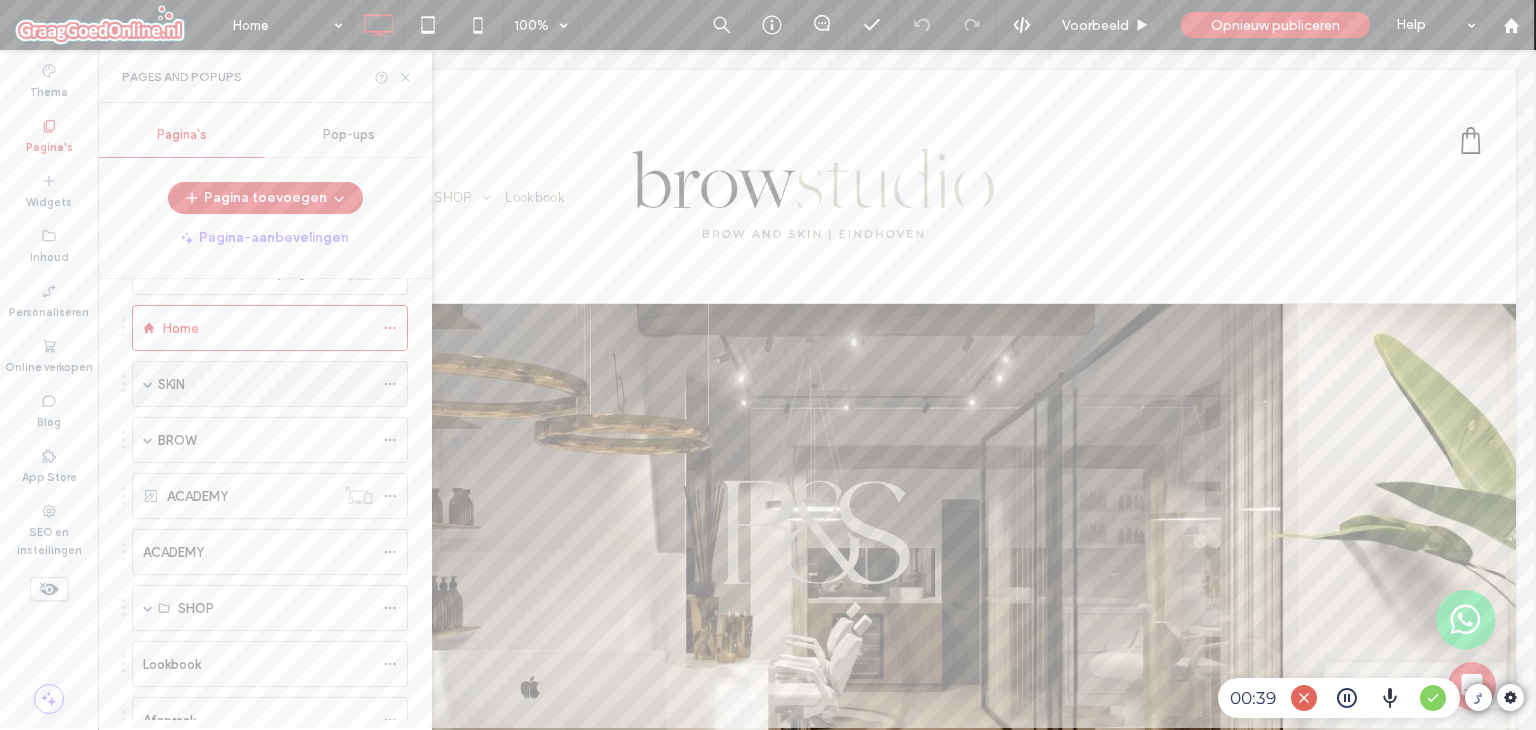 scroll, scrollTop: 100, scrollLeft: 0, axis: vertical 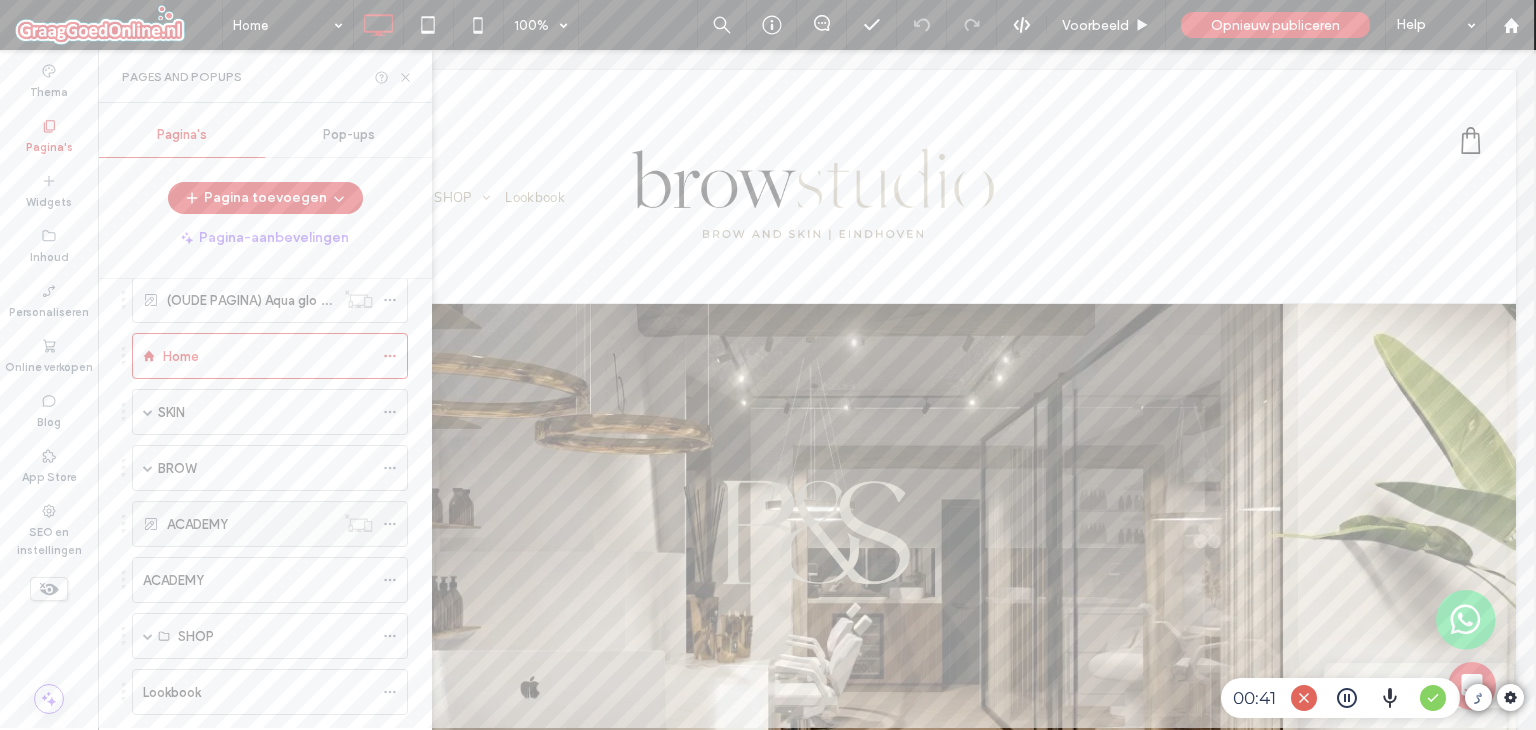 click 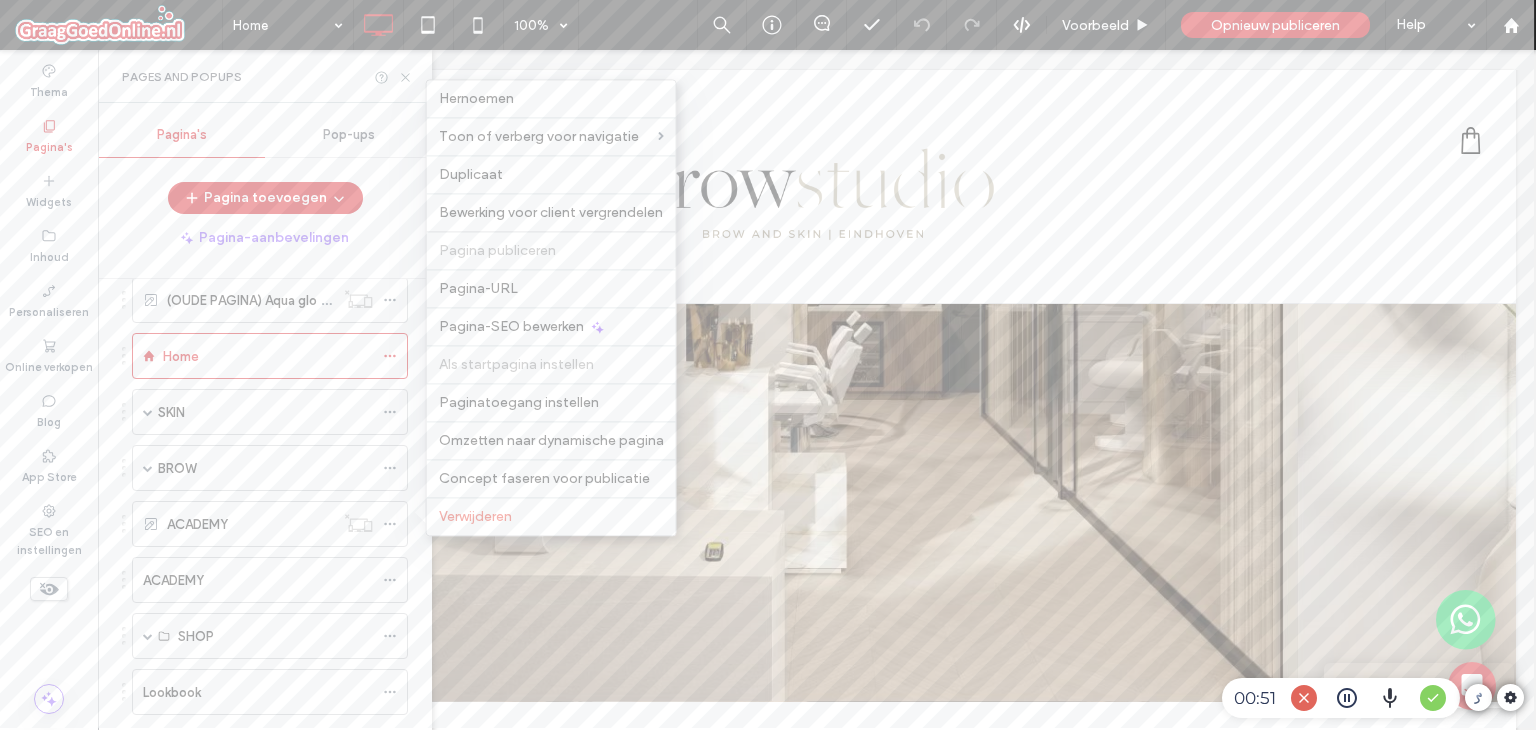 scroll, scrollTop: 300, scrollLeft: 0, axis: vertical 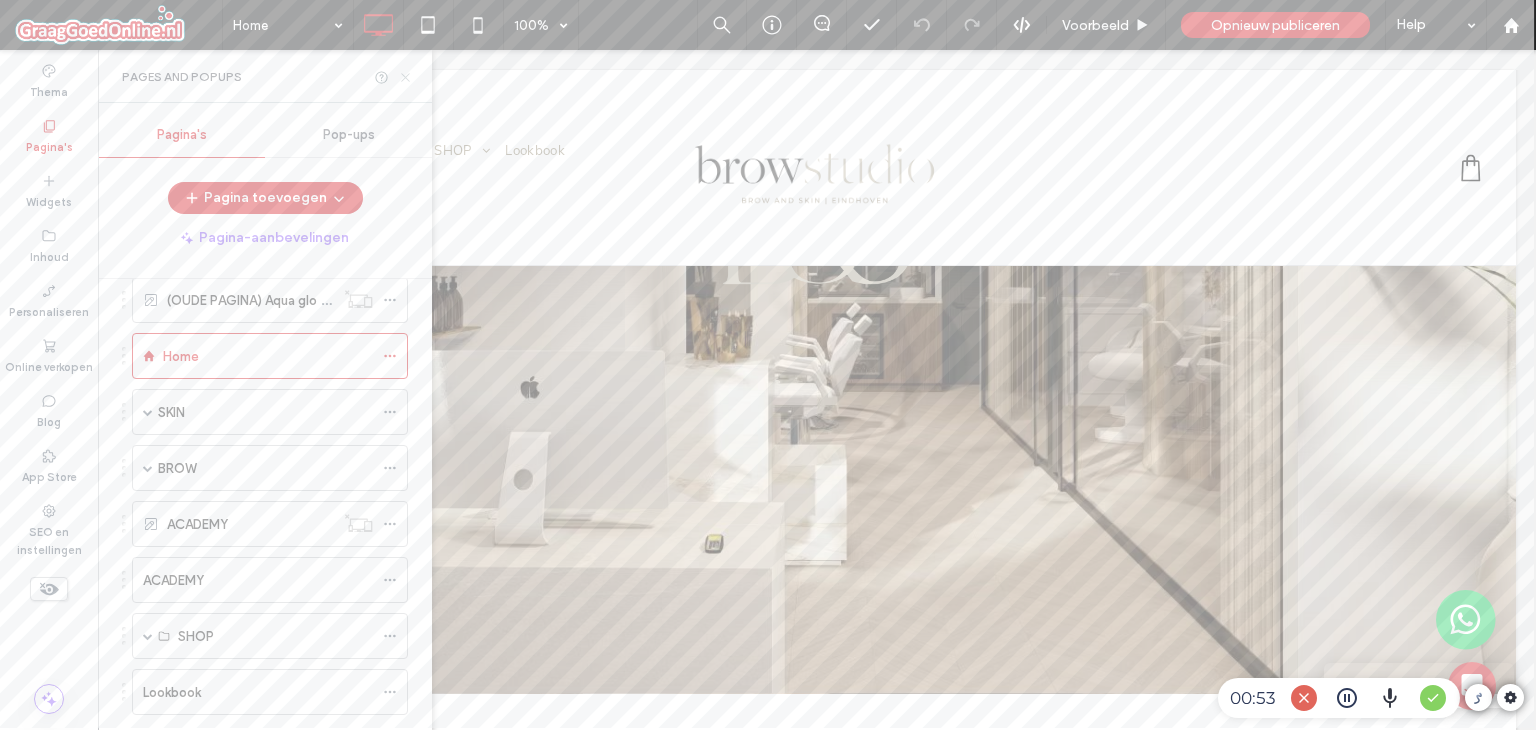 click 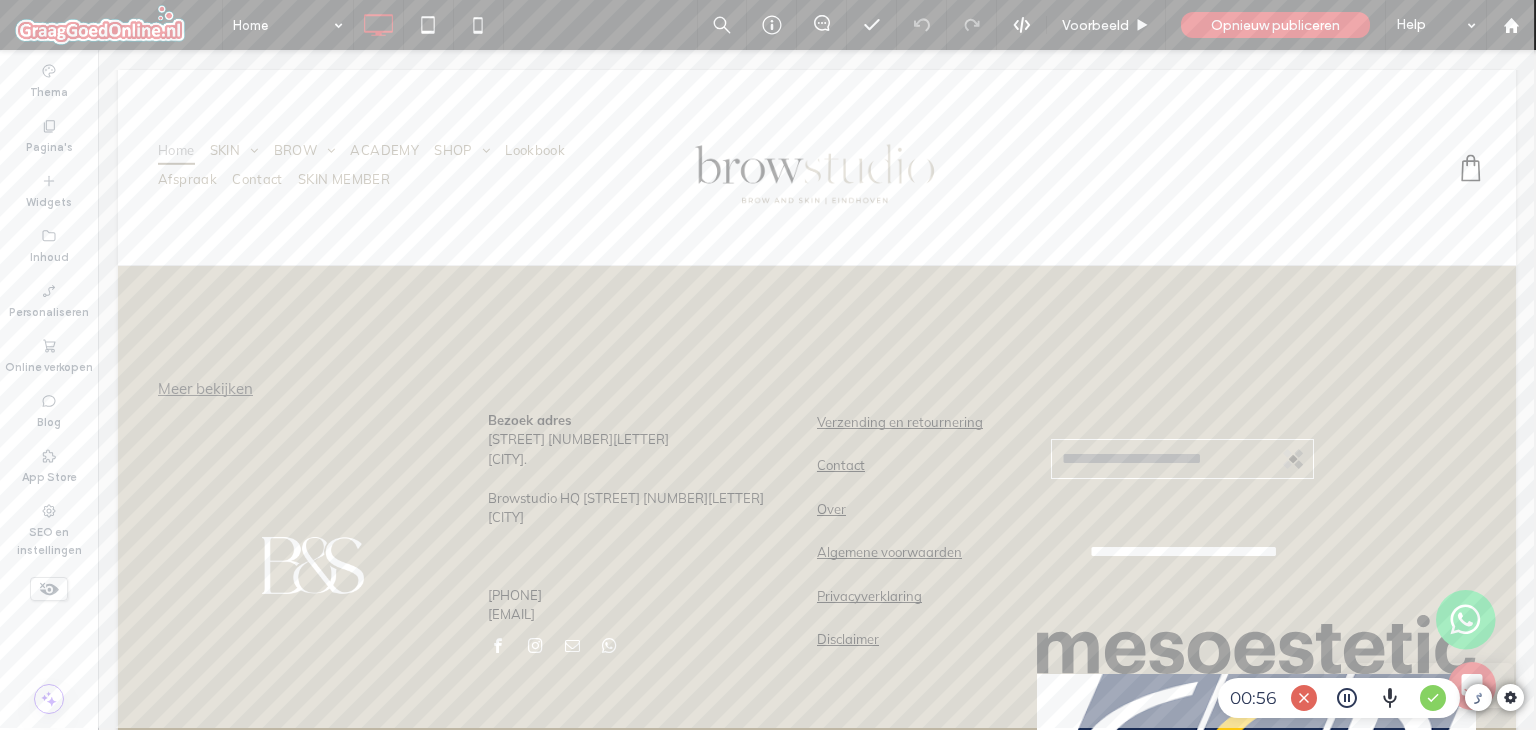 scroll, scrollTop: 12310, scrollLeft: 0, axis: vertical 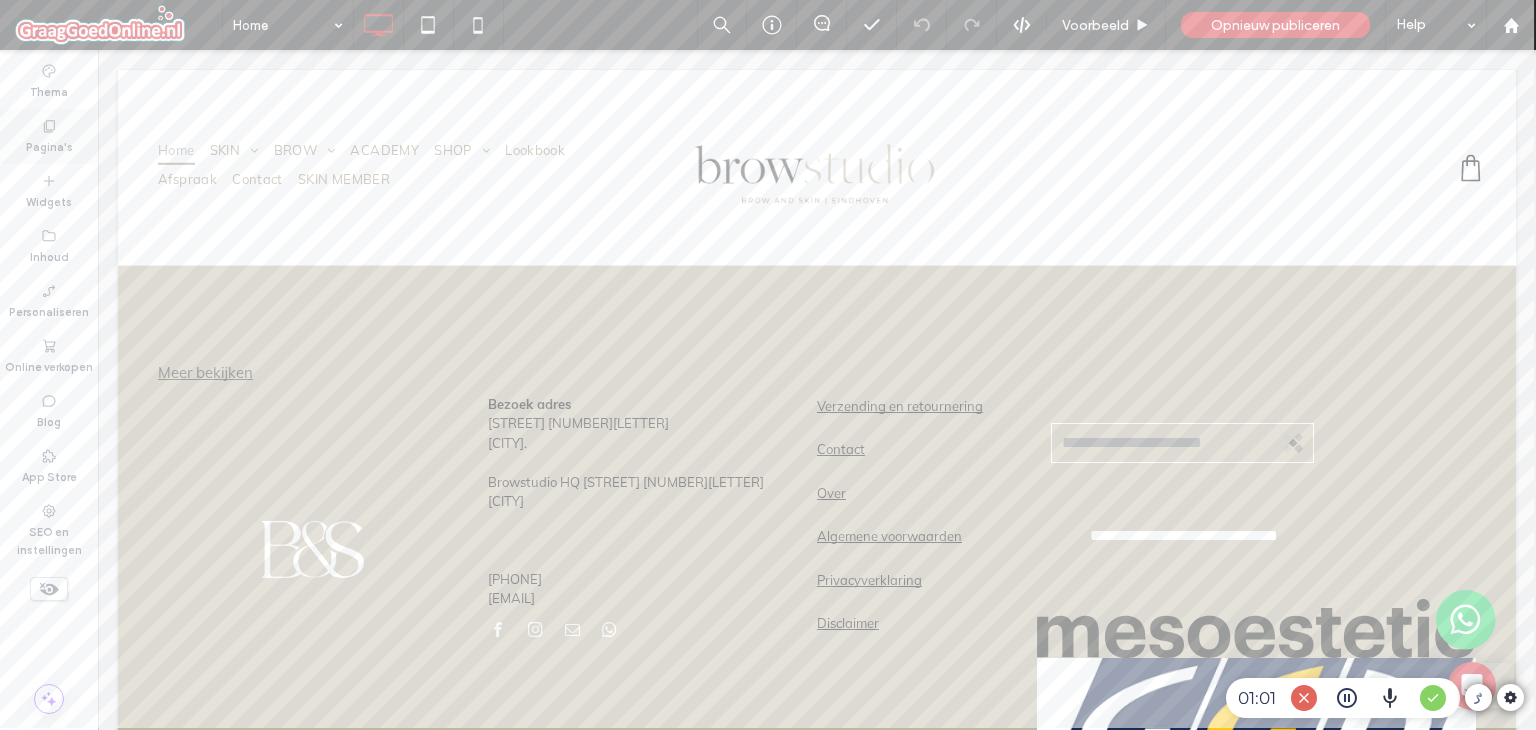 click on "Pagina's" at bounding box center [49, 145] 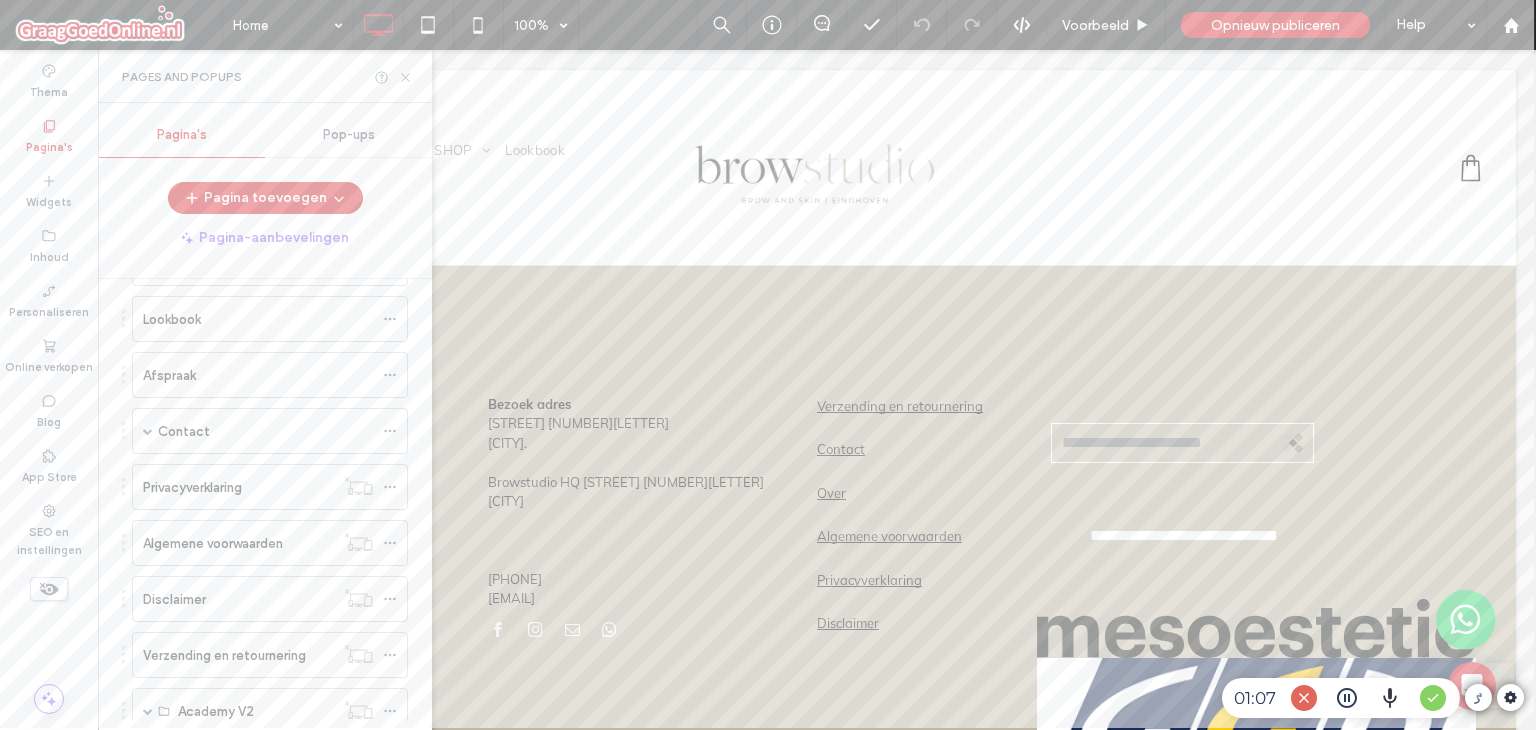 scroll, scrollTop: 420, scrollLeft: 0, axis: vertical 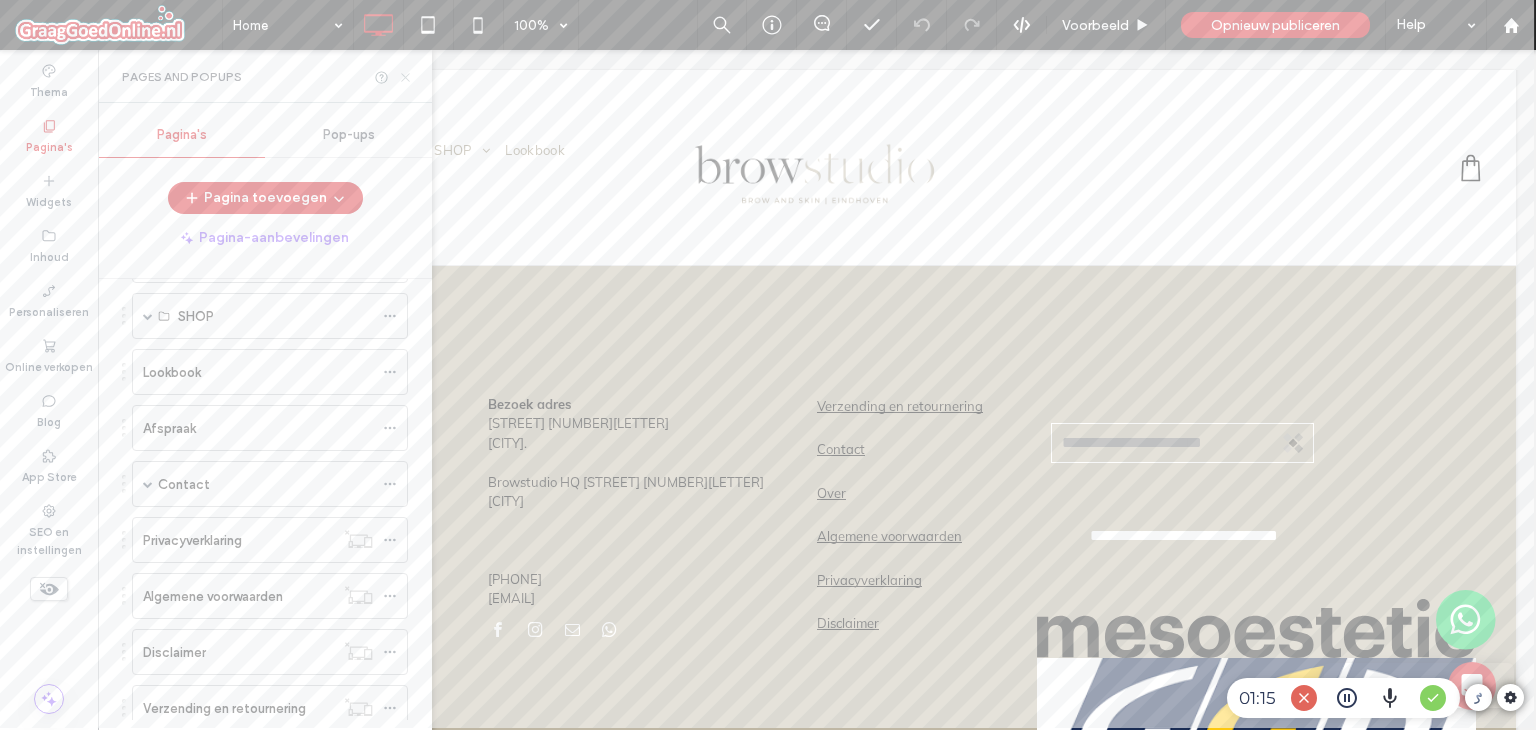 click 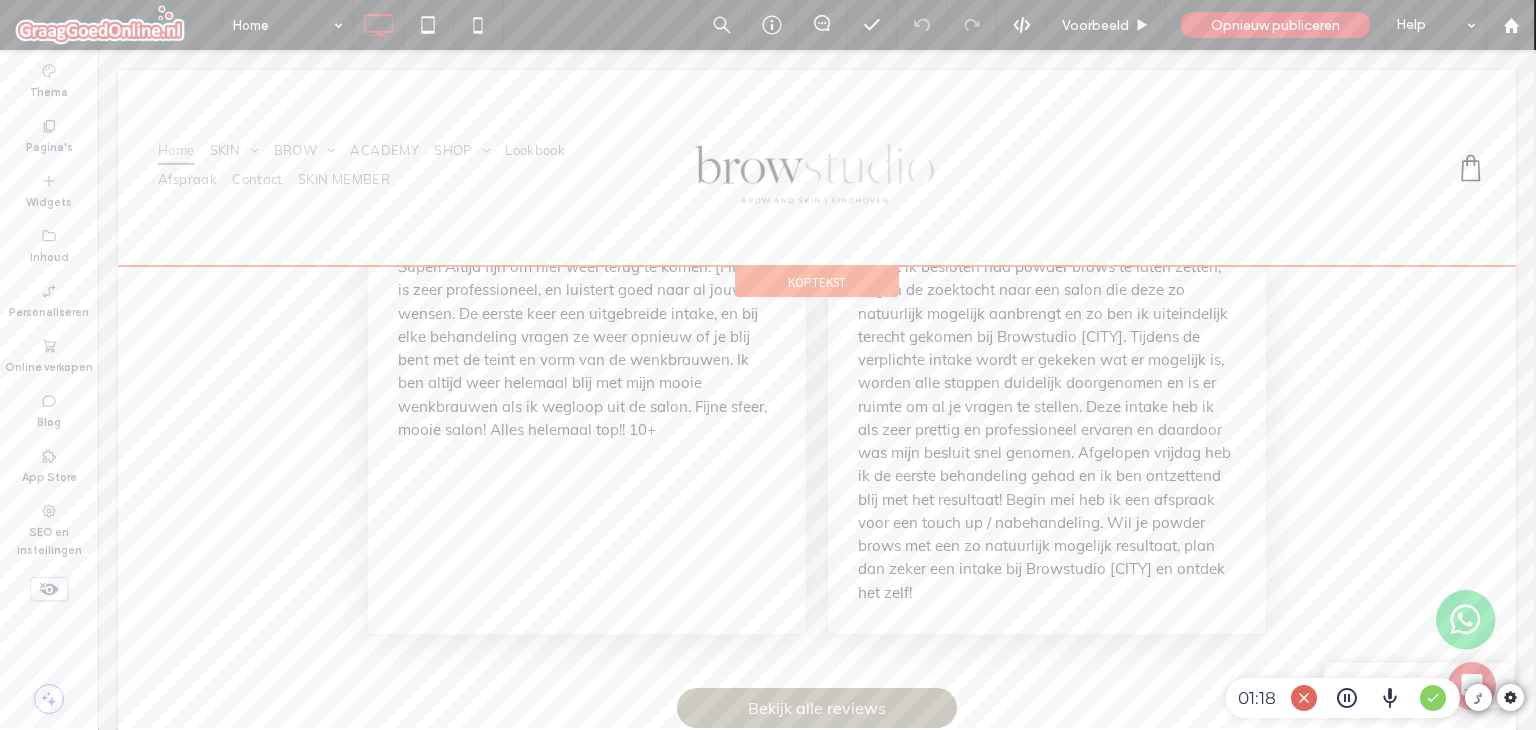 scroll, scrollTop: 10610, scrollLeft: 0, axis: vertical 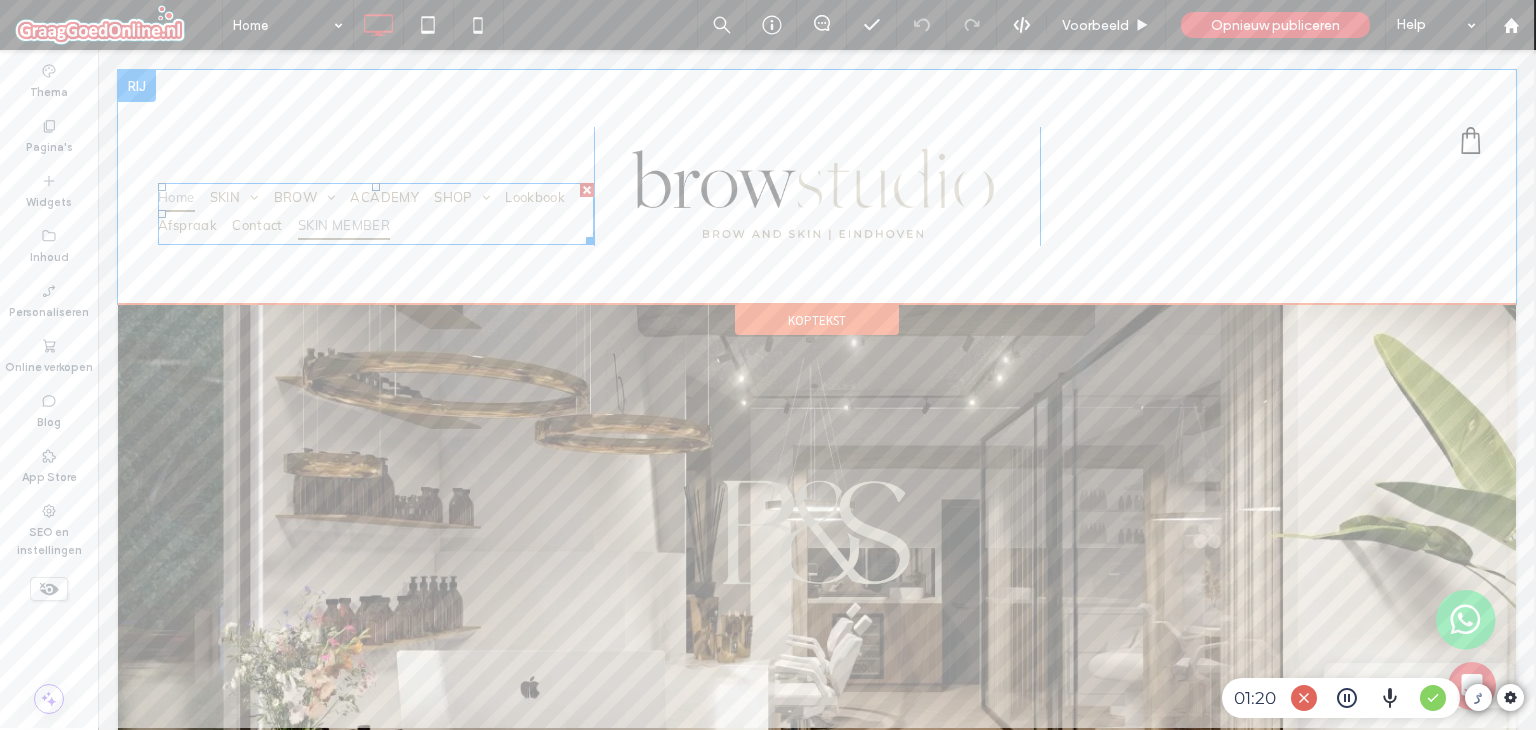 click on "SKIN MEMBER" at bounding box center (344, 226) 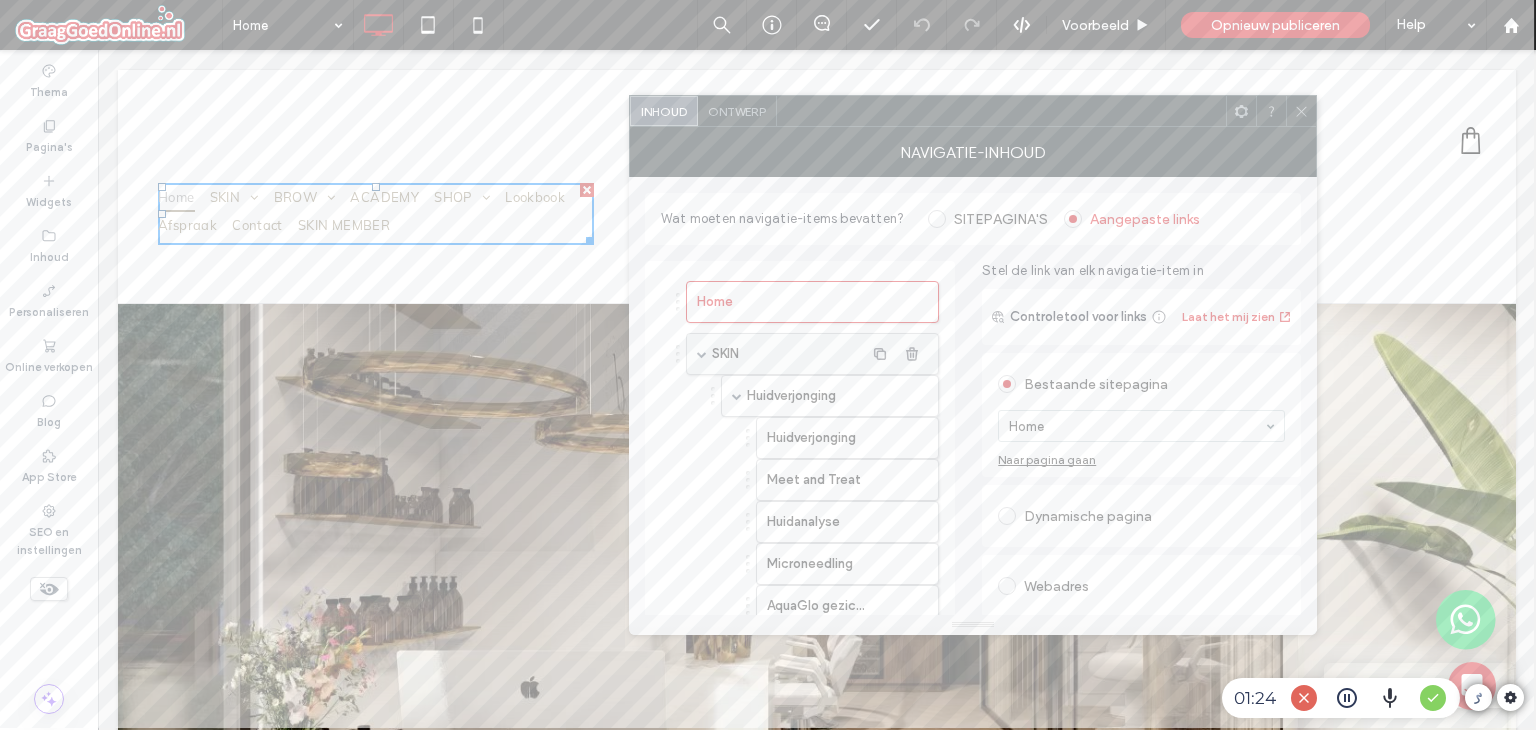 click on "SKIN" at bounding box center (812, 354) 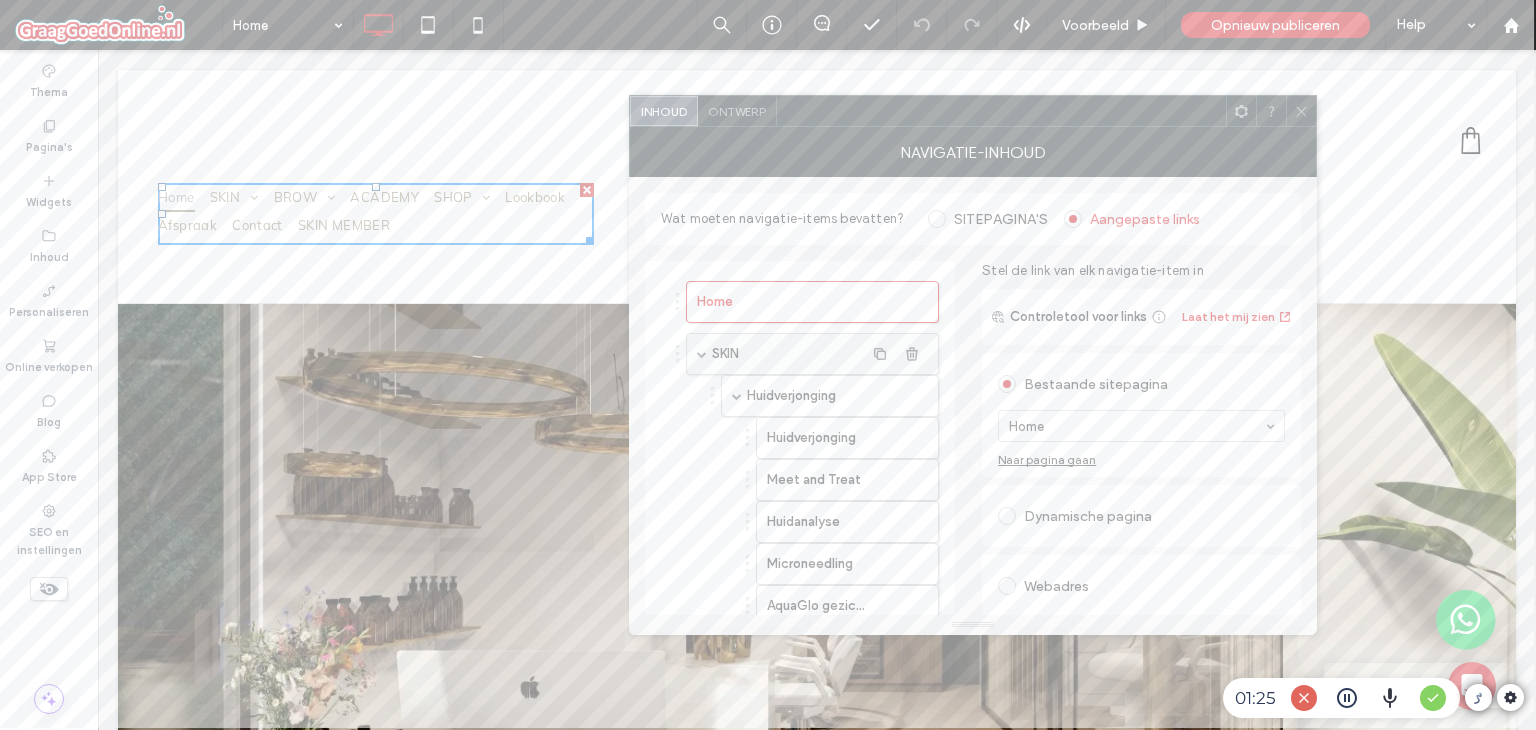click at bounding box center (702, 354) 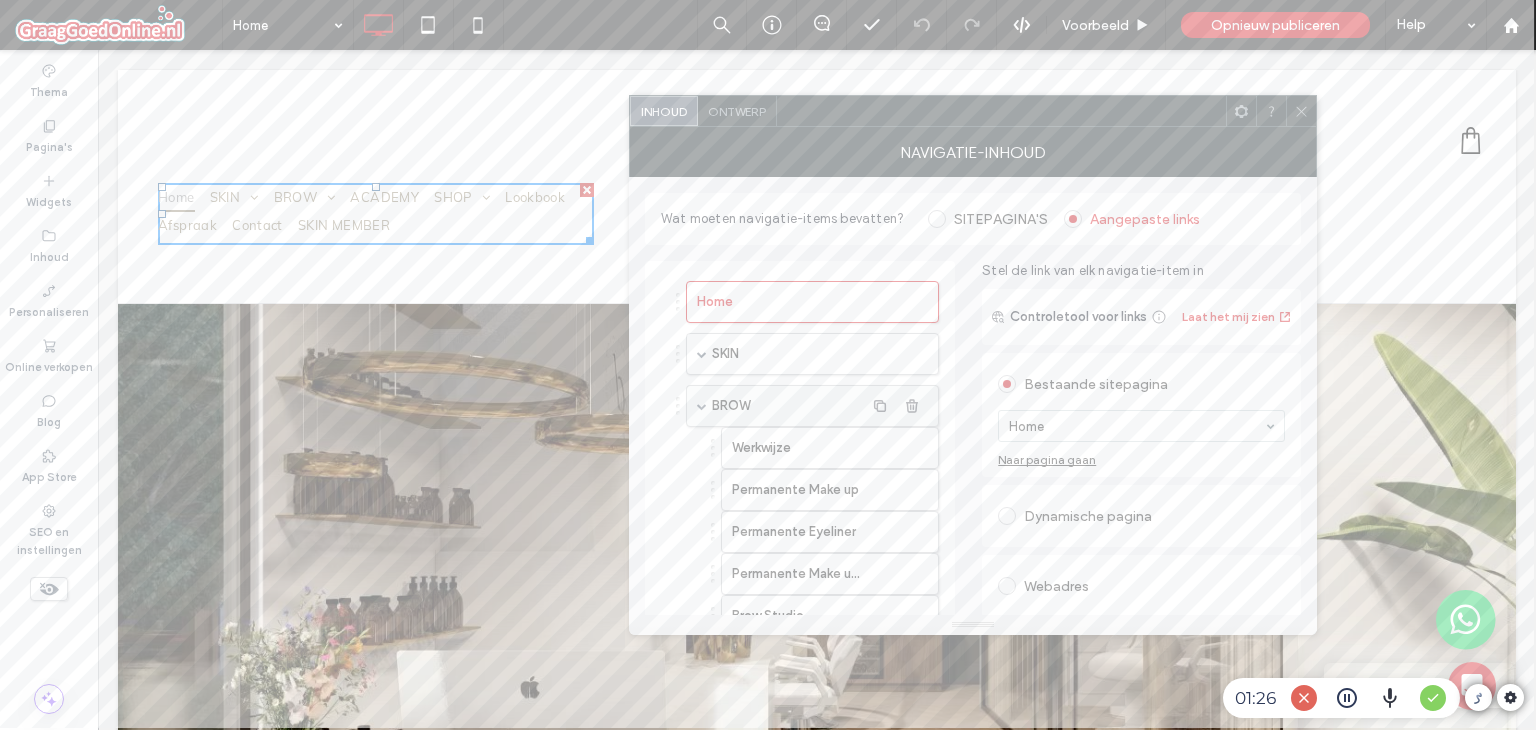 click at bounding box center [702, 406] 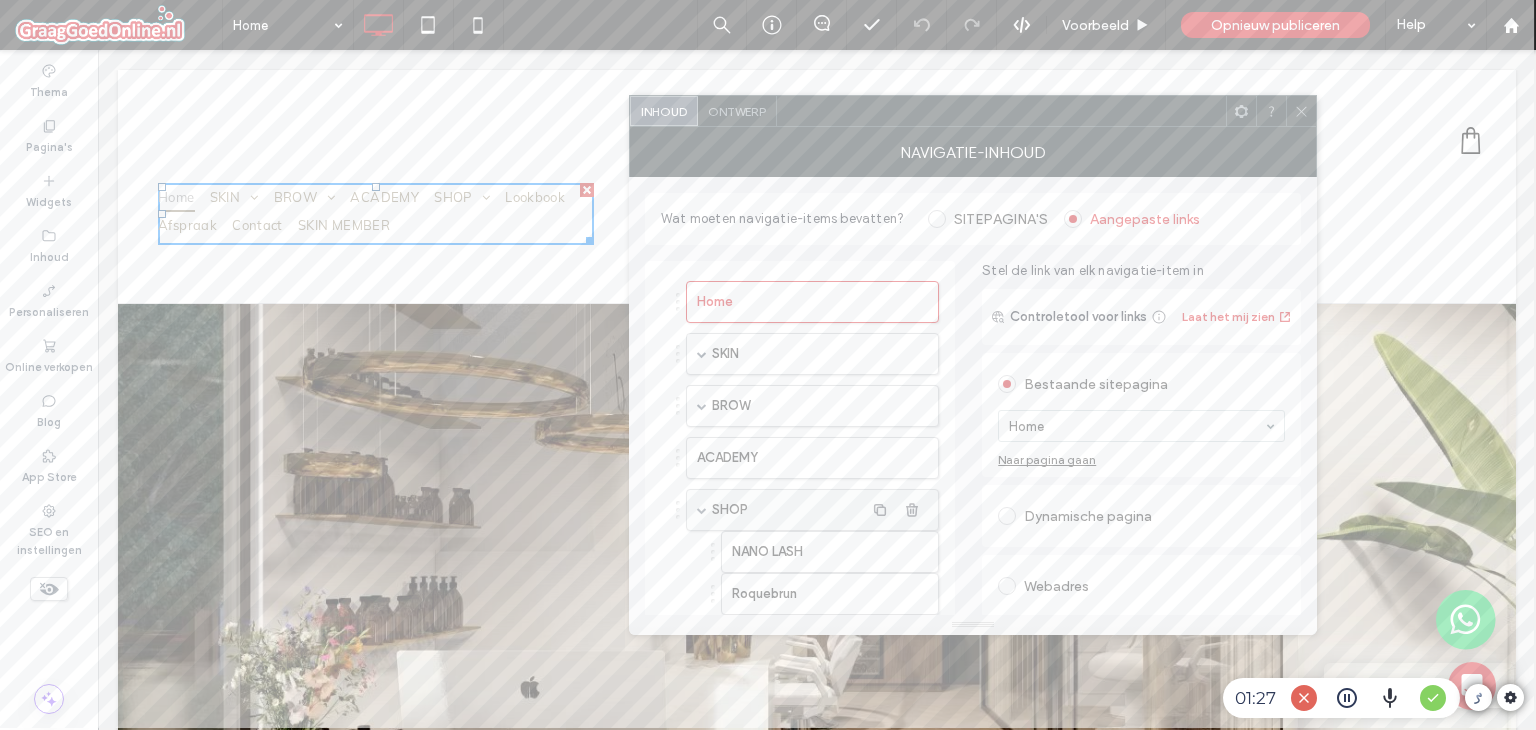 click at bounding box center (702, 510) 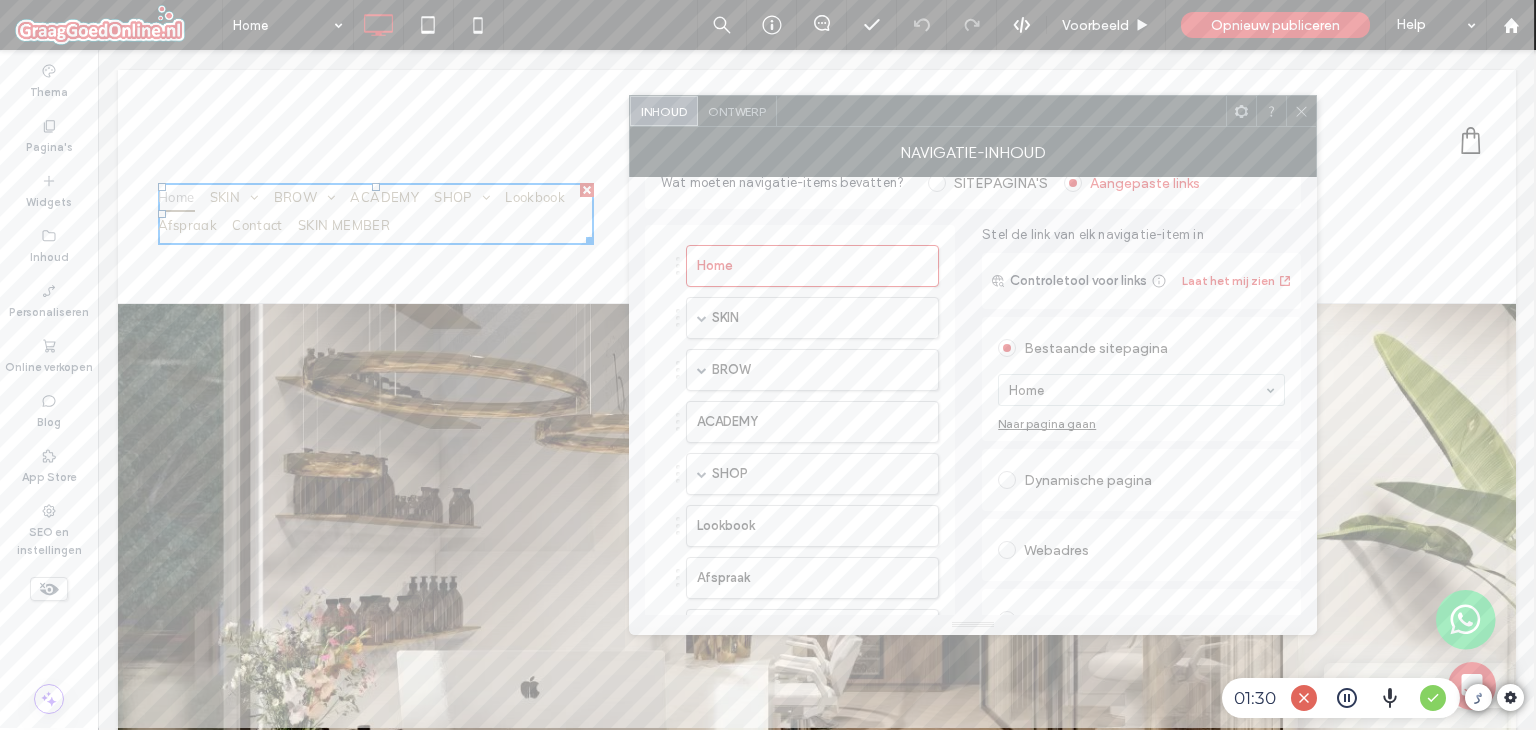 scroll, scrollTop: 0, scrollLeft: 0, axis: both 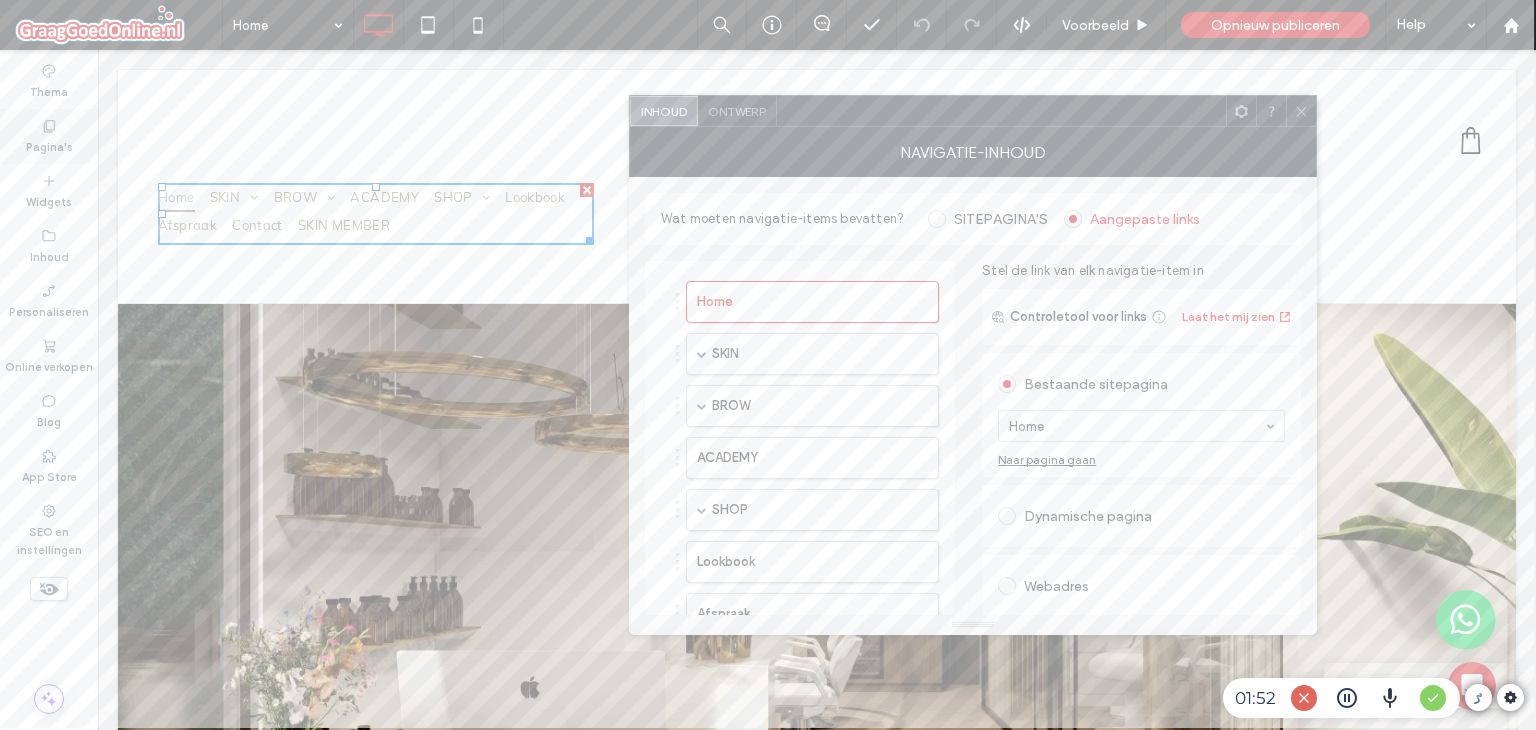 click on "Pagina's" at bounding box center [49, 145] 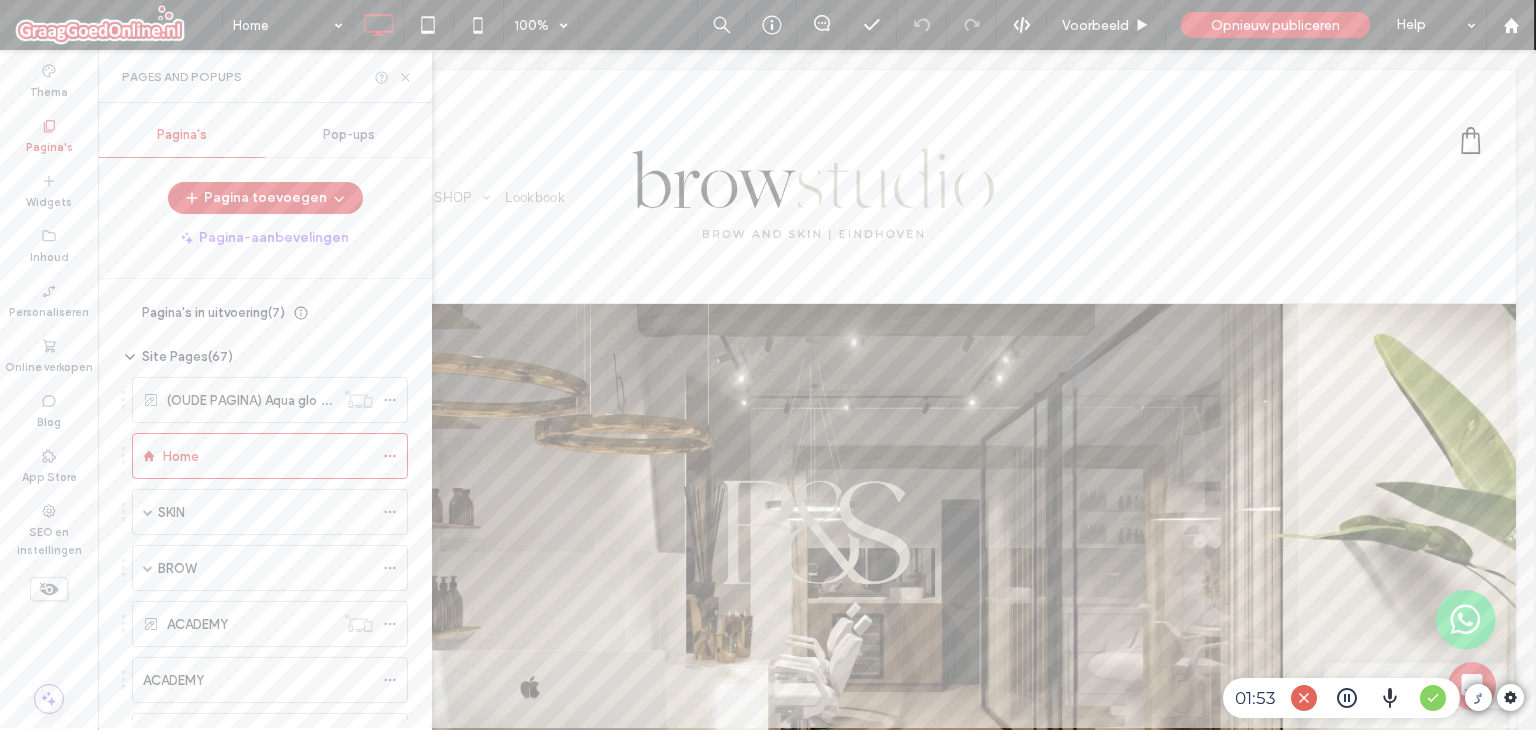 click on "Pop-ups" at bounding box center [349, 135] 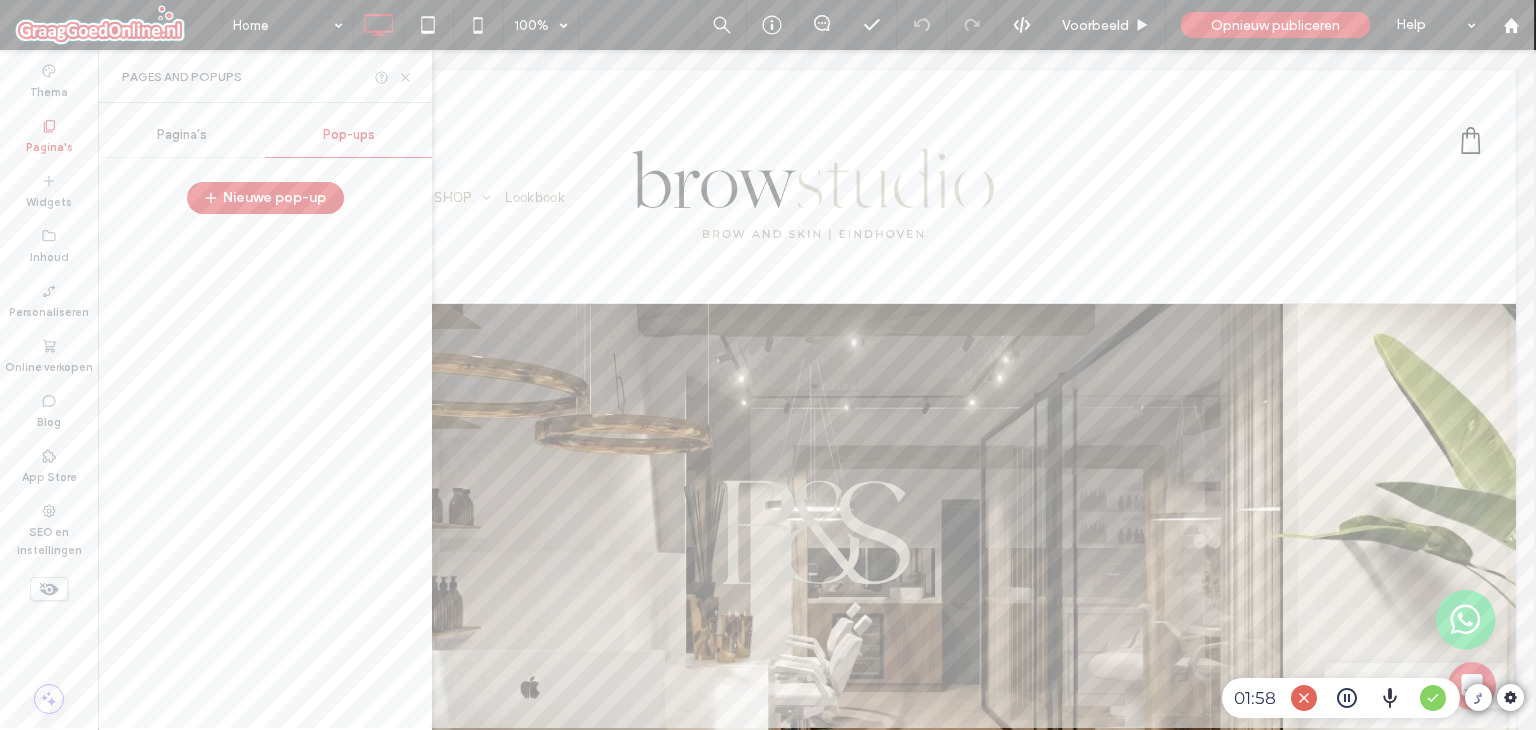 click on "Pagina's" at bounding box center (49, 145) 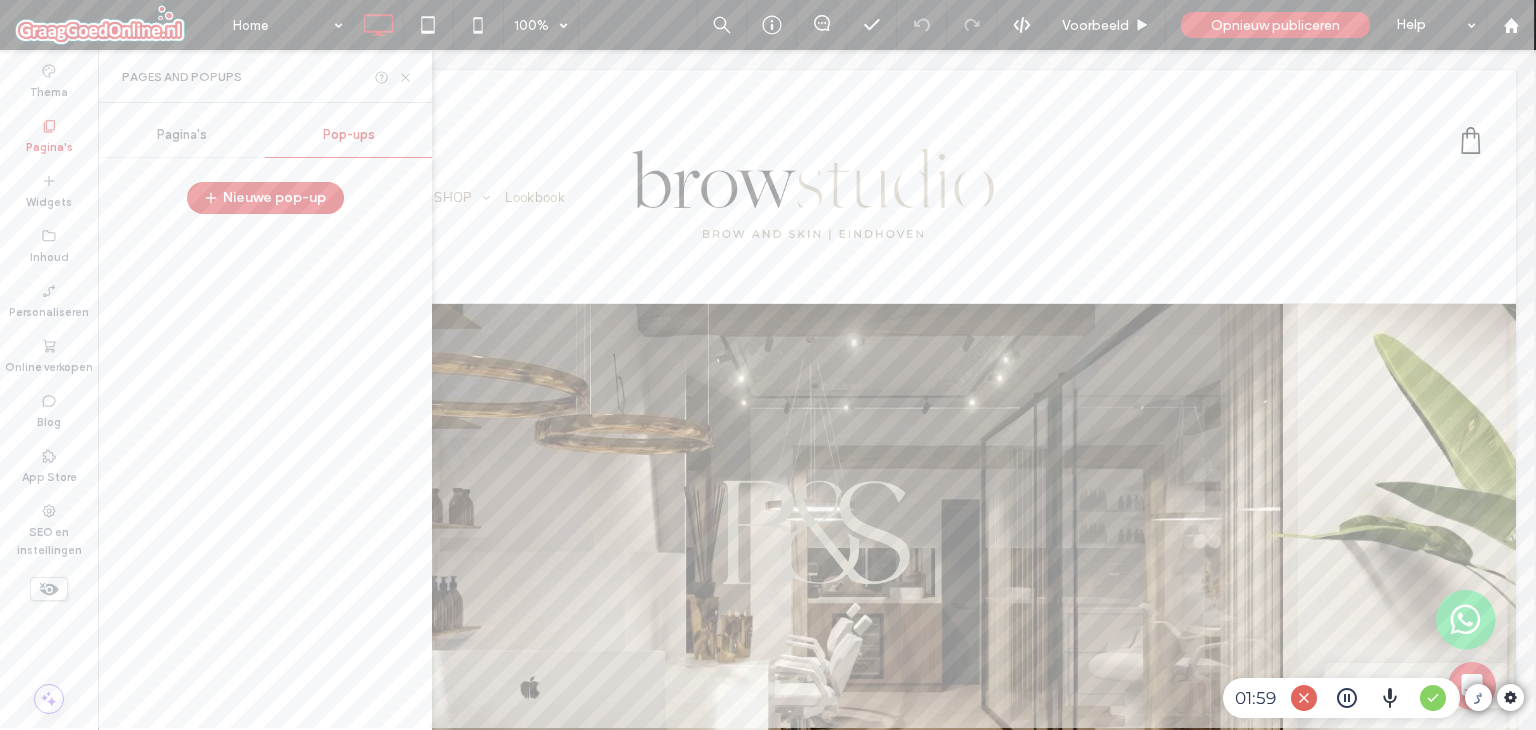 click on "Pop-ups" at bounding box center (349, 135) 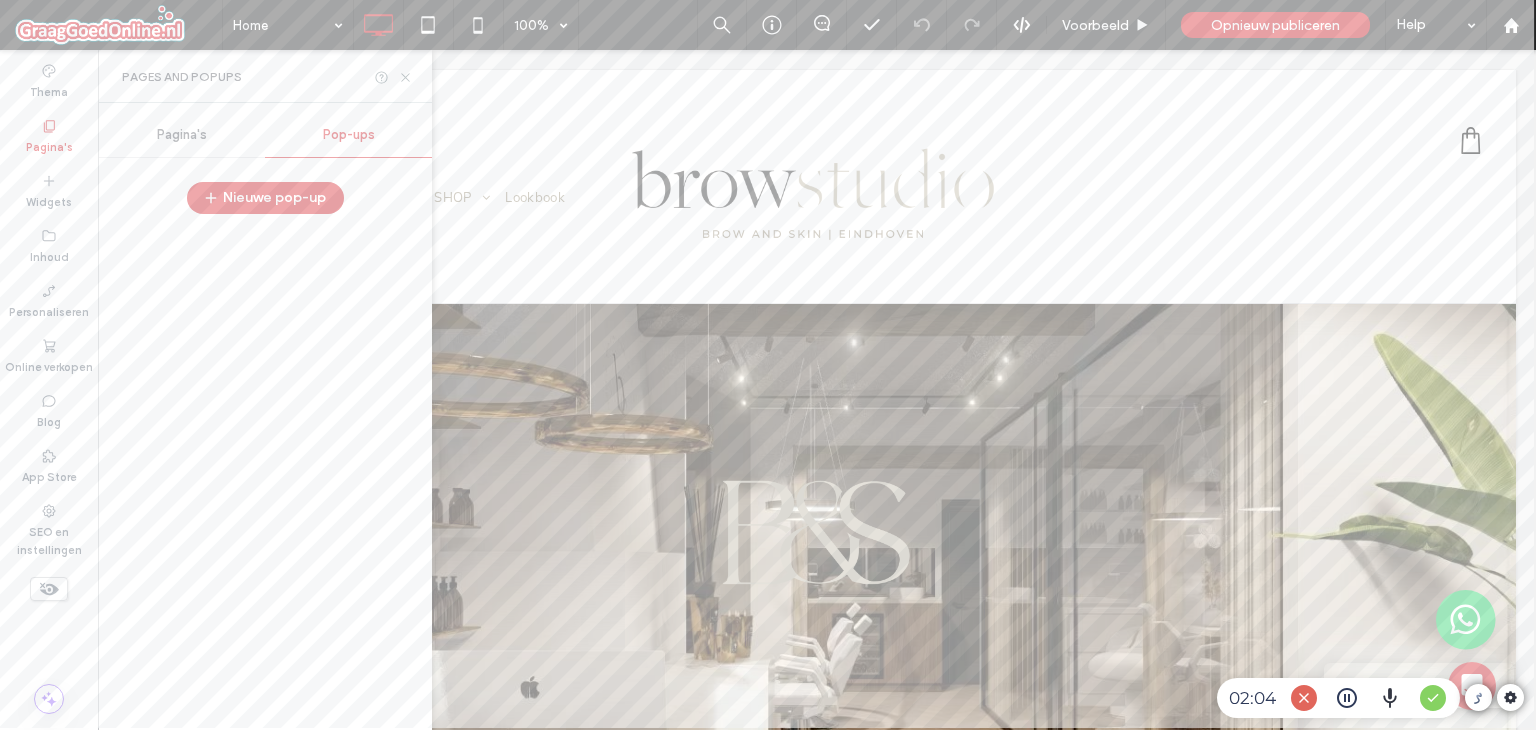 click on "Pagina's" at bounding box center [182, 135] 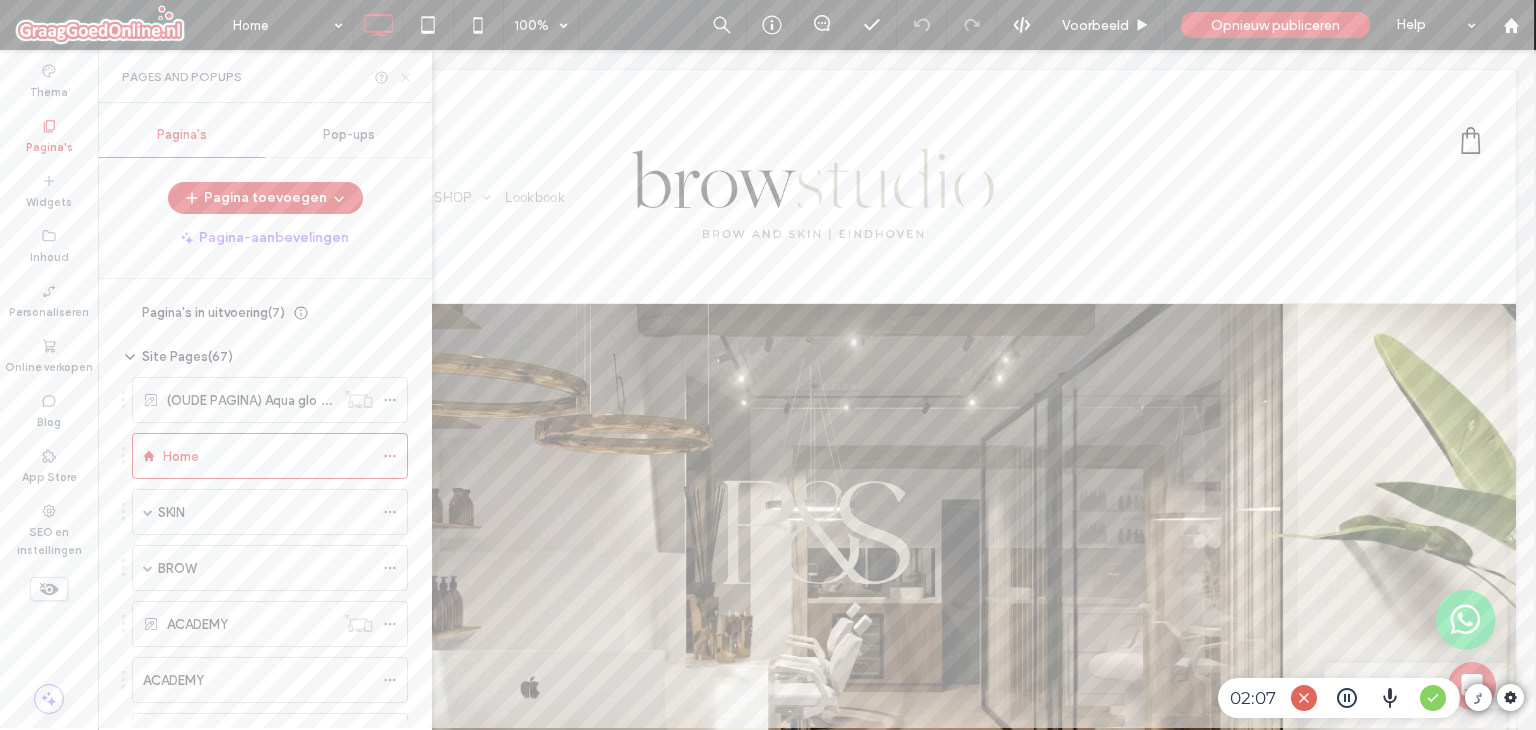 click 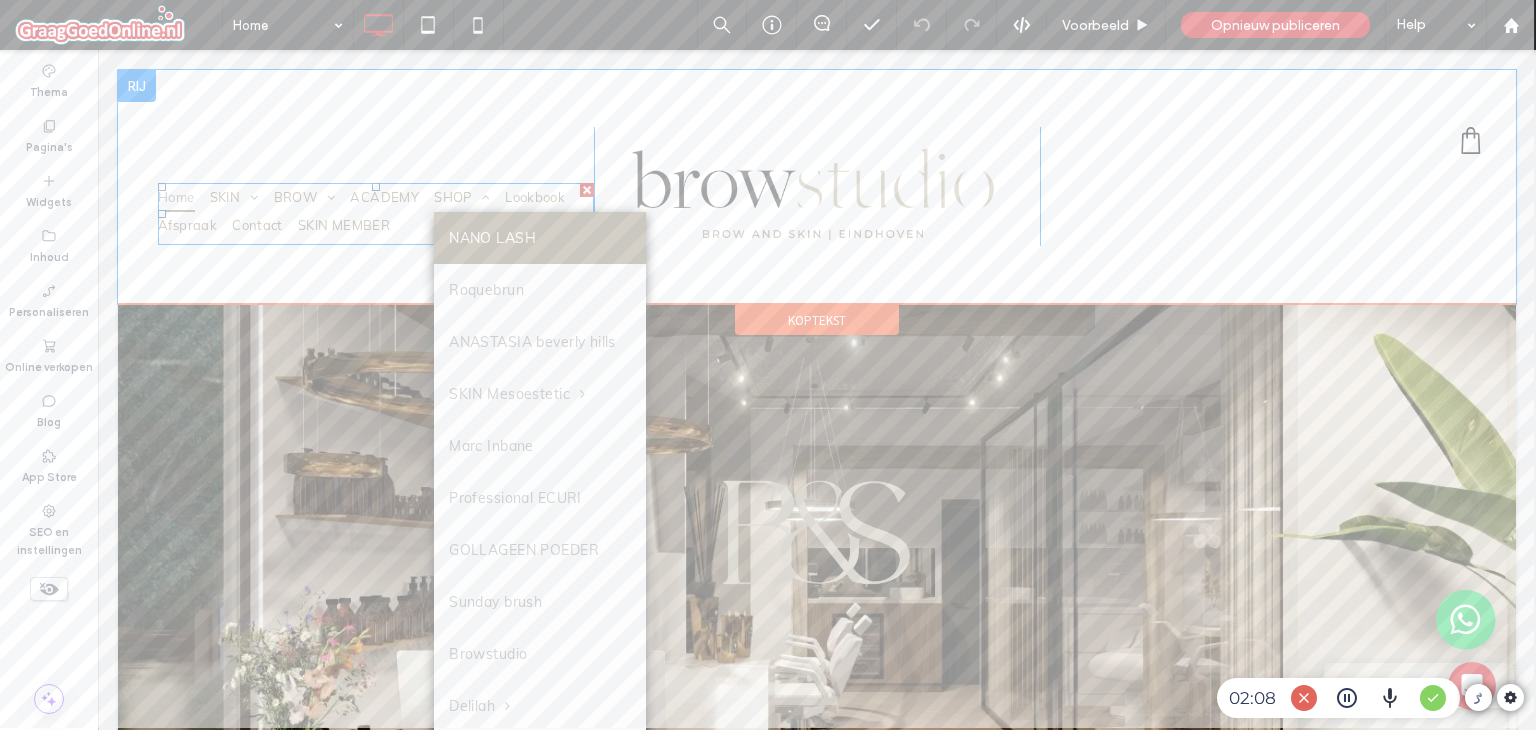 click on "NANO LASH" at bounding box center [492, 238] 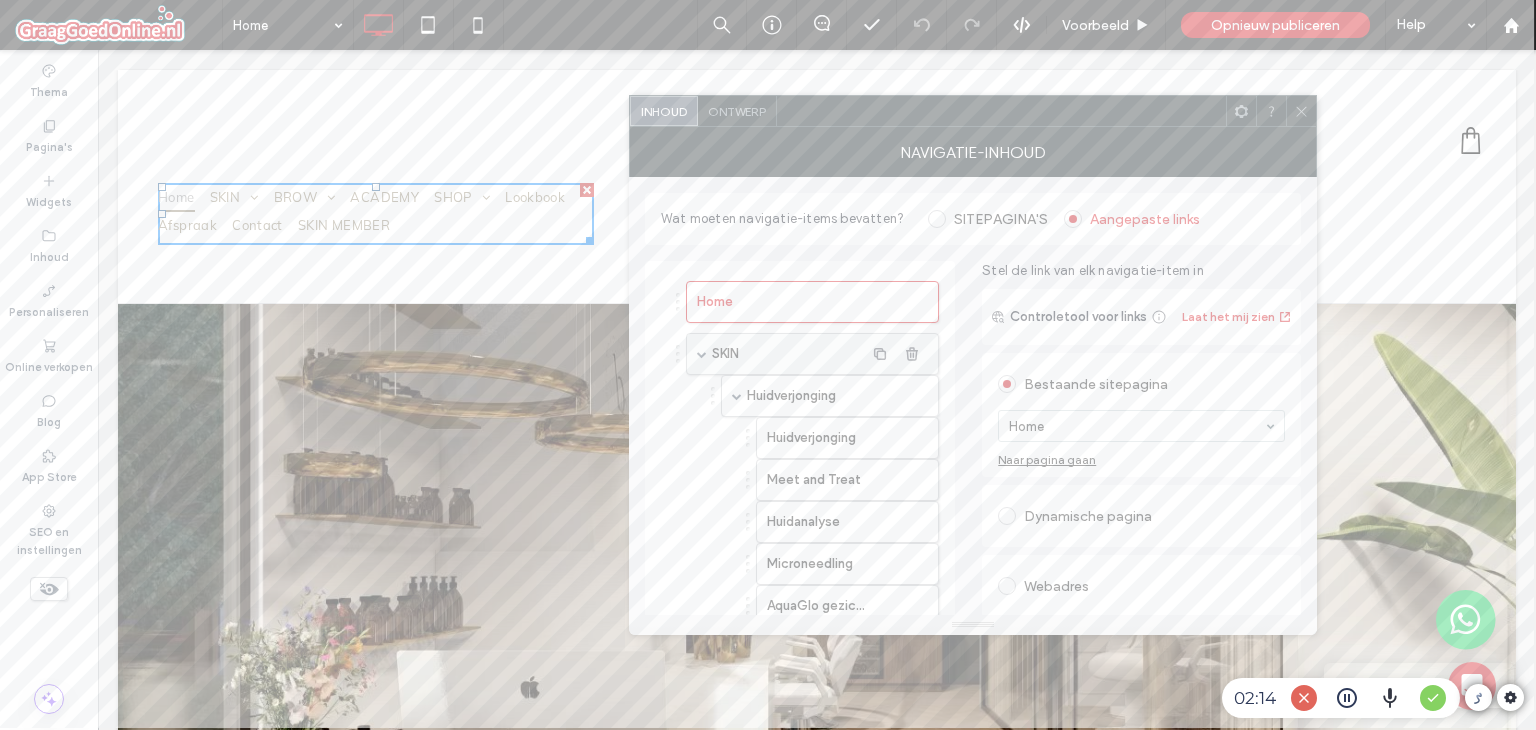 click on "SKIN" at bounding box center [788, 354] 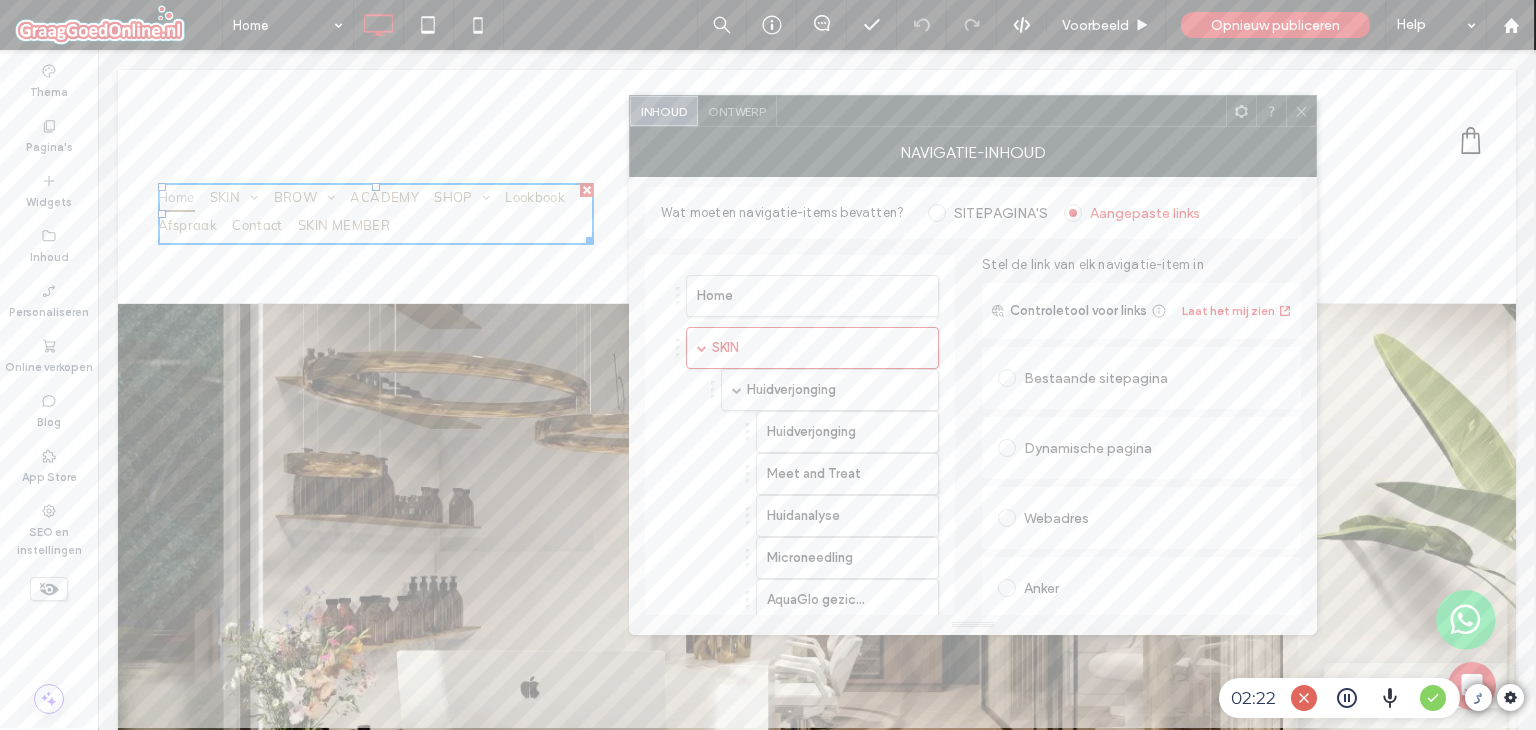 scroll, scrollTop: 0, scrollLeft: 0, axis: both 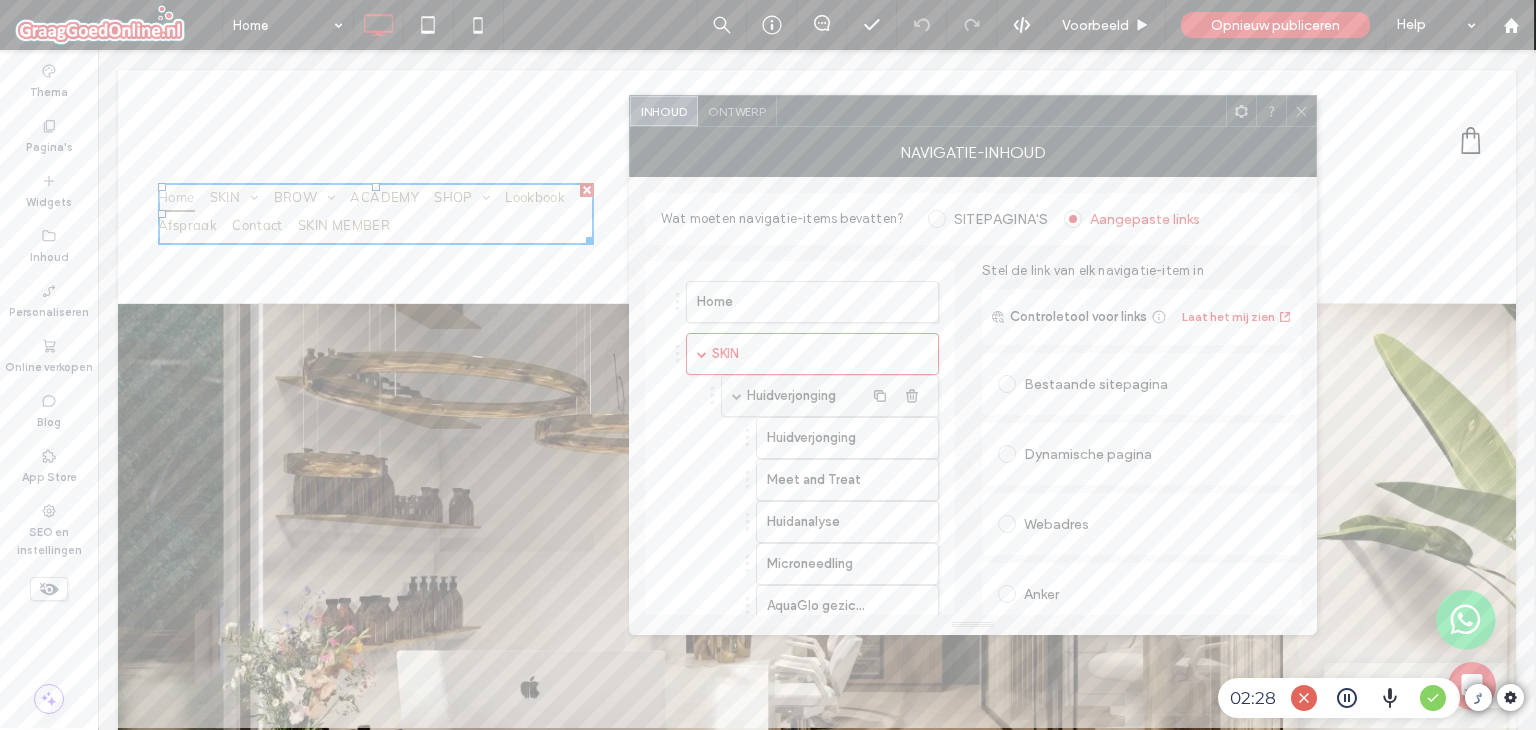 click on "Huidverjonging" at bounding box center (830, 396) 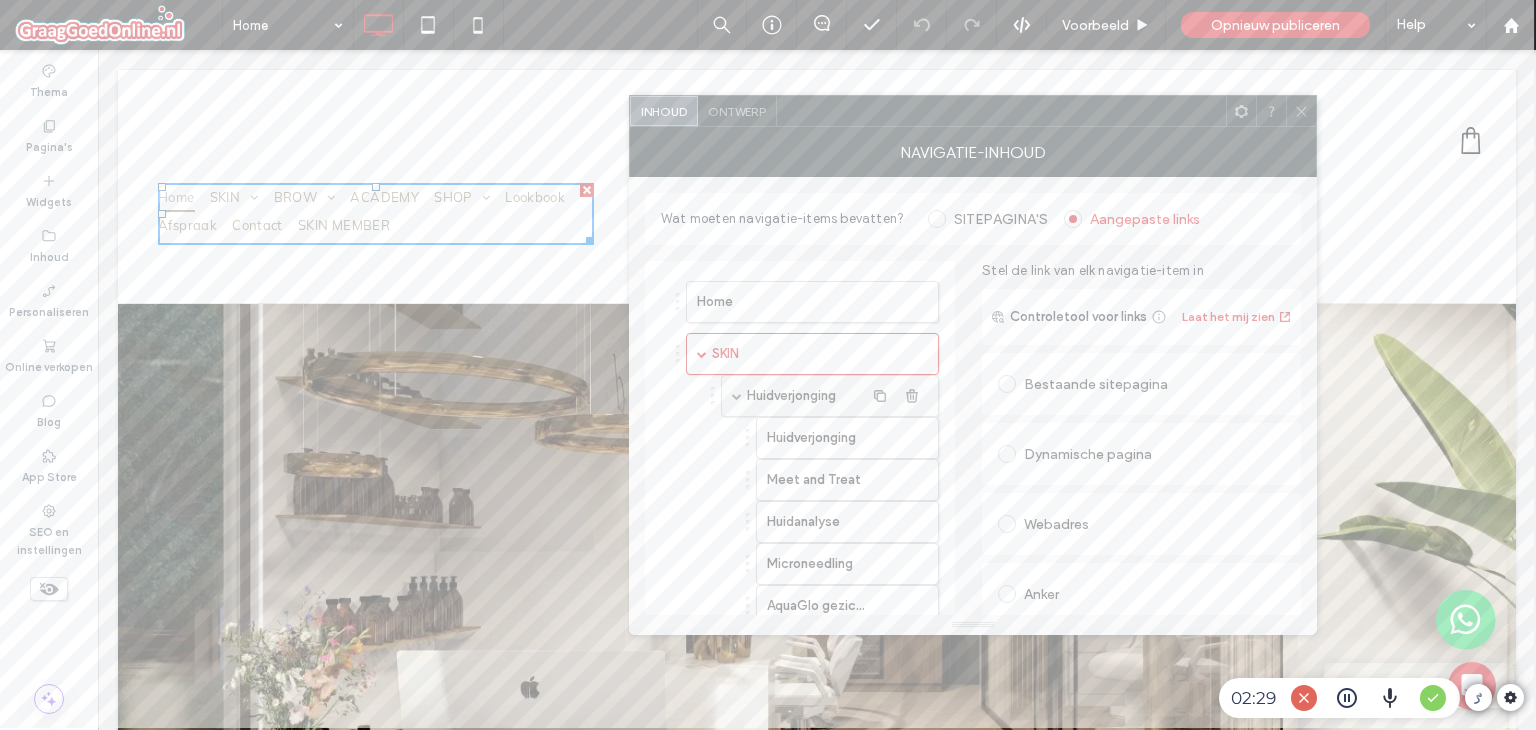 click on "Huidverjonging" at bounding box center (805, 396) 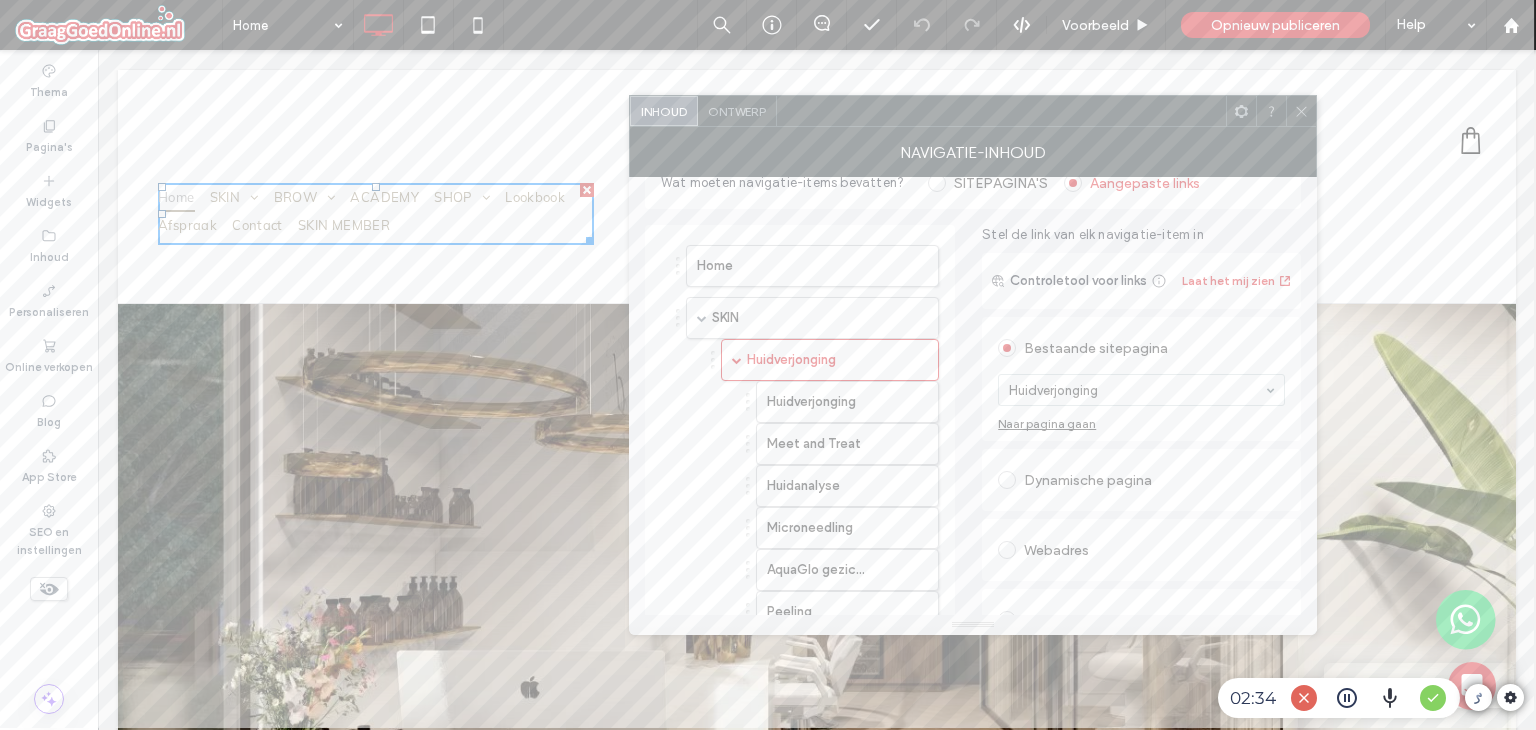 scroll, scrollTop: 100, scrollLeft: 0, axis: vertical 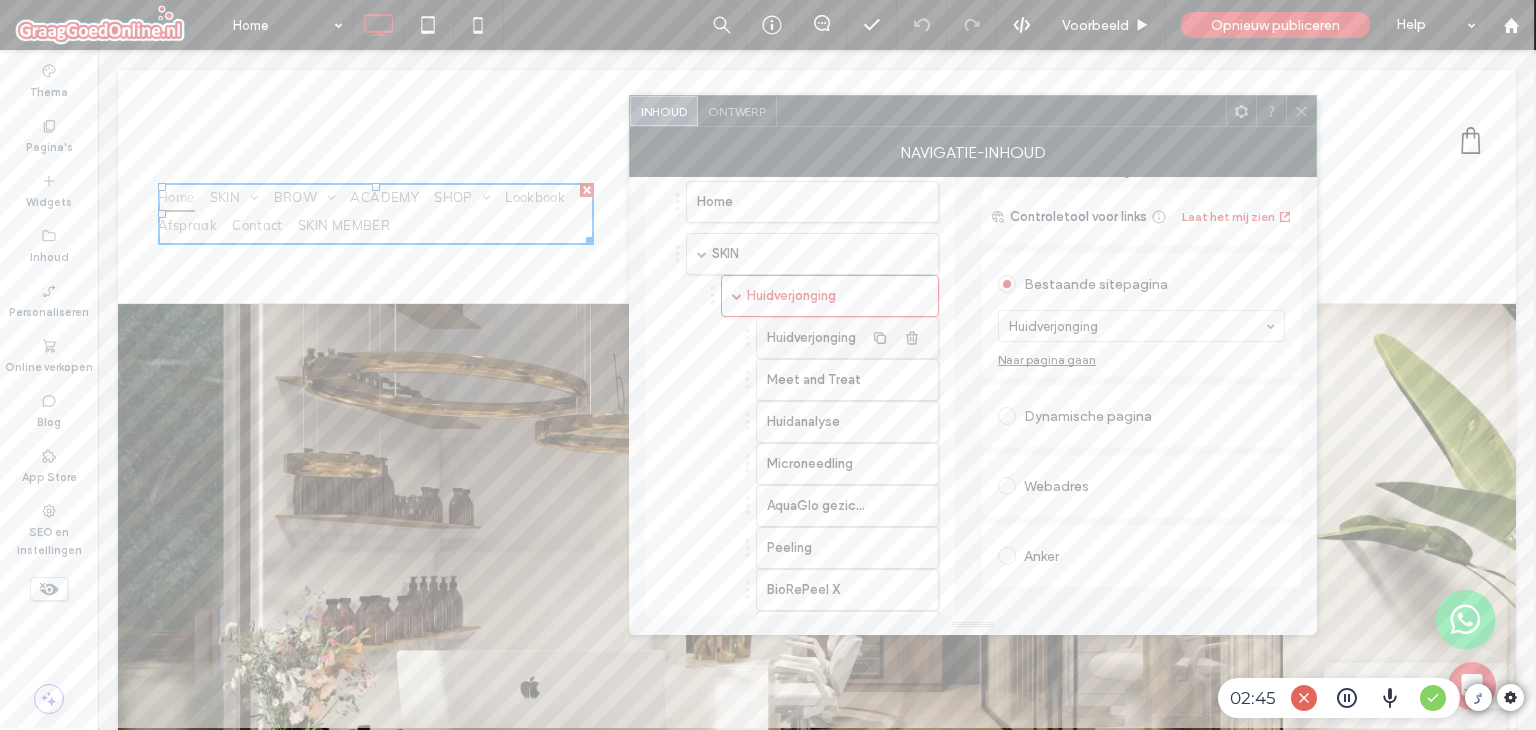 click on "Huidverjonging" at bounding box center [815, 338] 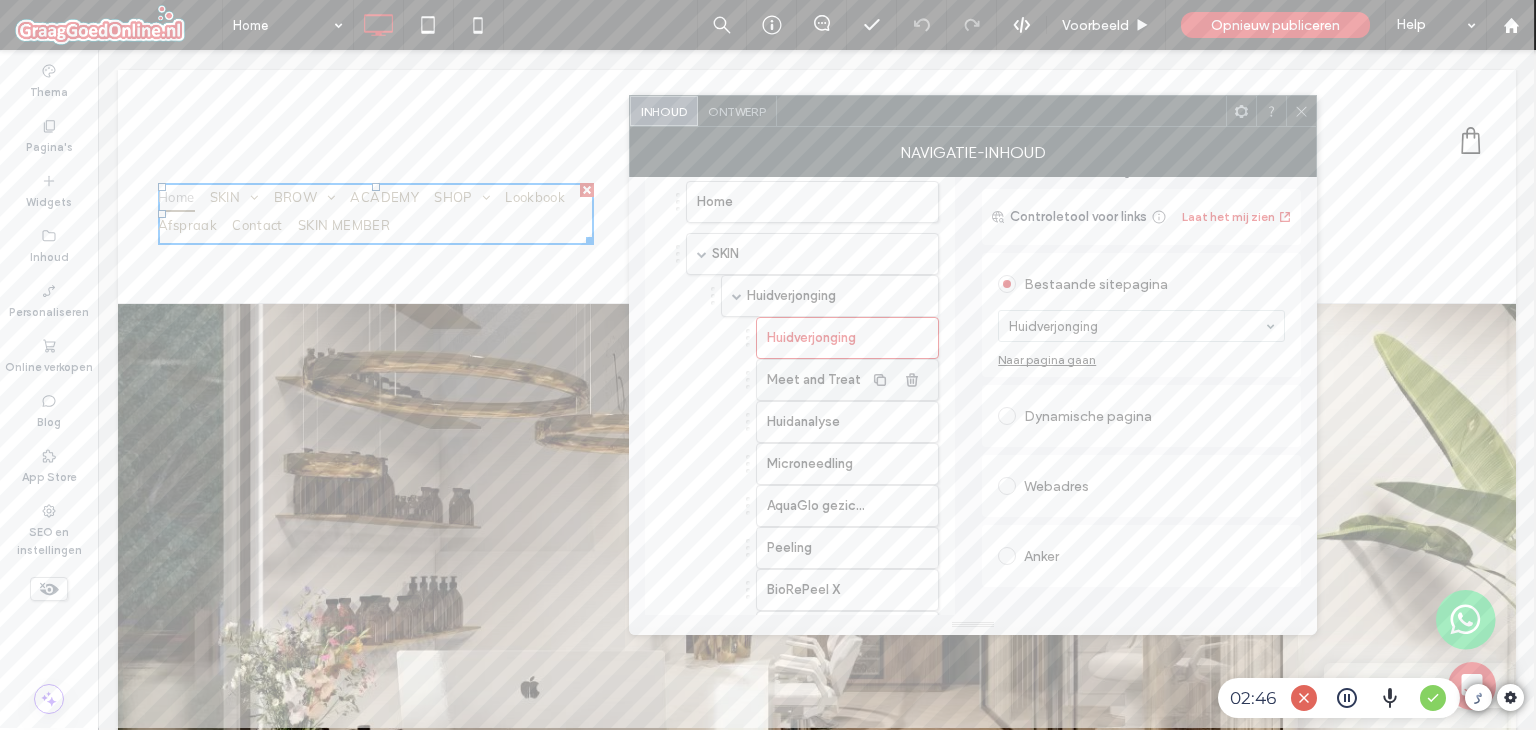 drag, startPoint x: 840, startPoint y: 376, endPoint x: 835, endPoint y: 385, distance: 10.29563 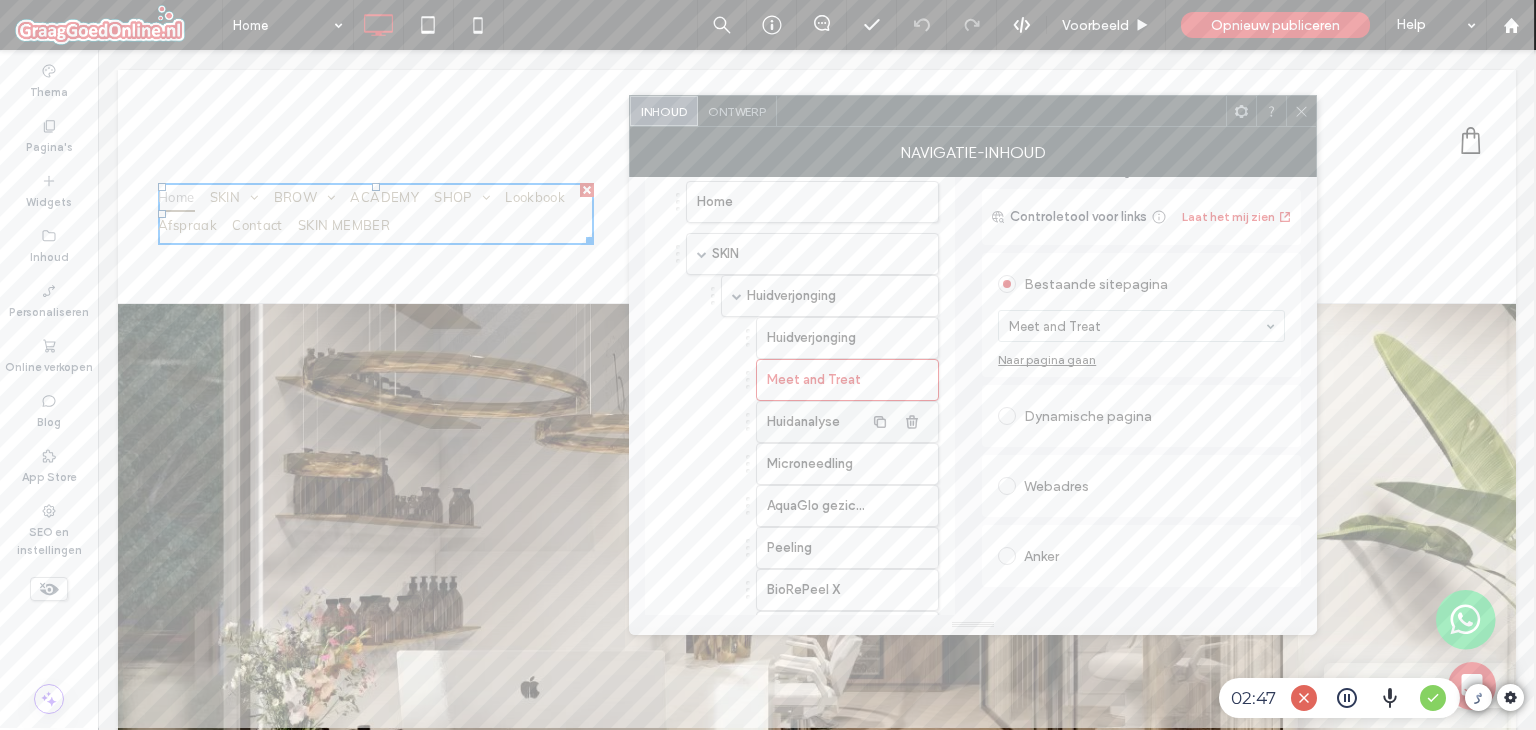 click on "Huidanalyse" at bounding box center [815, 422] 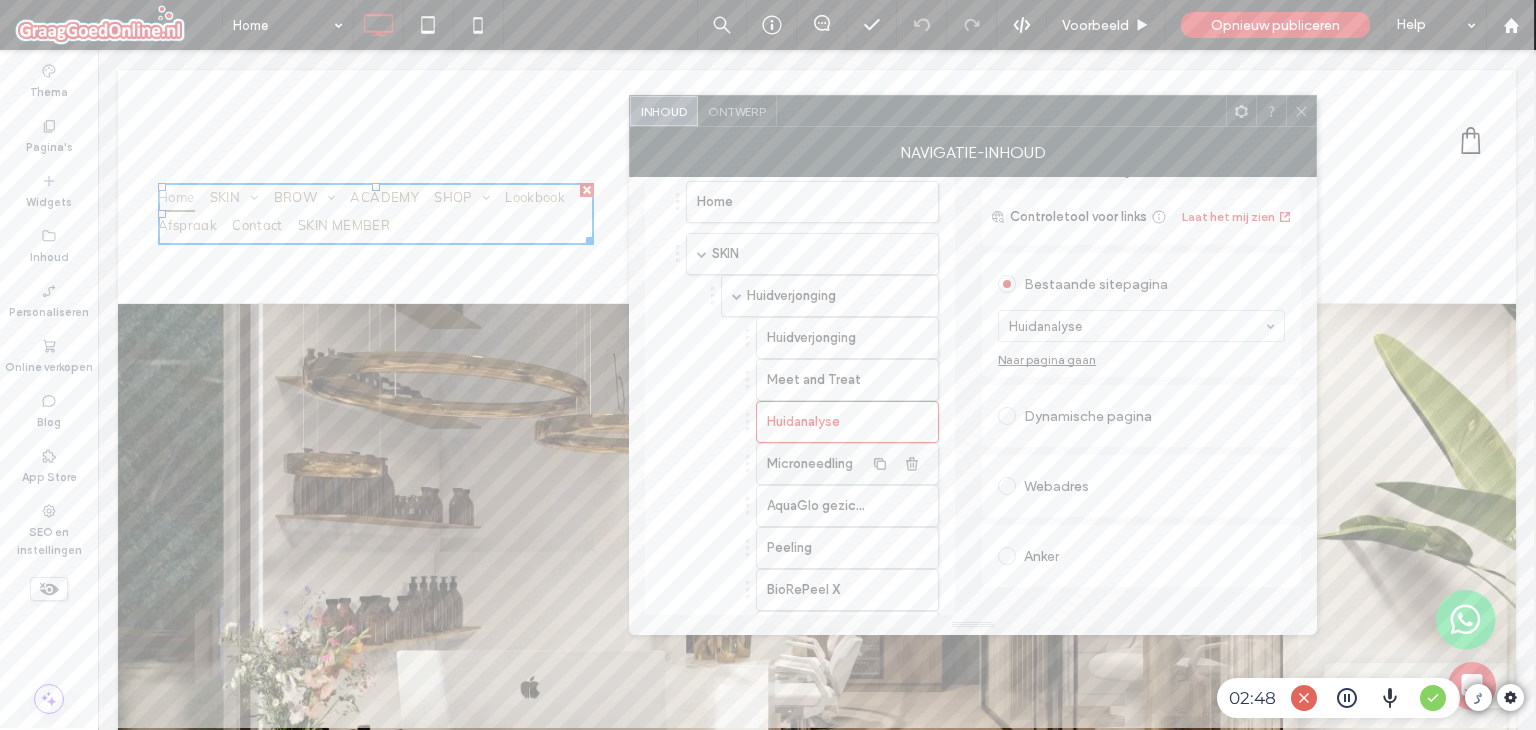 click on "Microneedling" at bounding box center (815, 464) 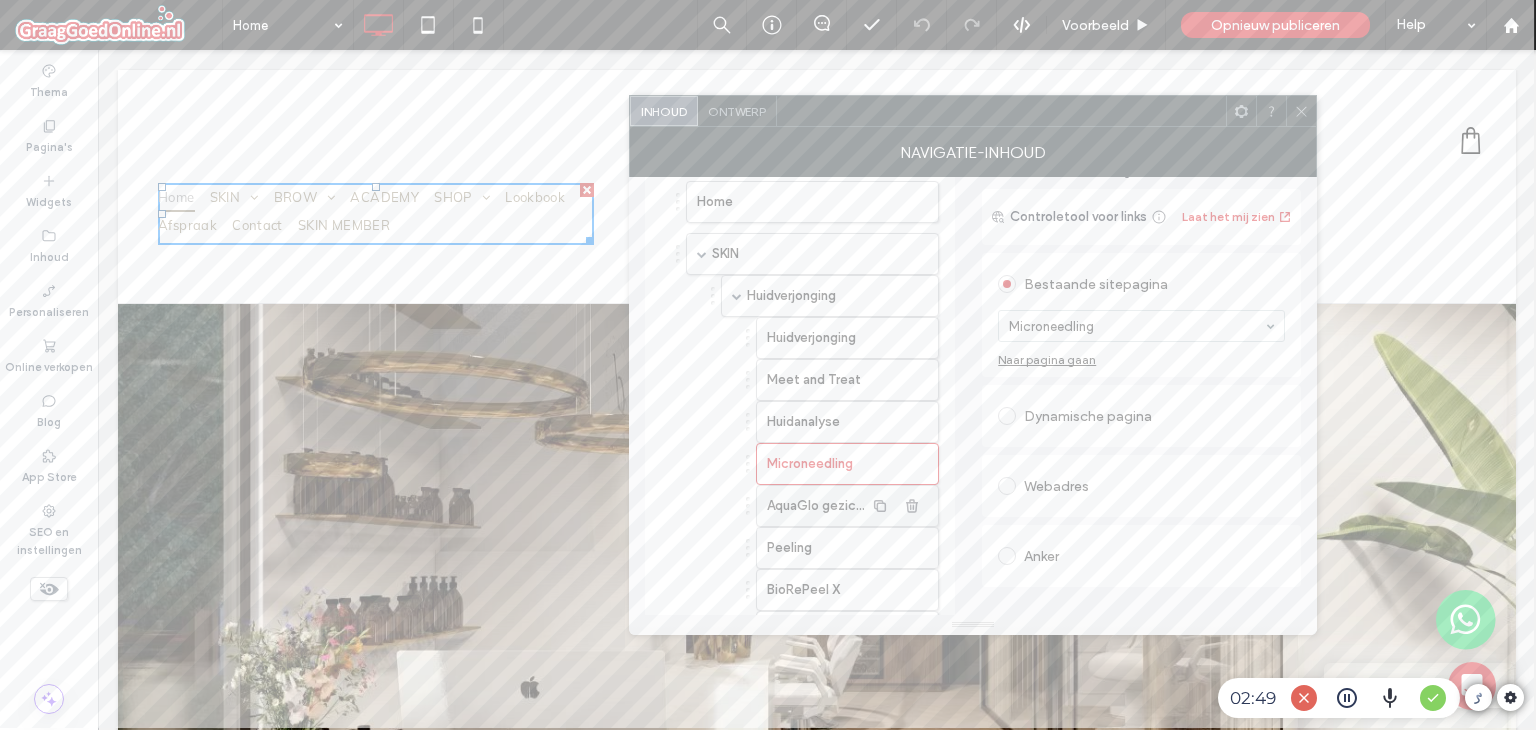 click on "AquaGlo gezichtsbehandeling" at bounding box center [815, 506] 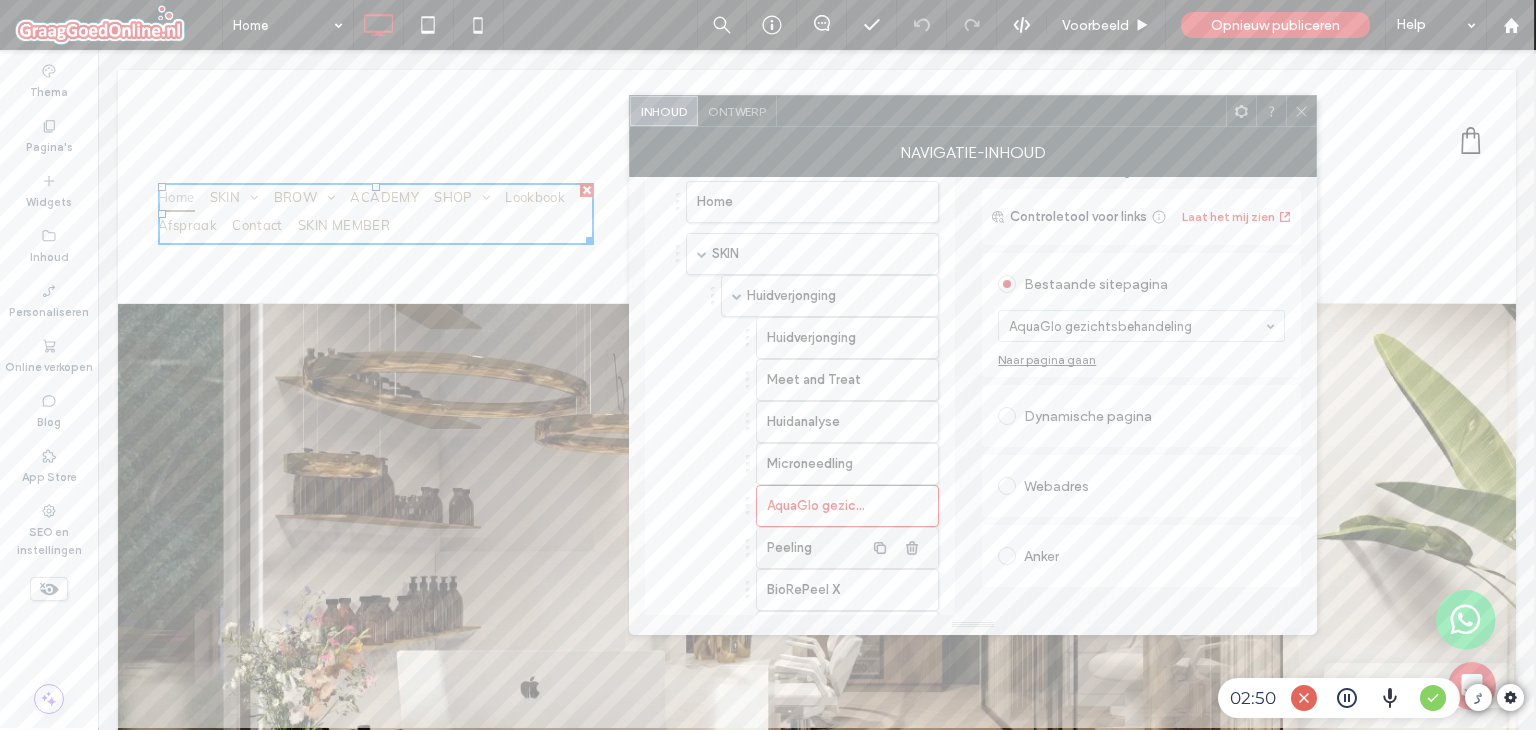 click on "Peeling" at bounding box center [815, 548] 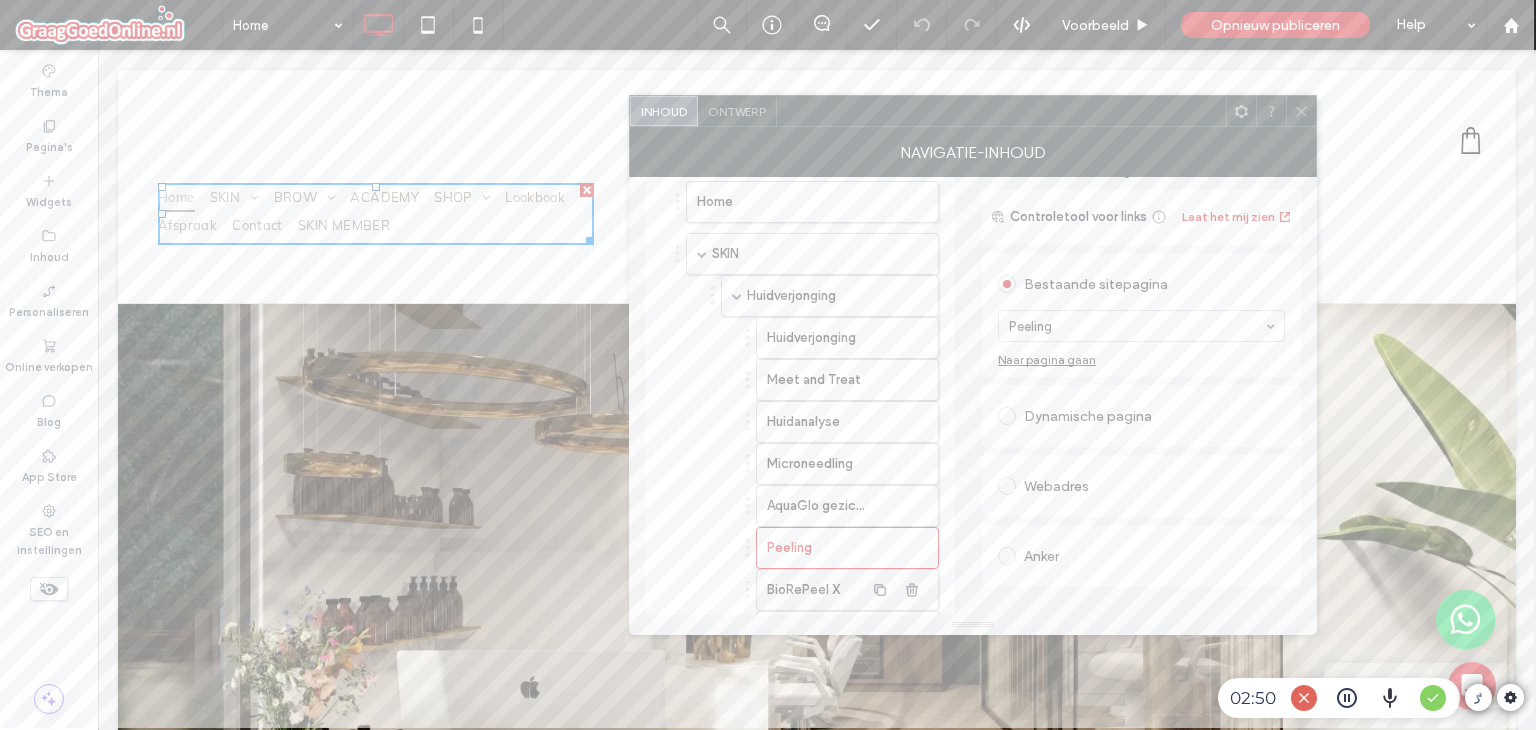click on "BioRePeel X" at bounding box center [815, 590] 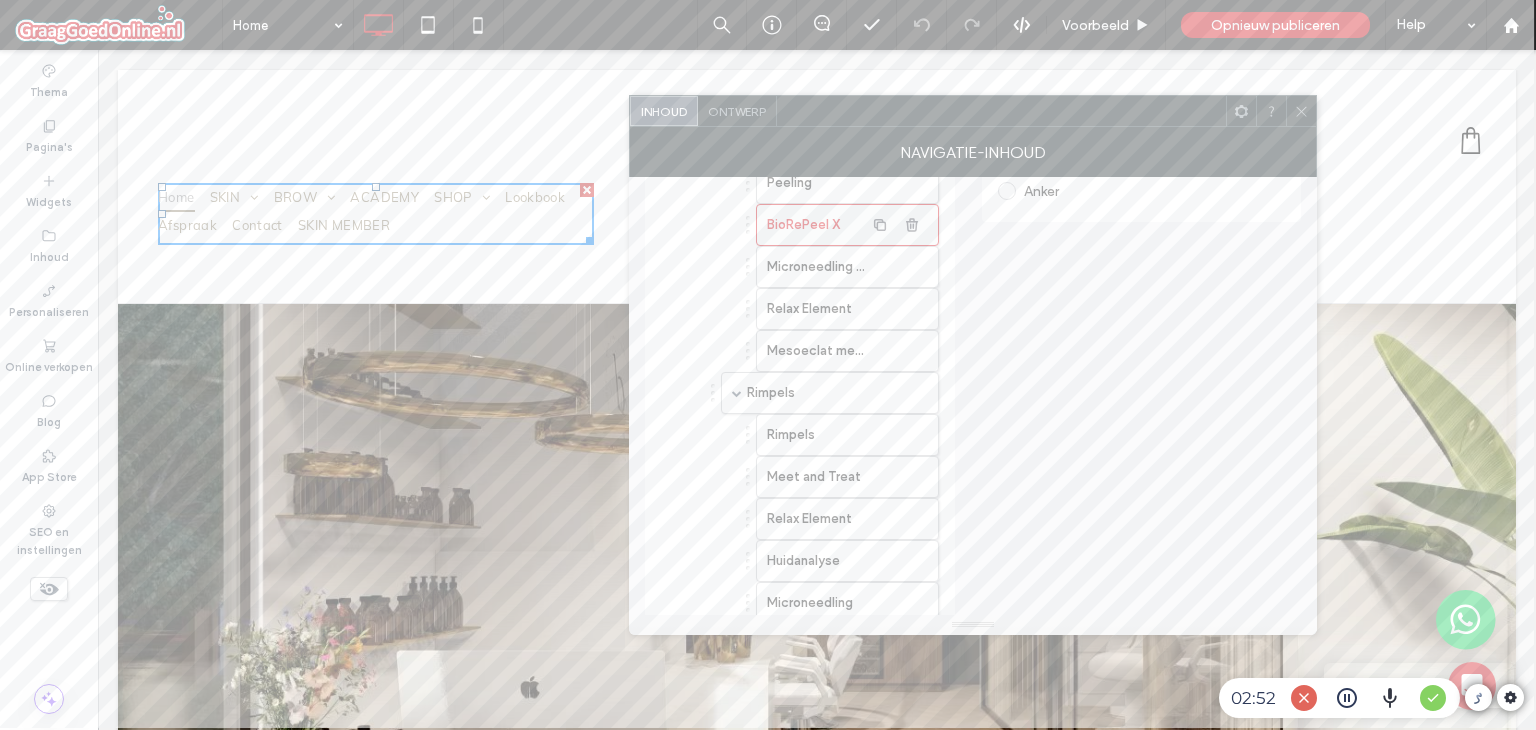 scroll, scrollTop: 500, scrollLeft: 0, axis: vertical 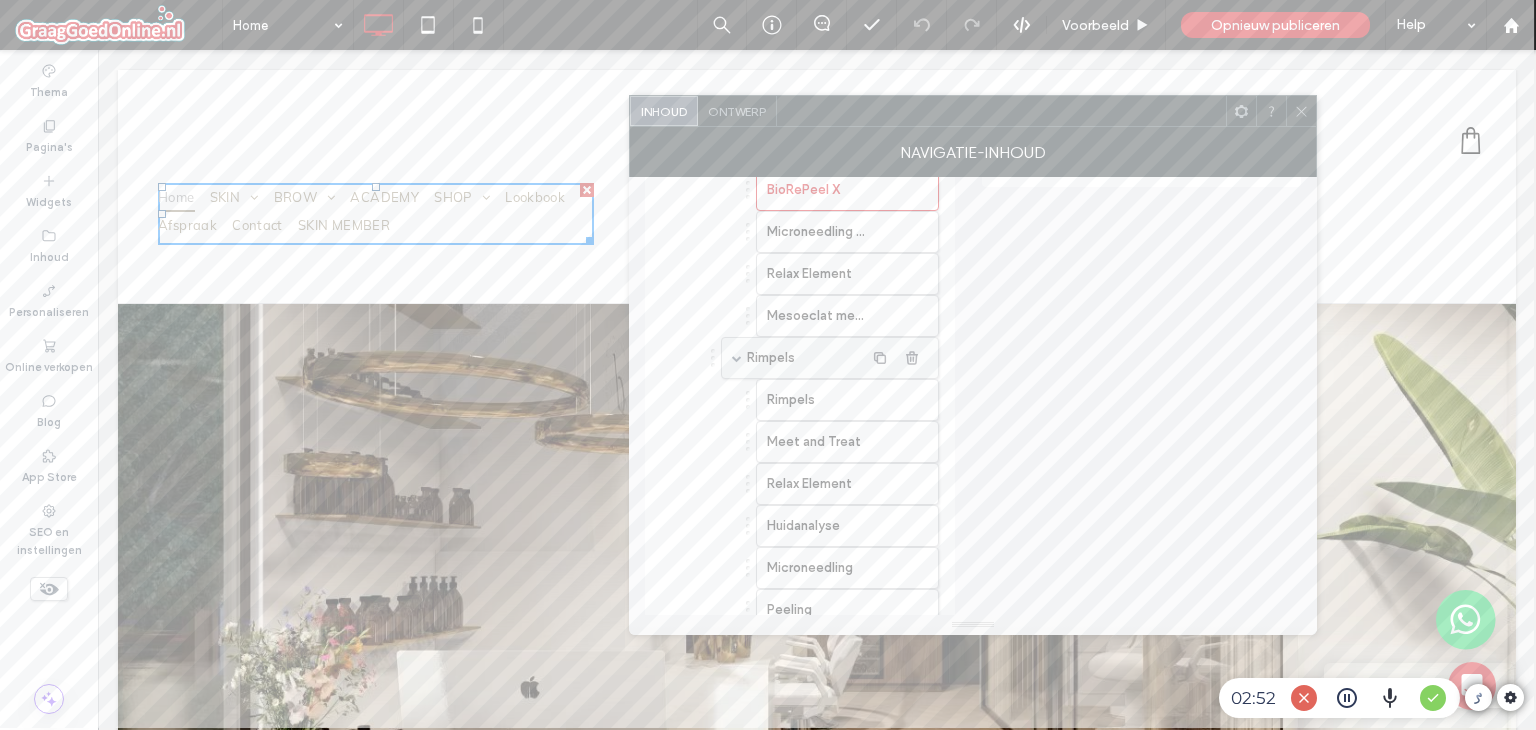 click on "Rimpels" at bounding box center (805, 358) 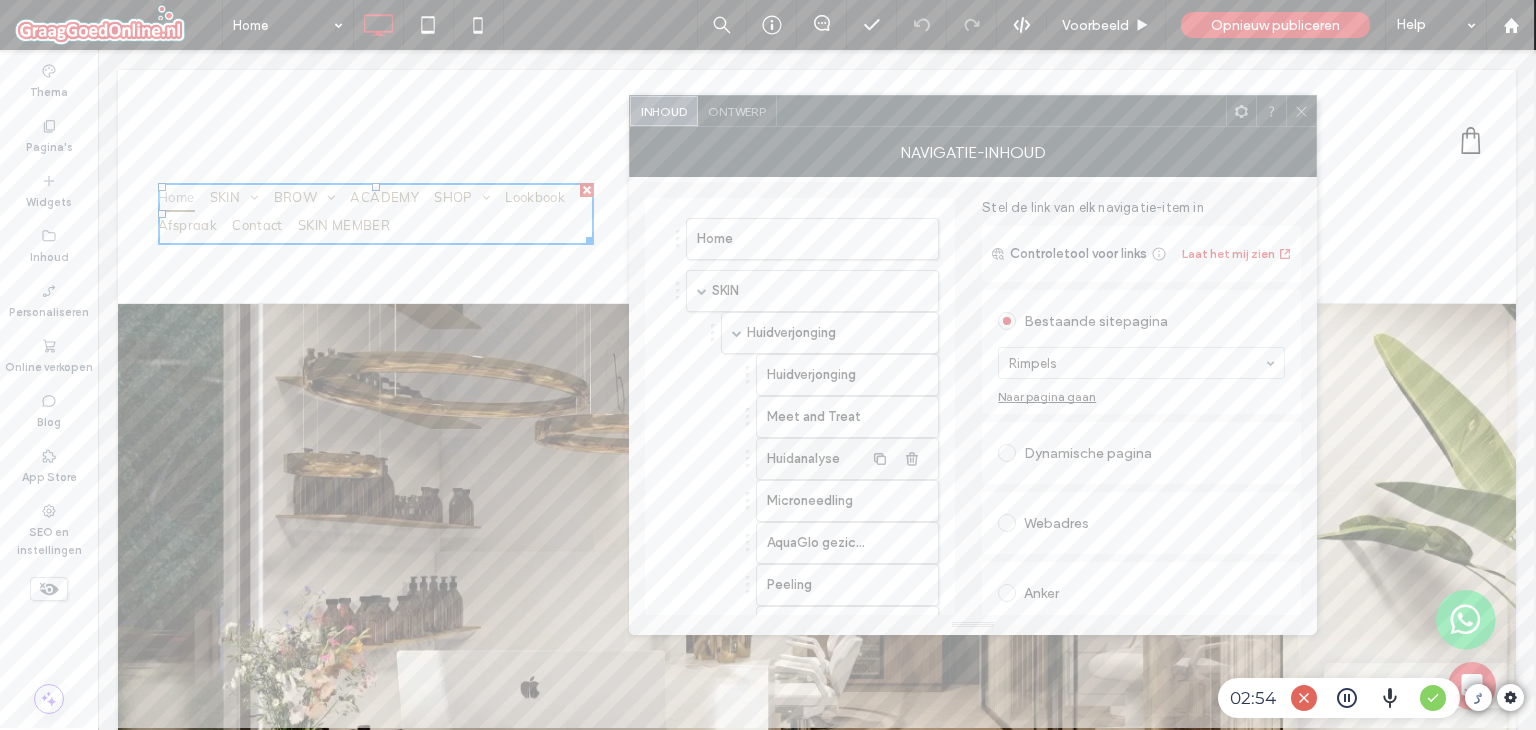 scroll, scrollTop: 0, scrollLeft: 0, axis: both 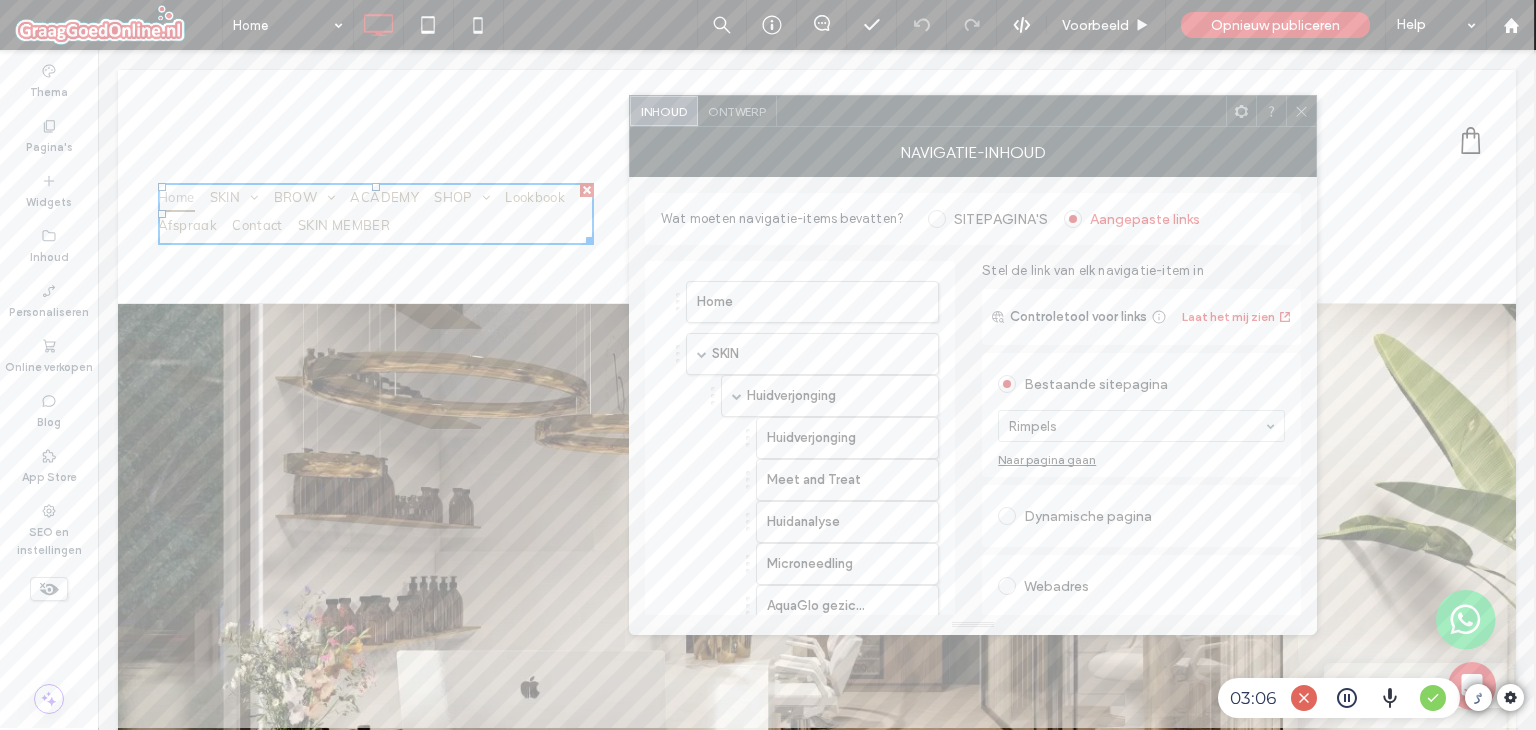 click 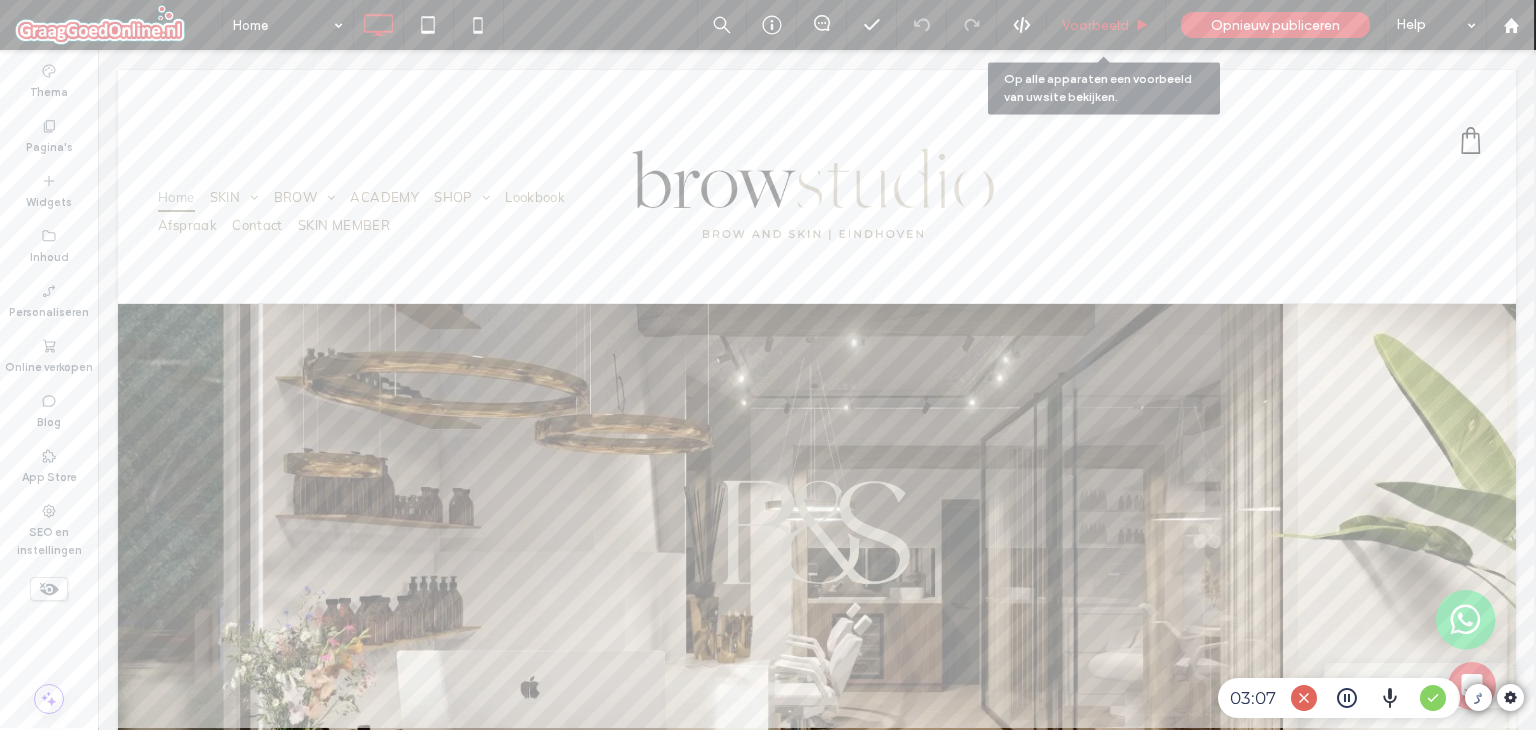 drag, startPoint x: 1090, startPoint y: 30, endPoint x: 733, endPoint y: 95, distance: 362.8691 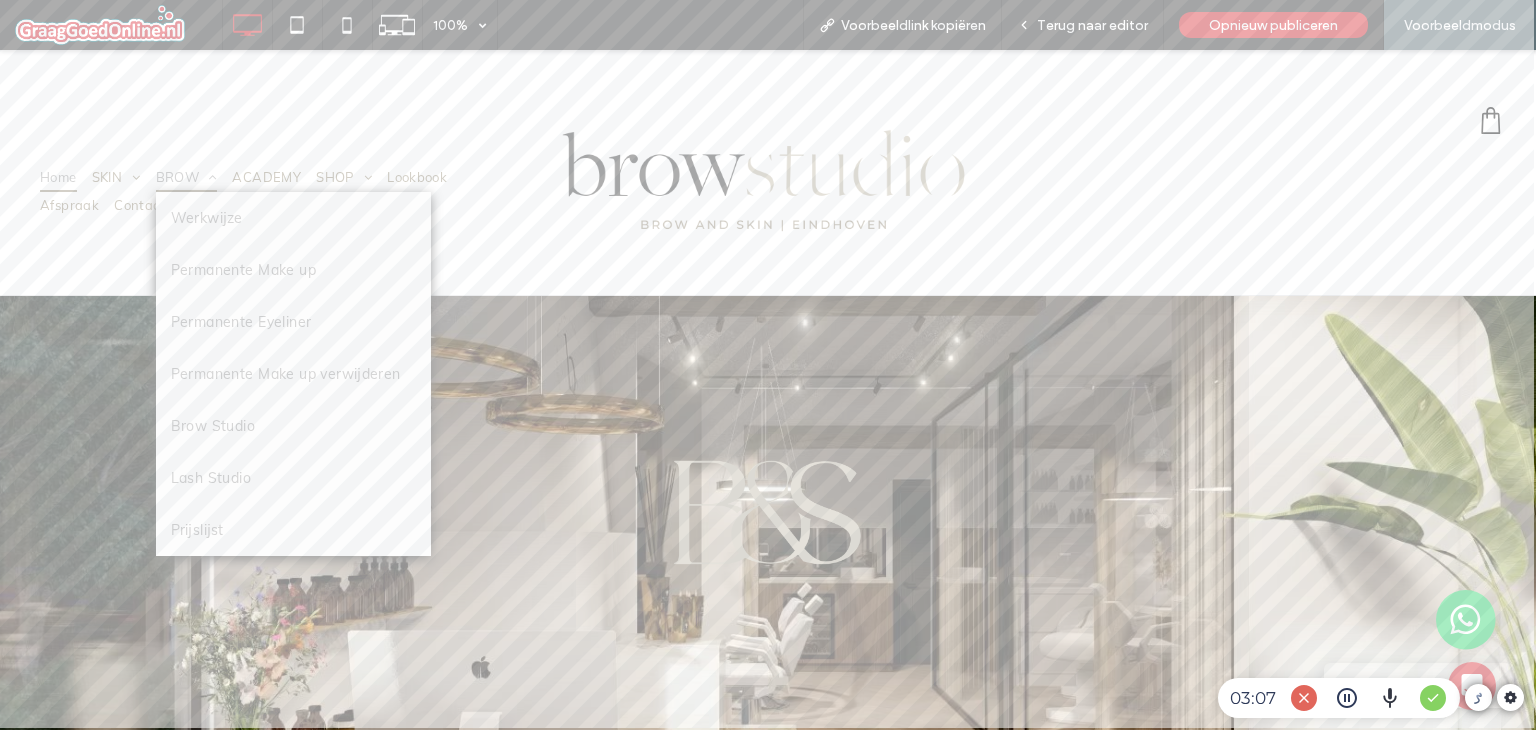 click on "BROW" at bounding box center (187, 177) 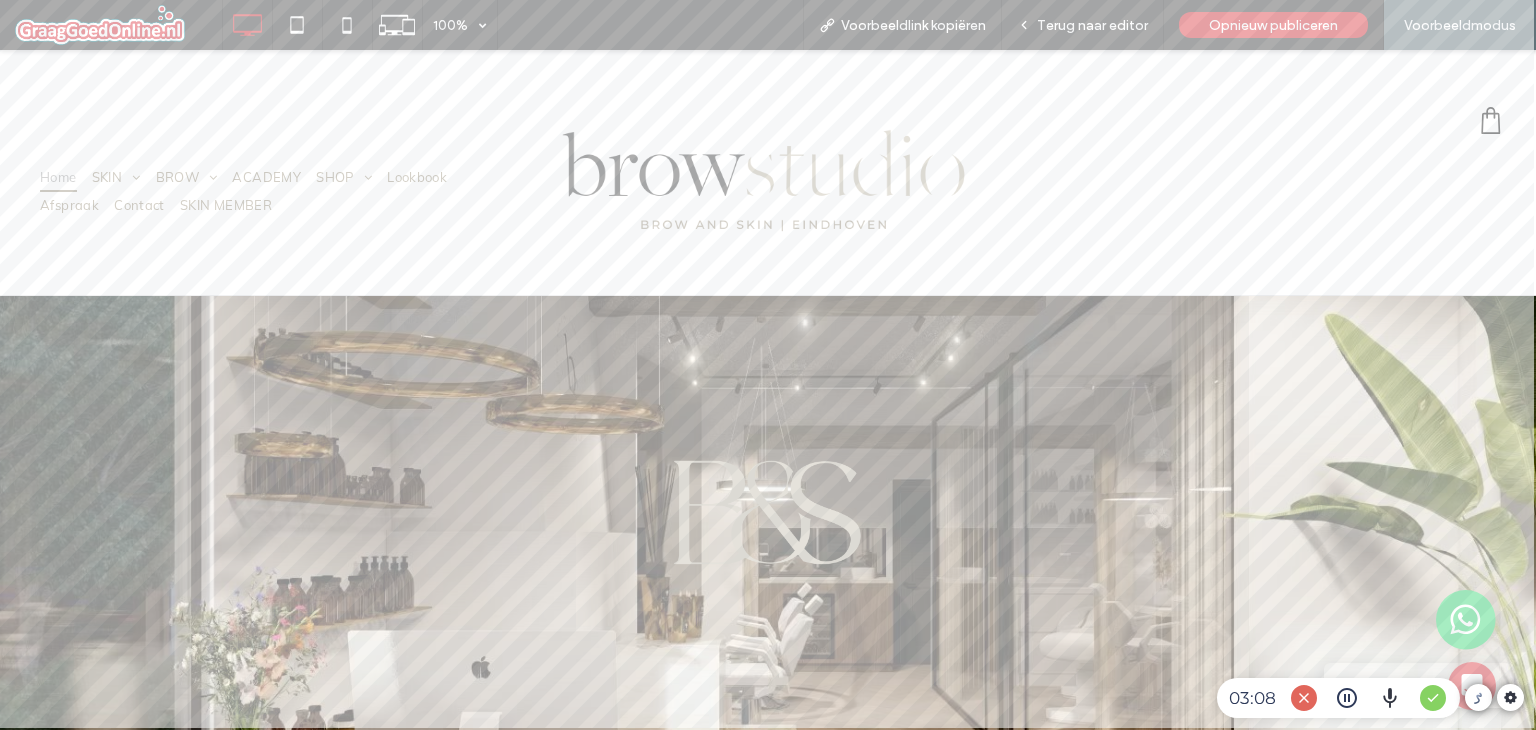 click at bounding box center (768, 365) 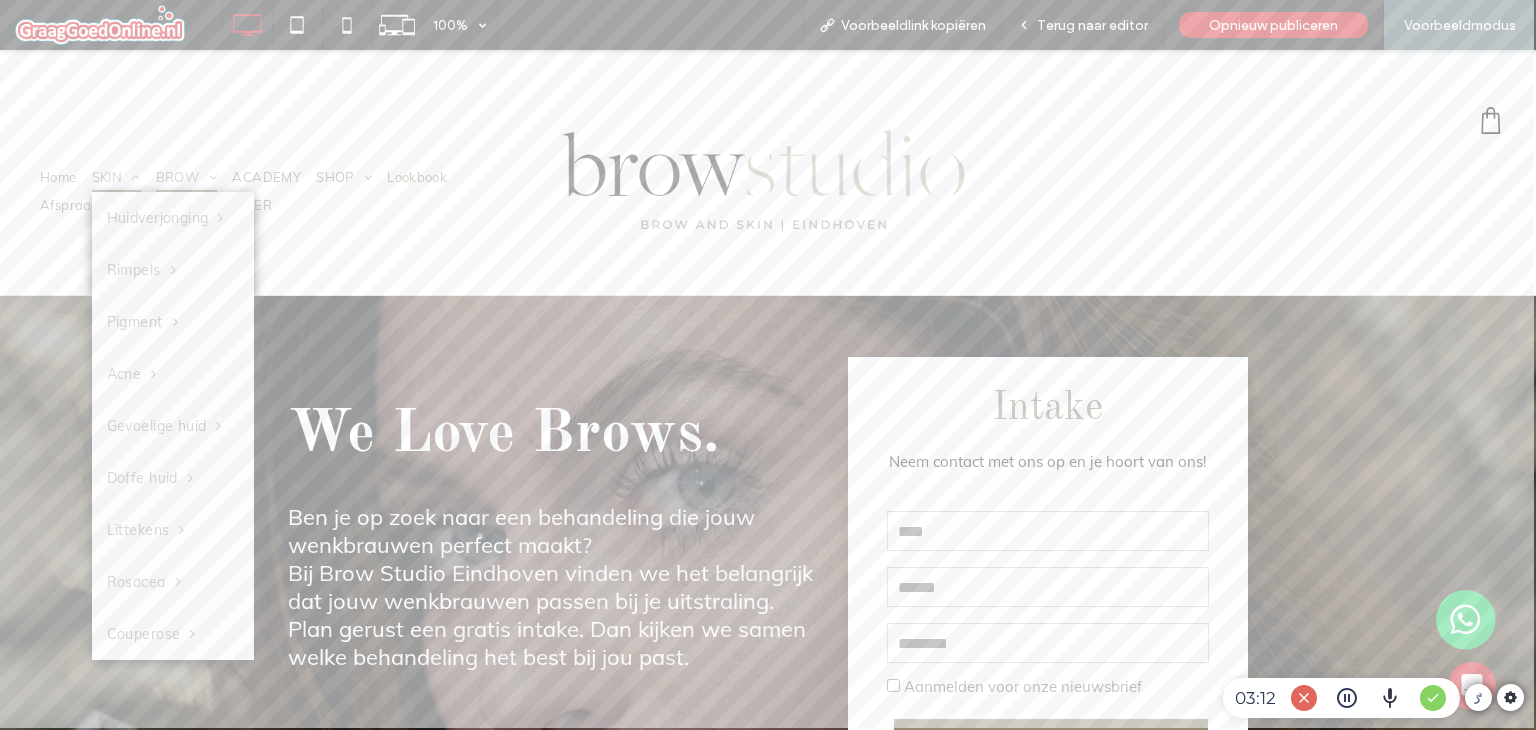 scroll, scrollTop: 0, scrollLeft: 0, axis: both 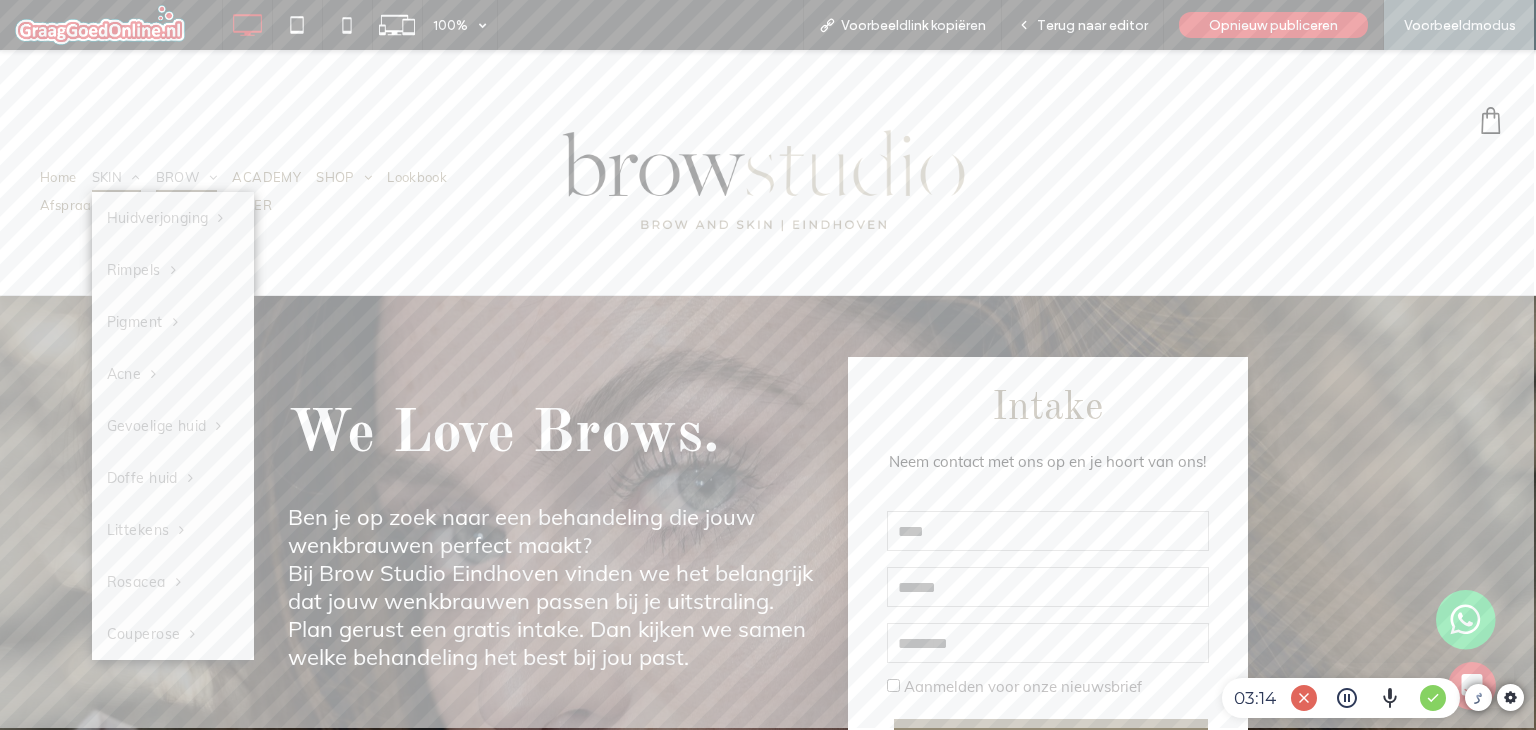 click on "SKIN" at bounding box center [116, 177] 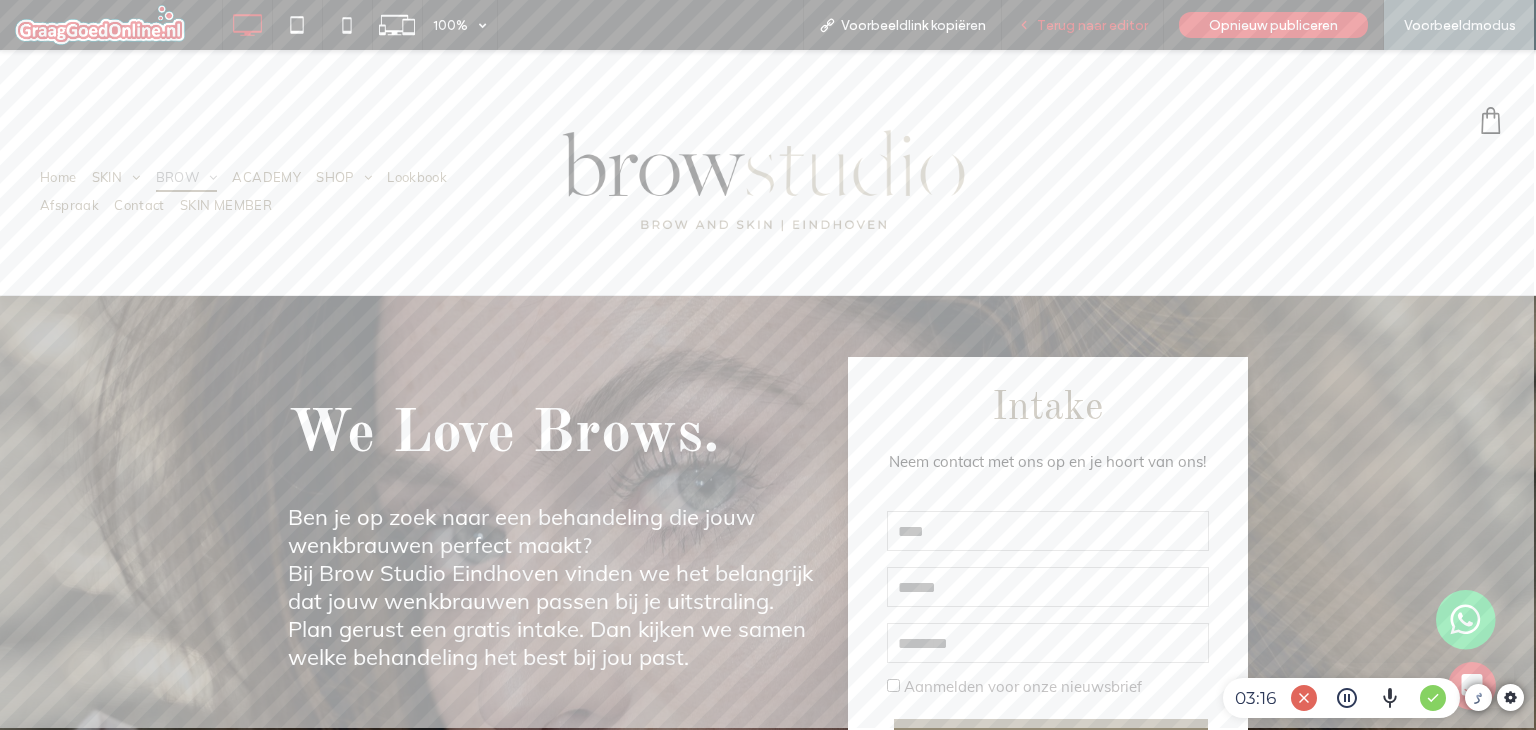 click on "Terug naar editor" at bounding box center [1092, 25] 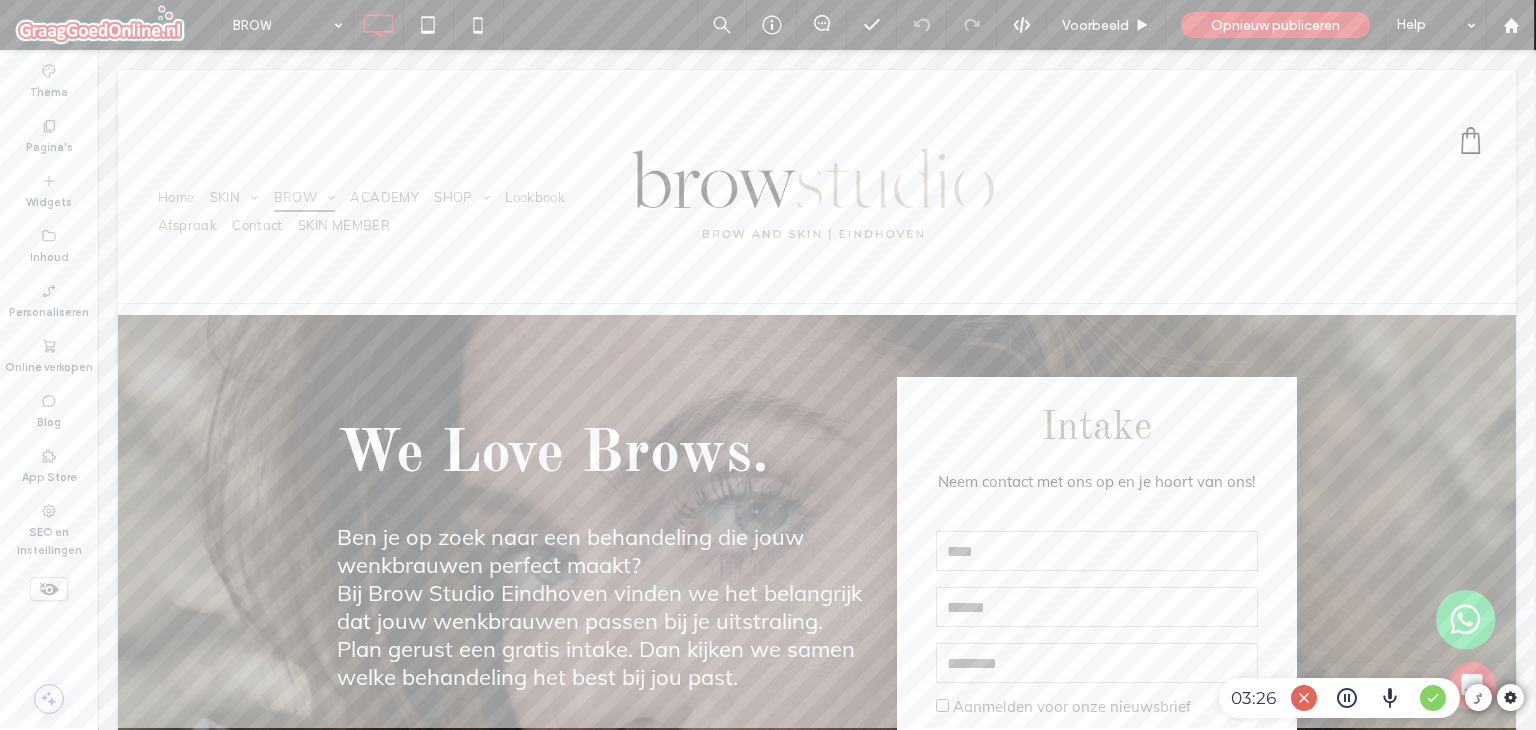 click at bounding box center [1347, 698] 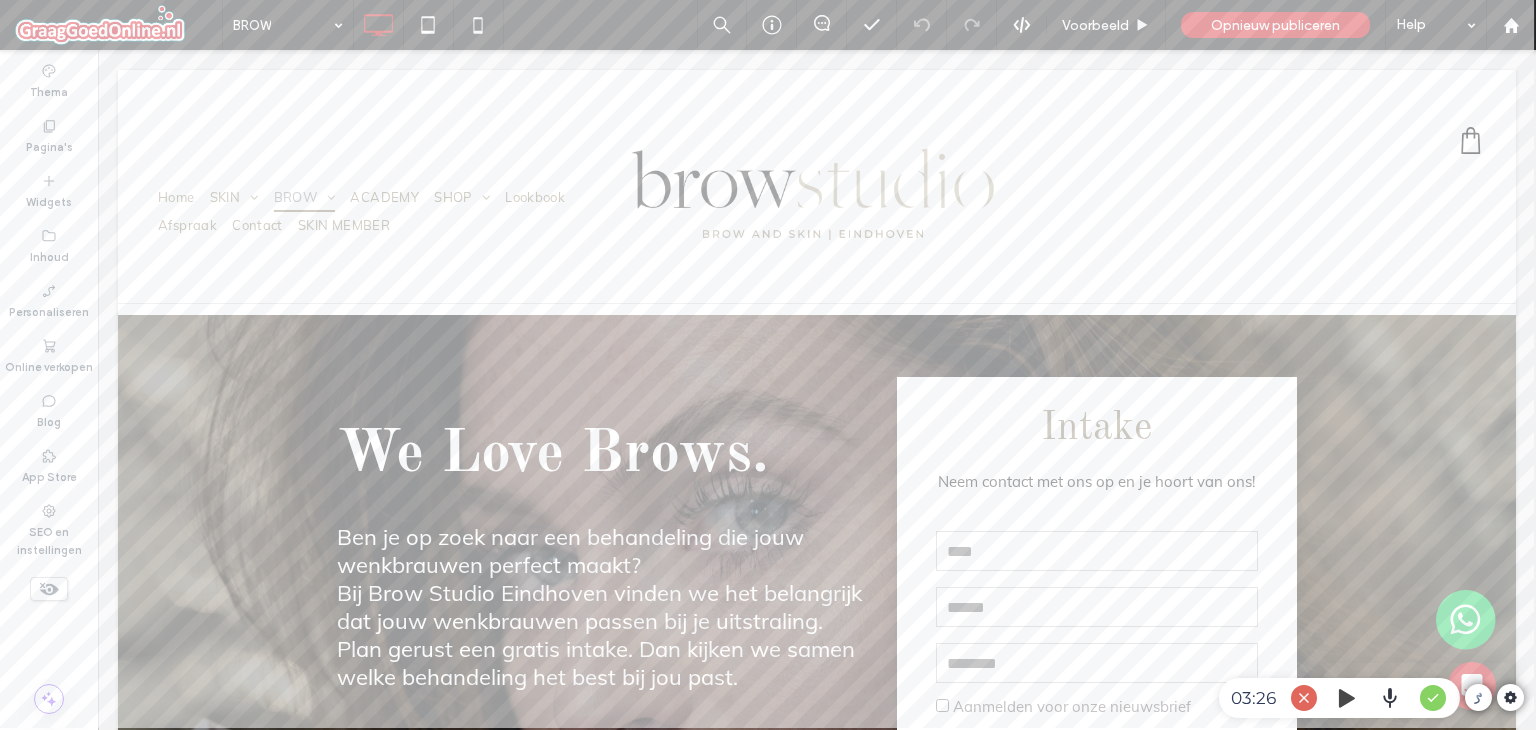 click 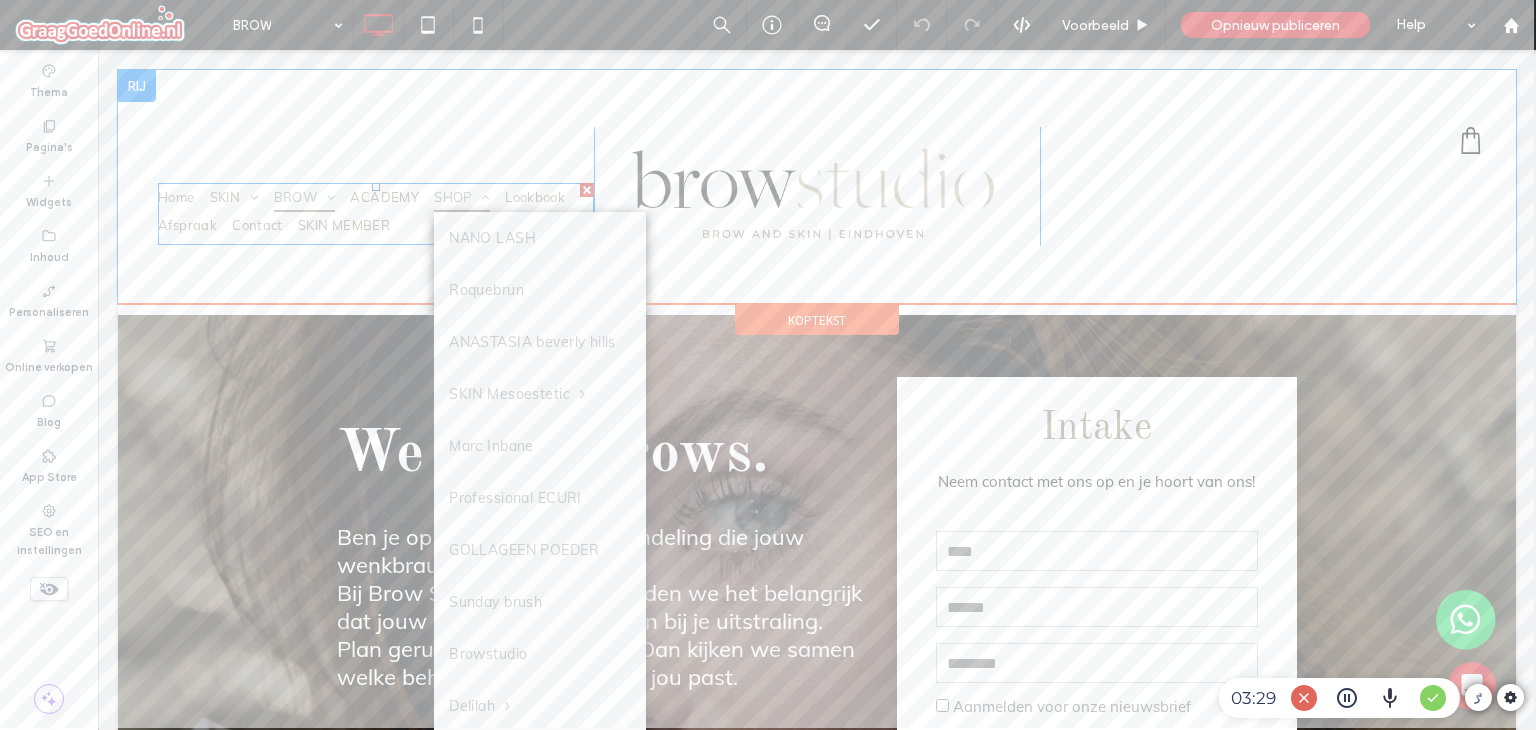 click on "SHOP" at bounding box center (462, 197) 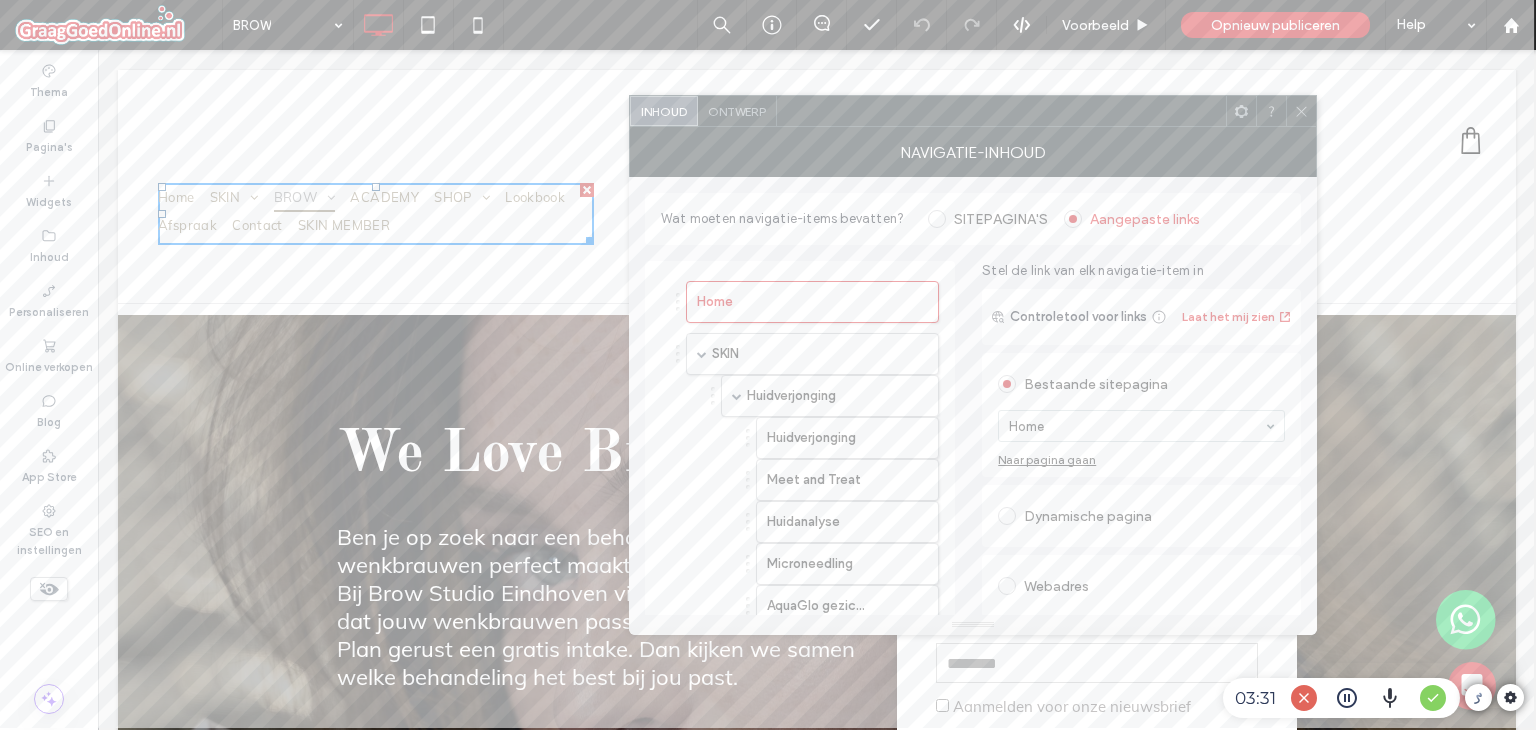 click 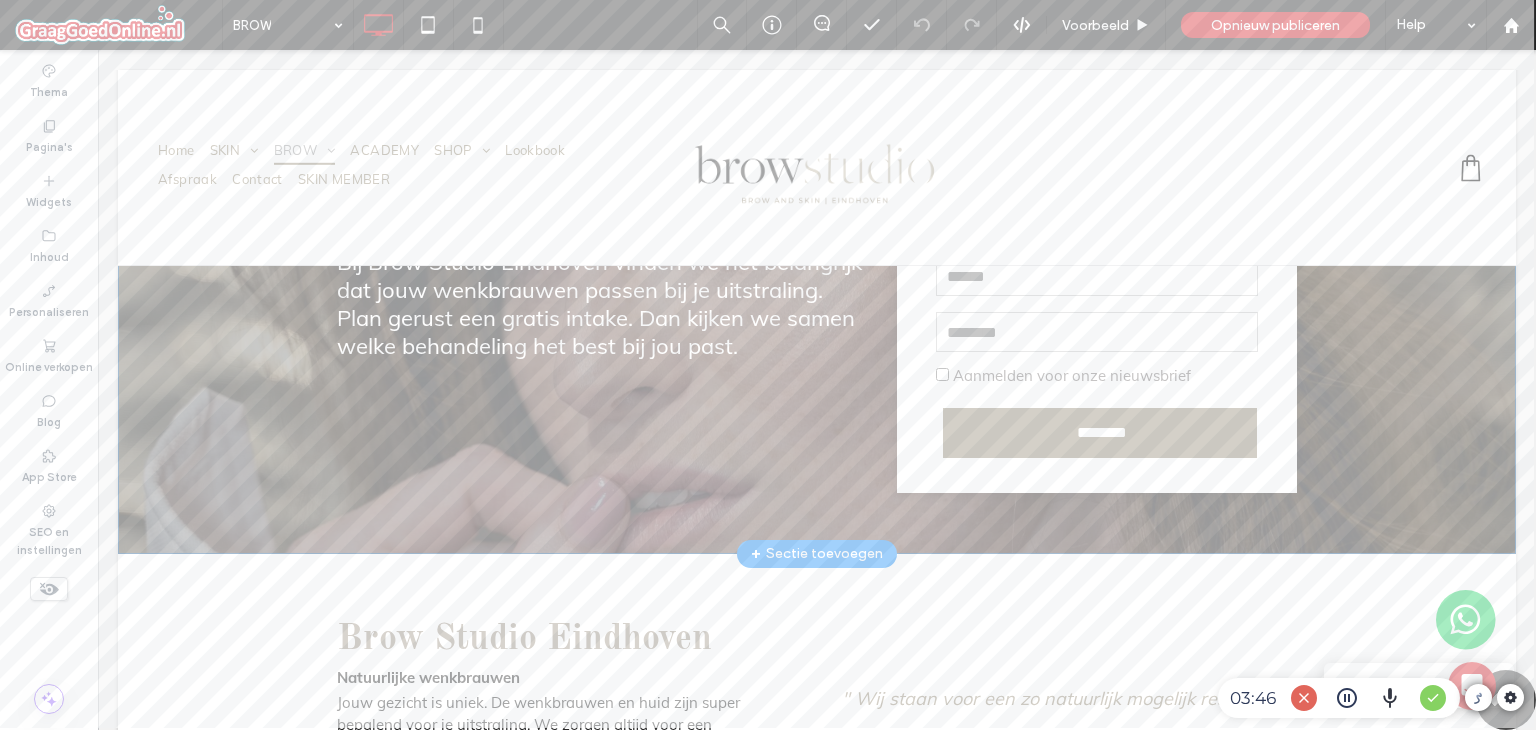 scroll, scrollTop: 200, scrollLeft: 0, axis: vertical 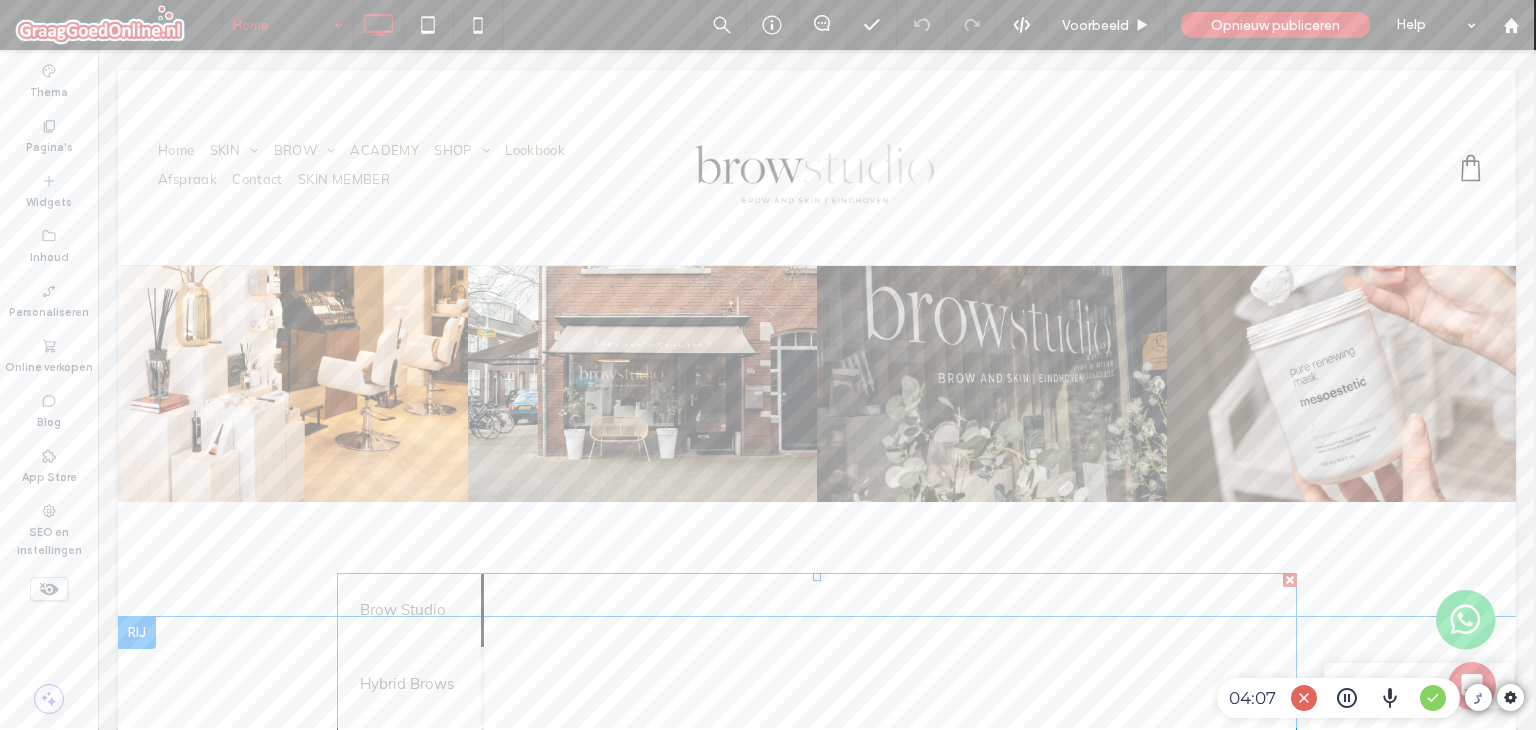 click at bounding box center [817, 1394] 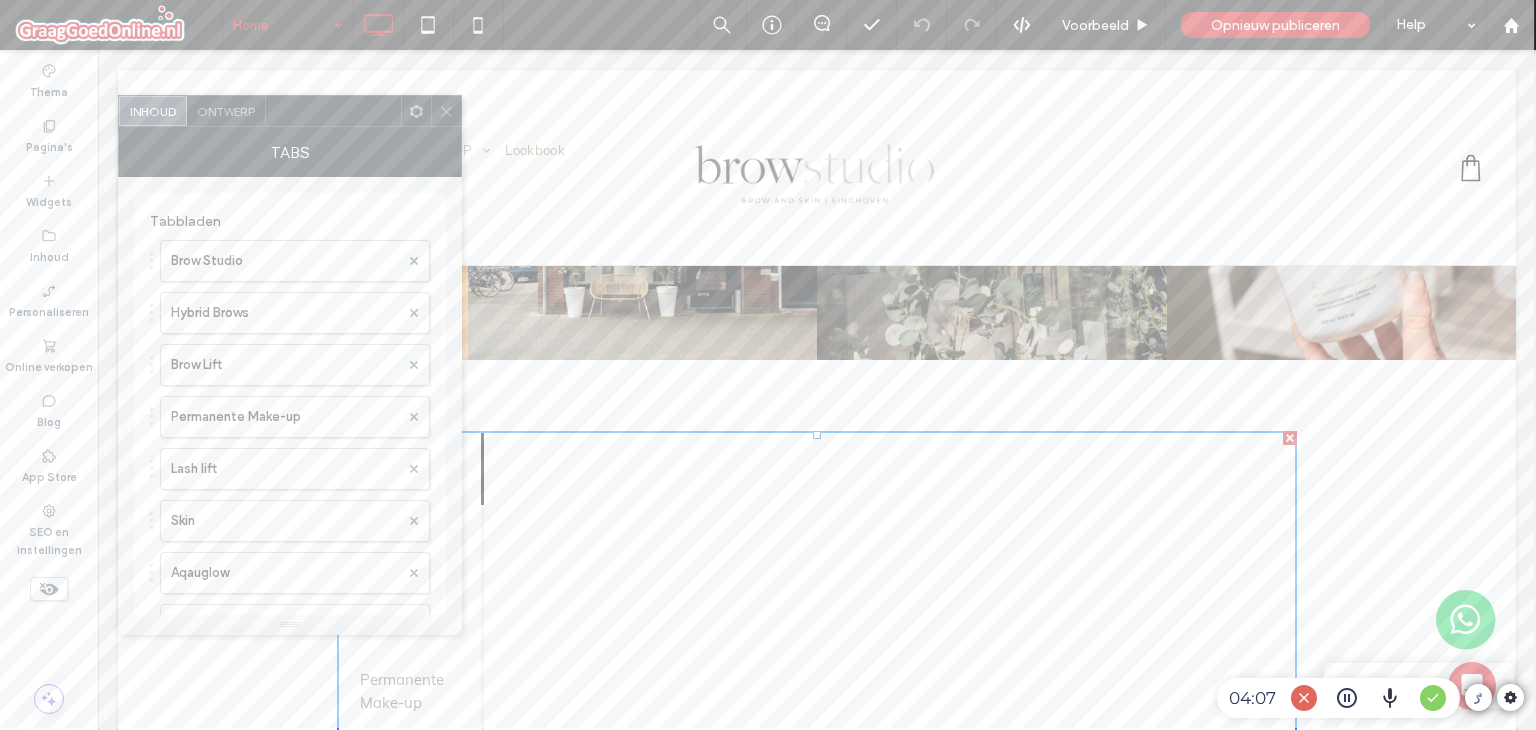scroll, scrollTop: 3600, scrollLeft: 0, axis: vertical 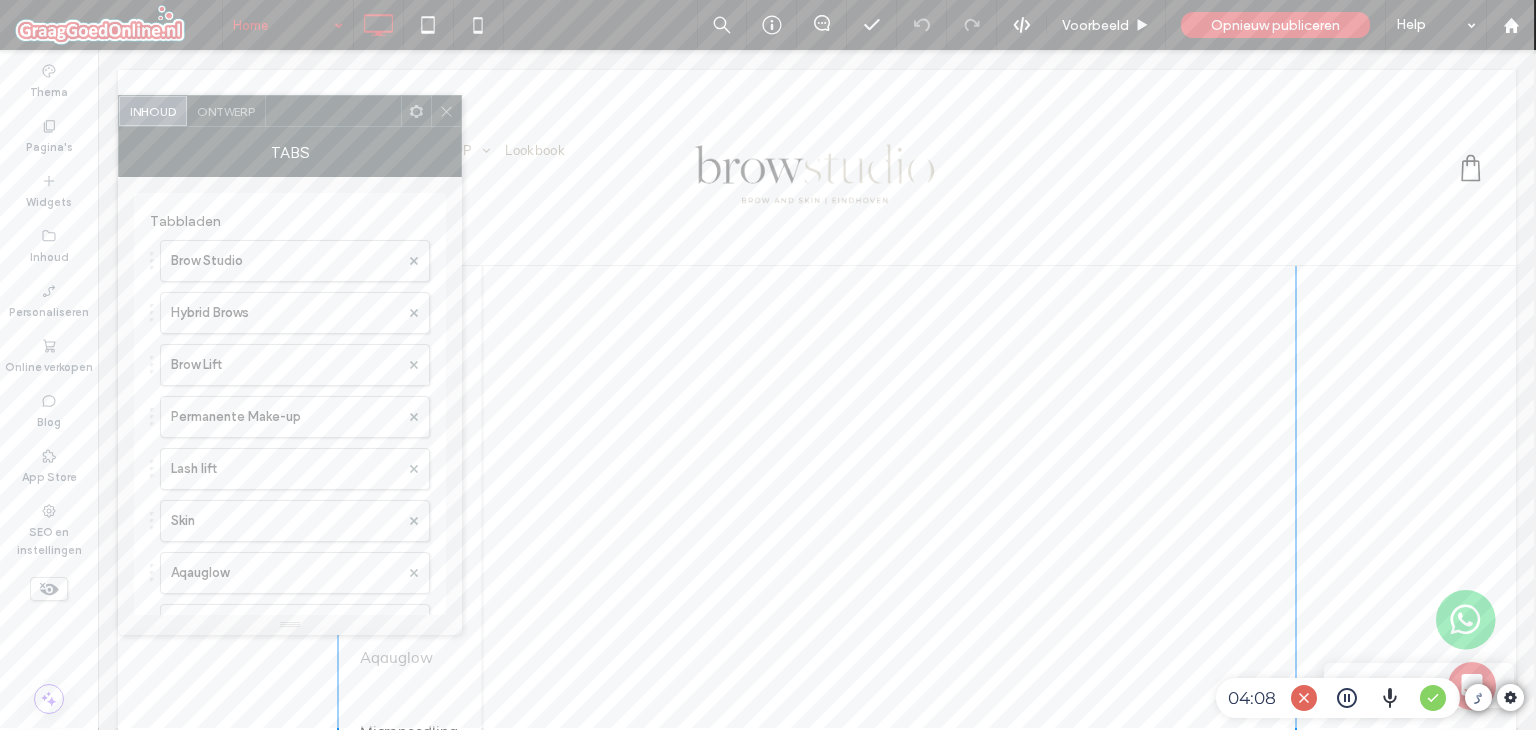 click at bounding box center [446, 111] 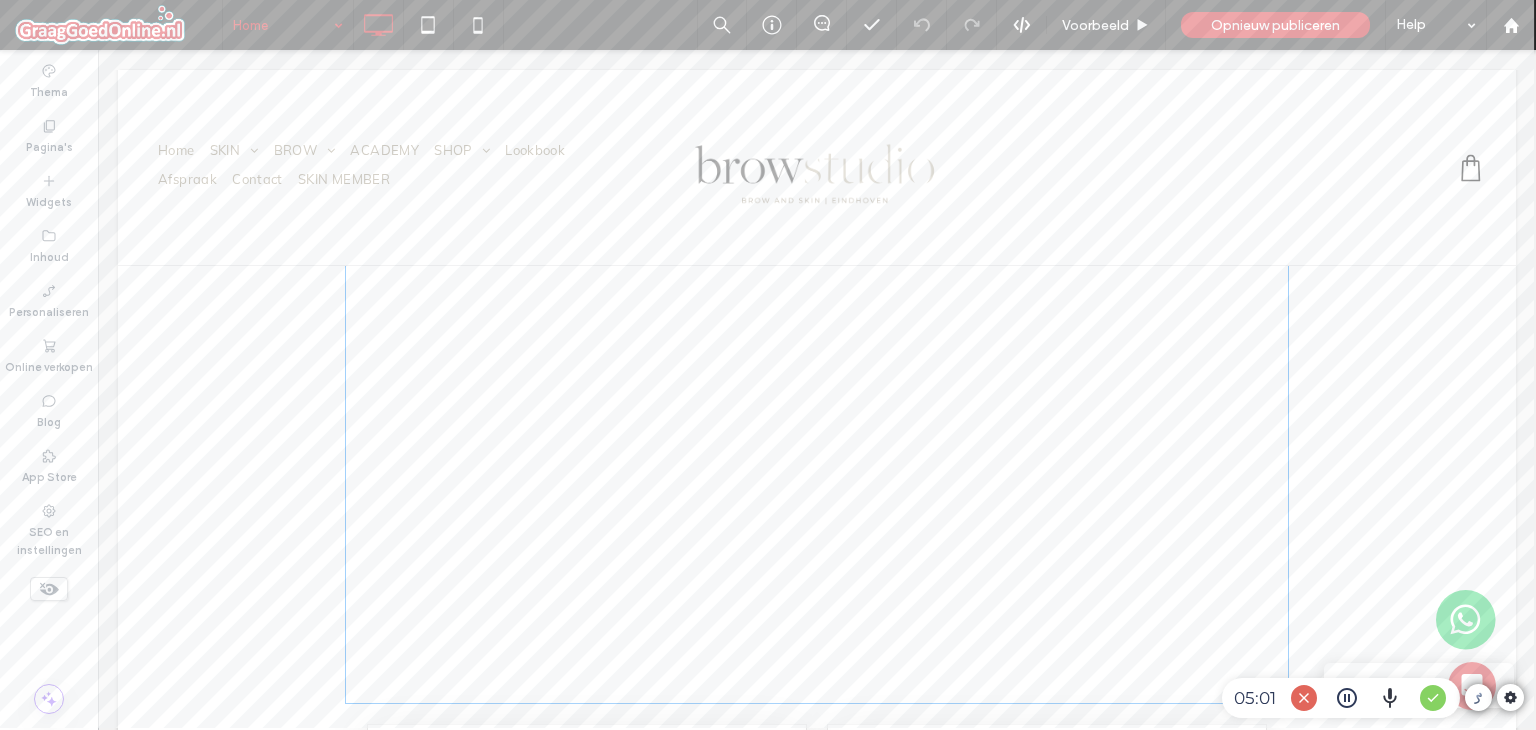 scroll, scrollTop: 10500, scrollLeft: 0, axis: vertical 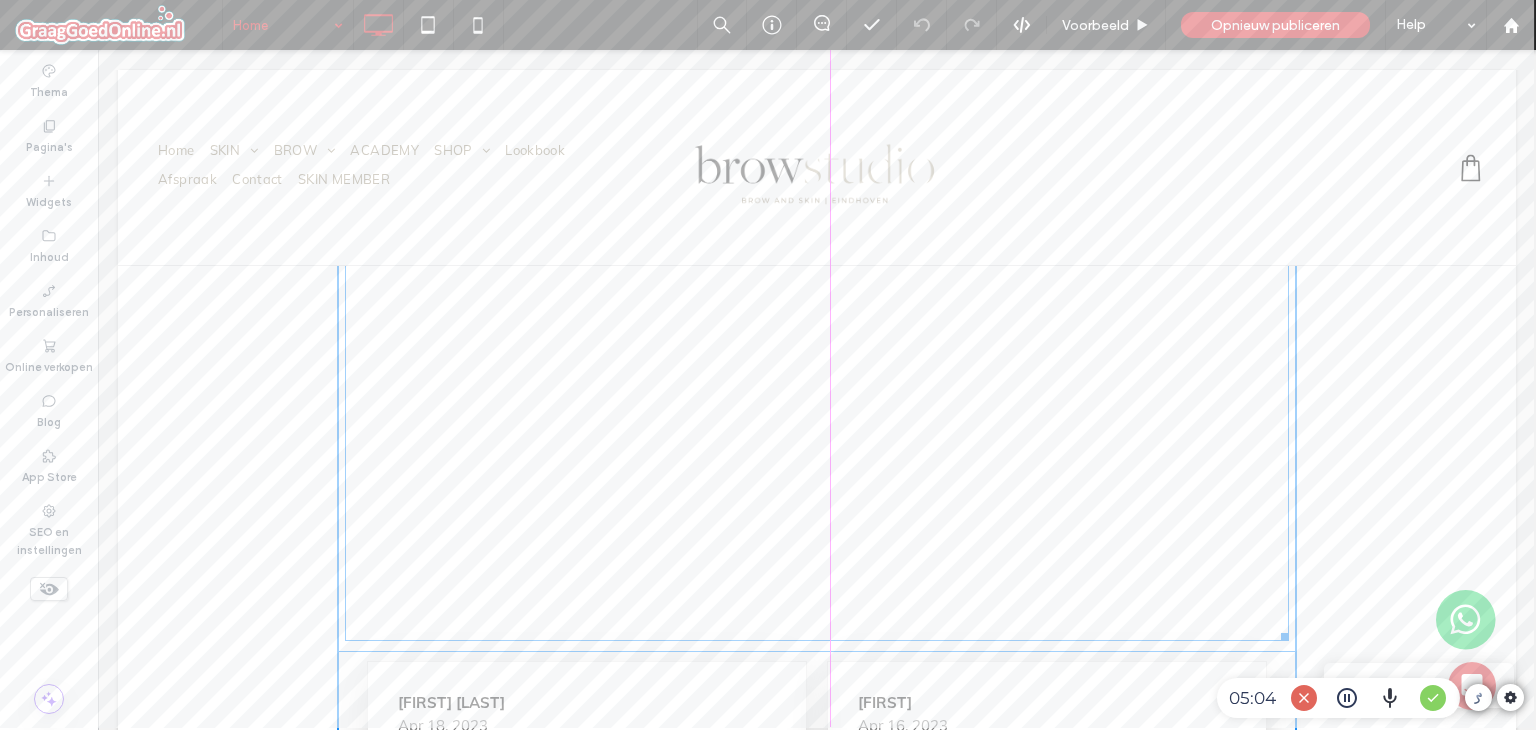 drag, startPoint x: 1275, startPoint y: 584, endPoint x: 1372, endPoint y: 331, distance: 270.95755 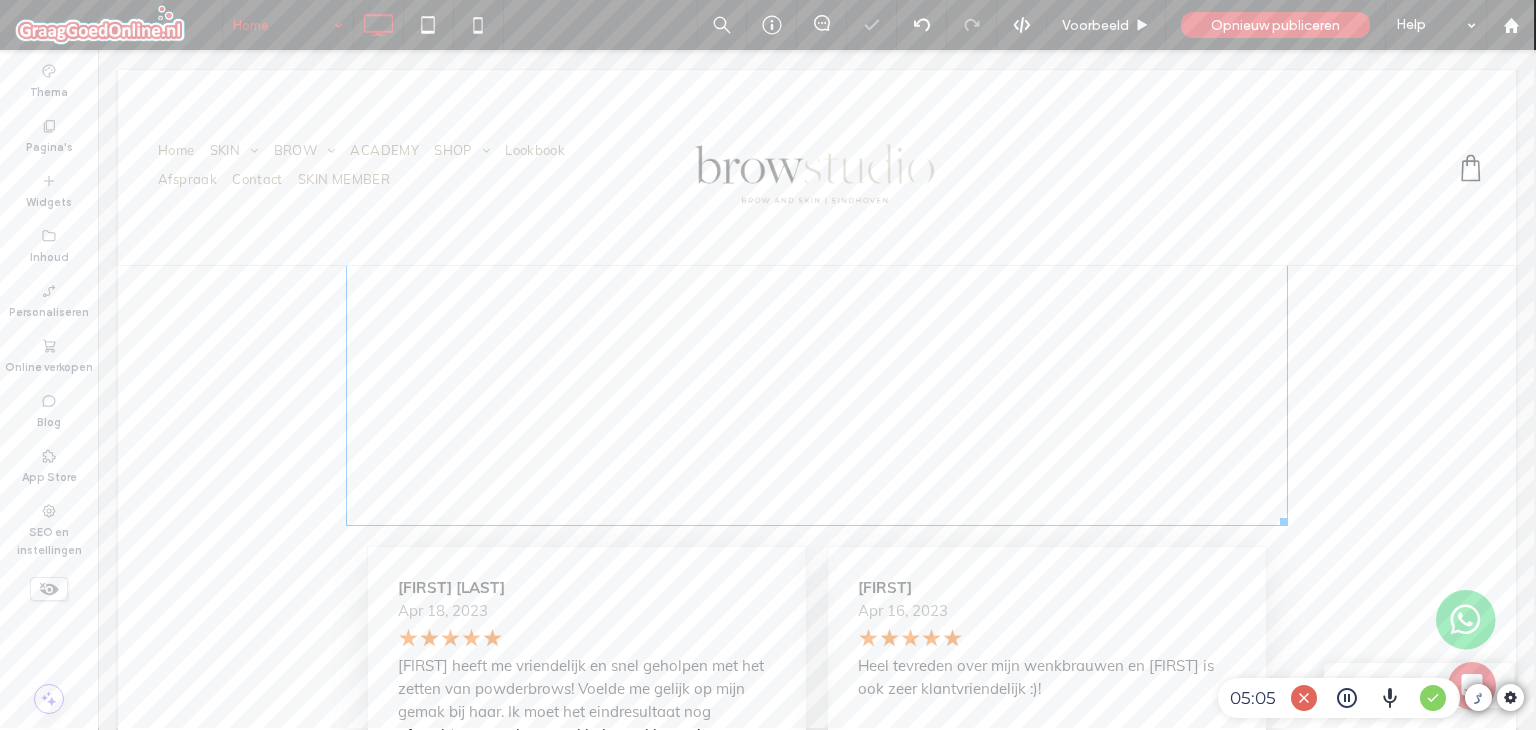 scroll, scrollTop: 10300, scrollLeft: 0, axis: vertical 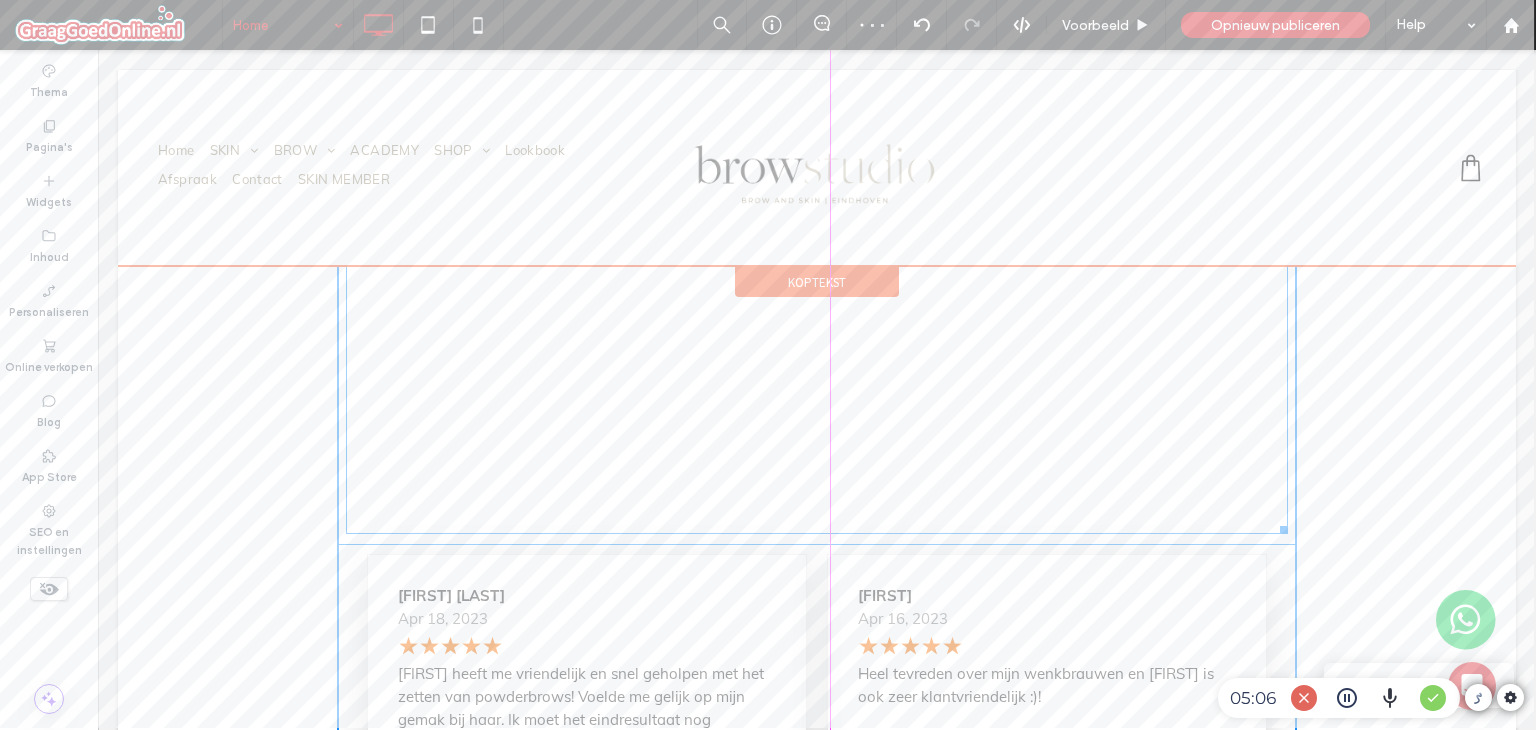 drag, startPoint x: 1275, startPoint y: 485, endPoint x: 1273, endPoint y: 249, distance: 236.00847 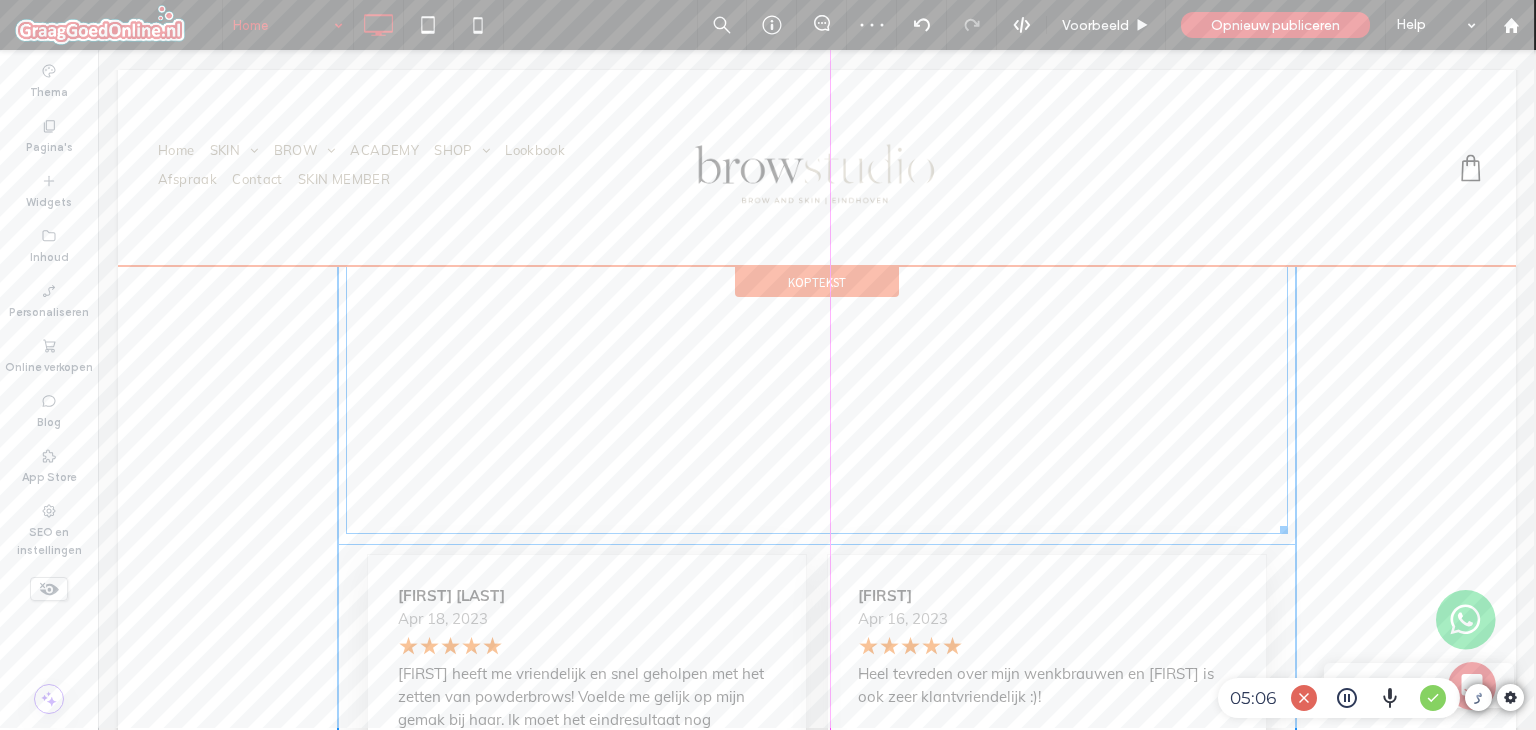 click on "Home
SKIN
Huidverjonging
Huidverjonging
Meet and Treat
Huidanalyse
Microneedling
AquaGlo gezichtsbehandeling
Peeling
BioRePeel X
Microneedling + Peeling (combinatie behandeling)
Relax Element
Mesoeclat mesoestetic anti age behandeling
Rimpels
Rimpels
Meet and Treat
Relax Element
Huidanalyse
Microneedling
Peeling
BioRePeel X
Microneedling + Peeling (combinatie behandeling)
Pigment
Pigment
Huidanalyse
Cosmelan
Peeling
IPL/Laser
Acne
Acne
Meet and Treat" at bounding box center (817, -3695) 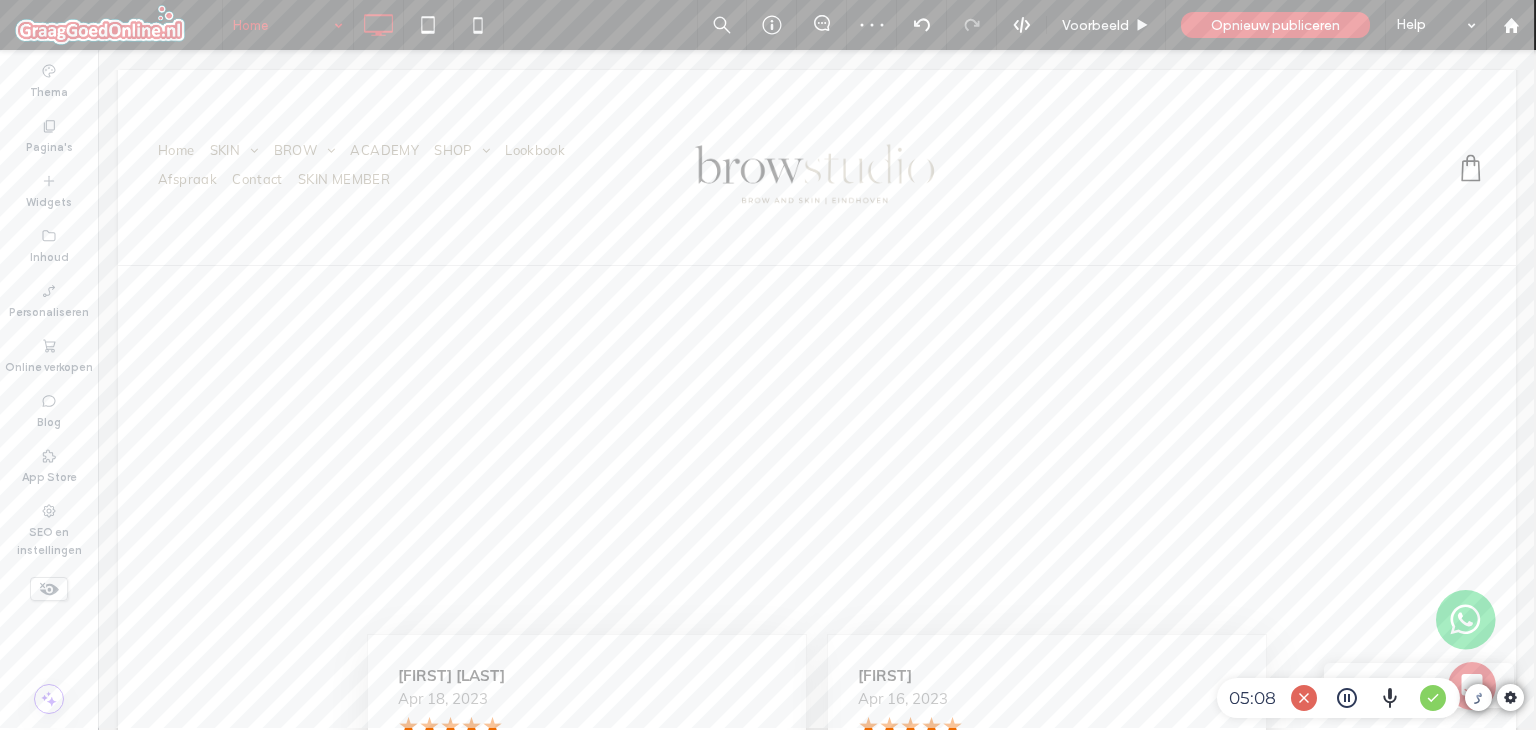 scroll, scrollTop: 10000, scrollLeft: 0, axis: vertical 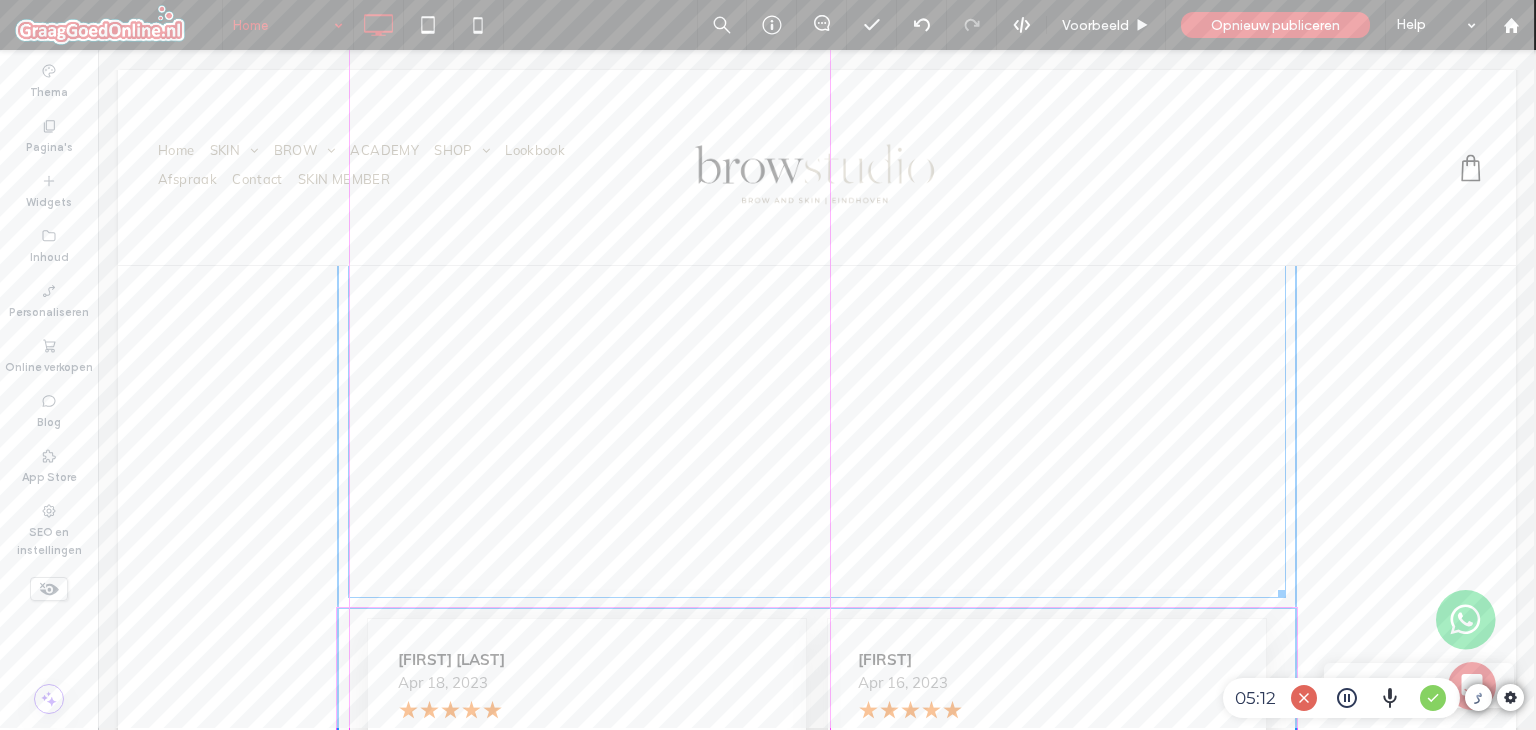 click at bounding box center (1278, 590) 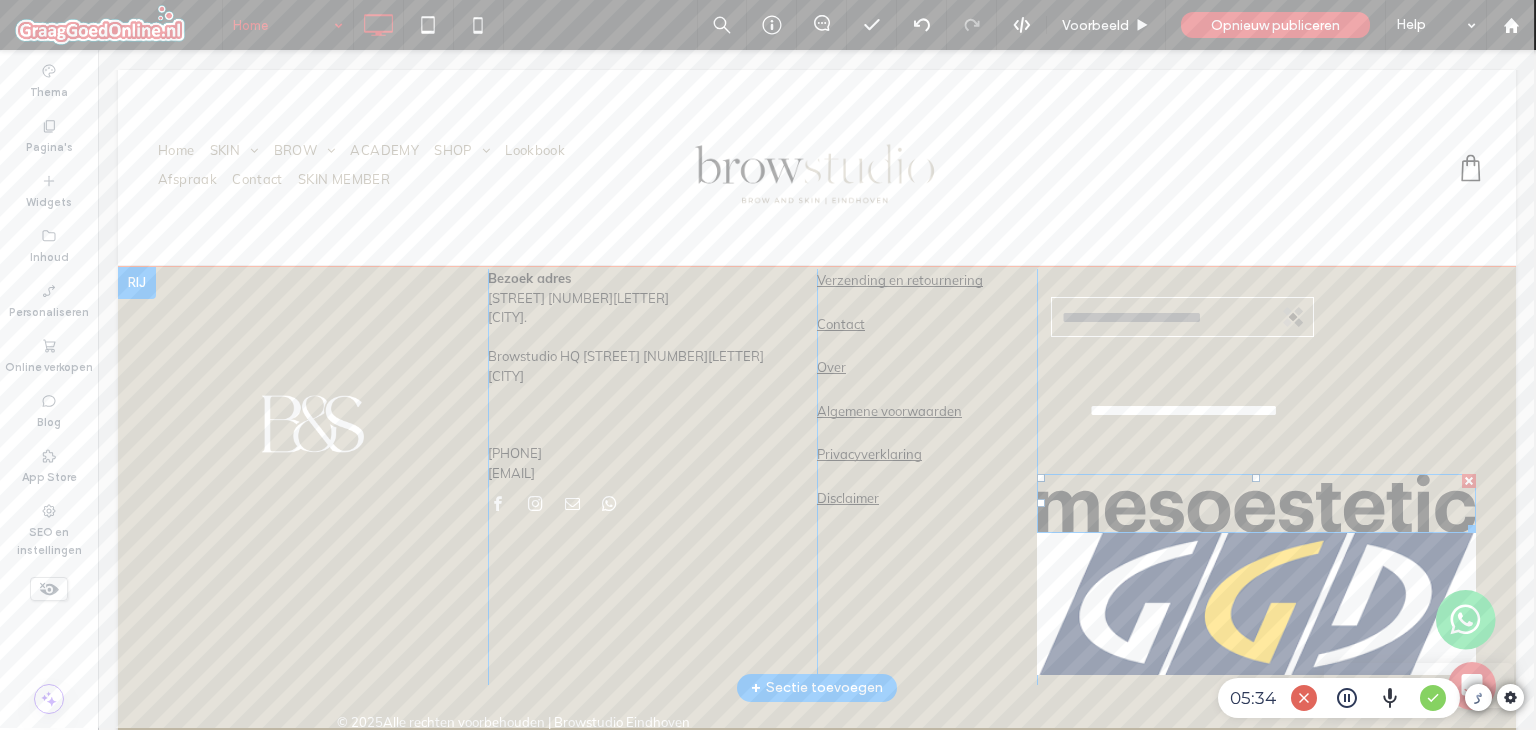 scroll, scrollTop: 12133, scrollLeft: 0, axis: vertical 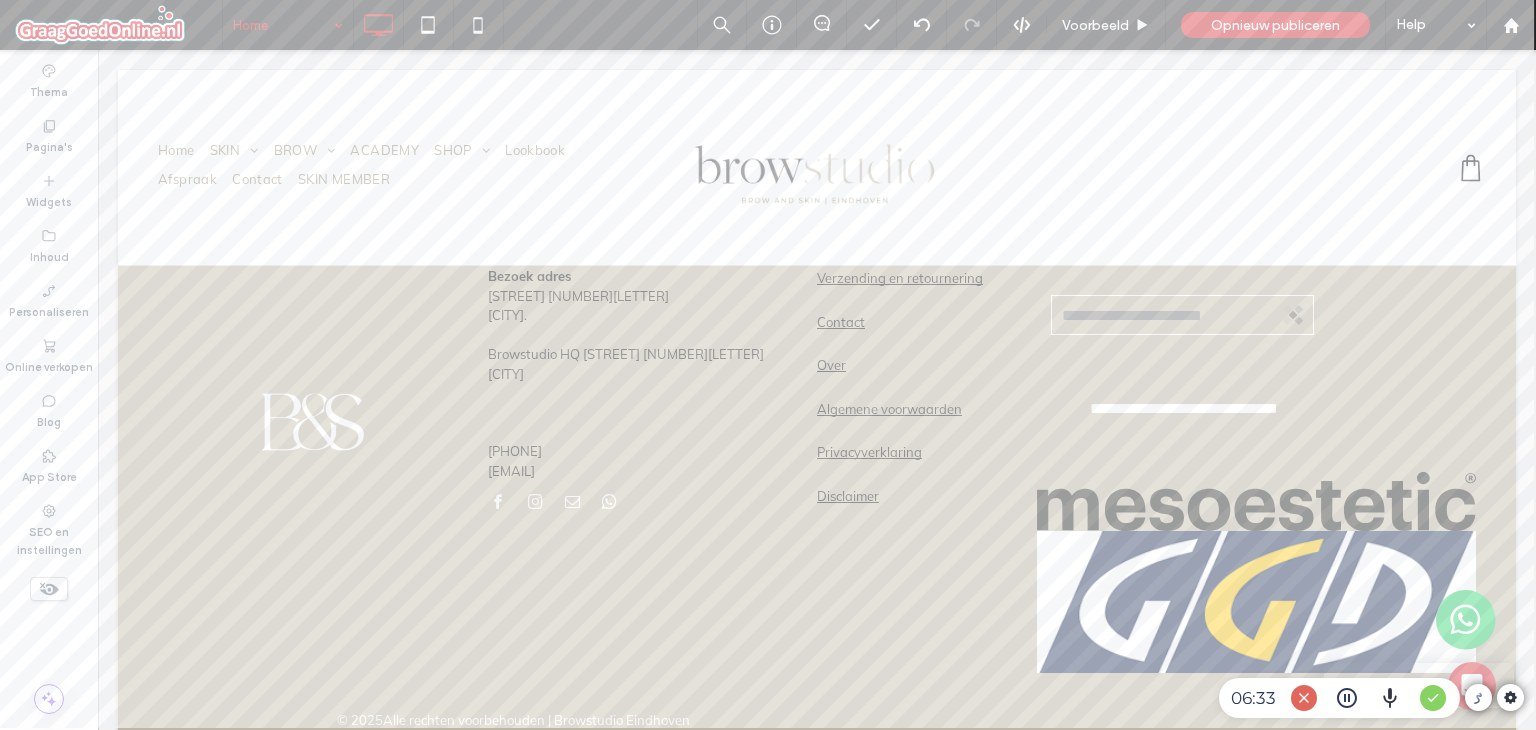 click on "[PHONE]" at bounding box center (1339, 698) 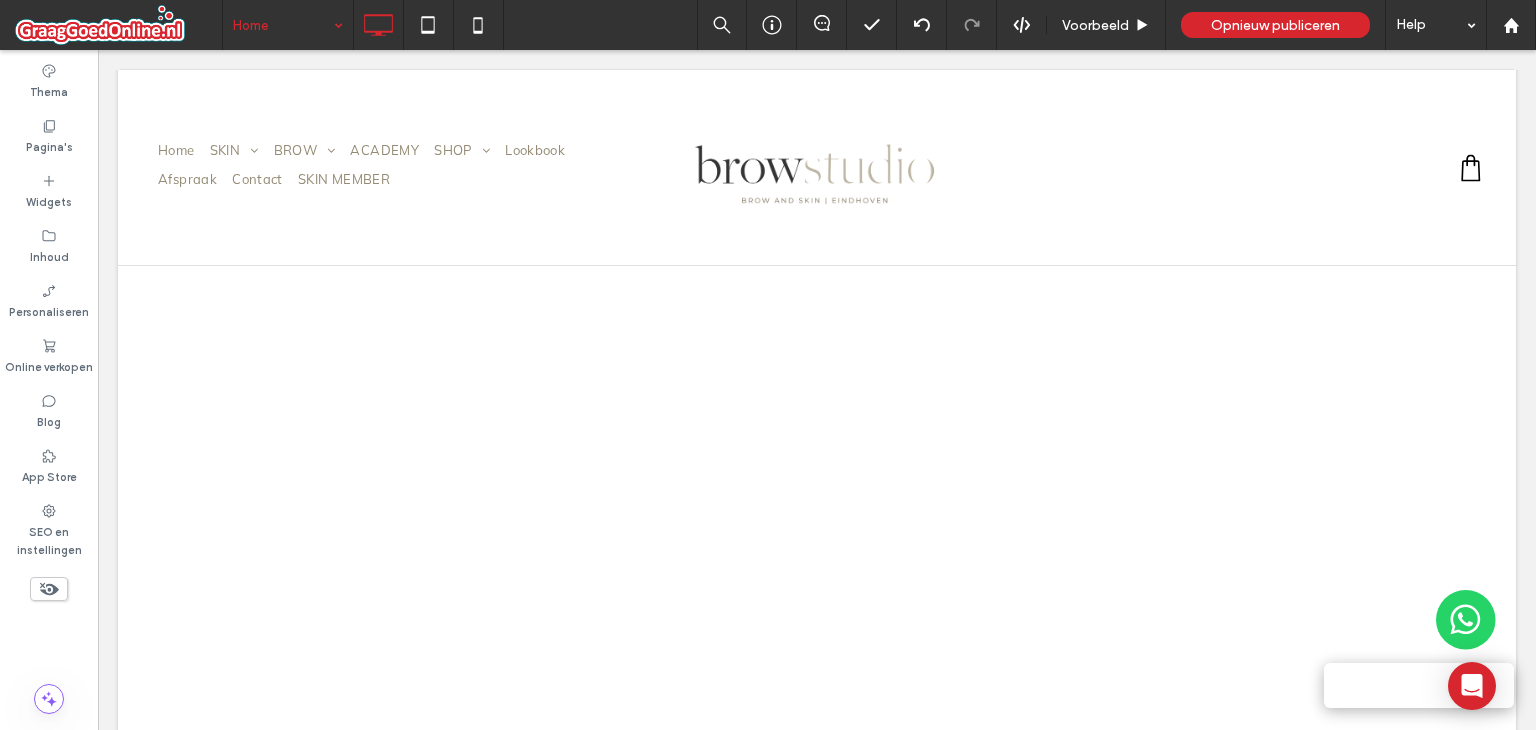scroll, scrollTop: 9033, scrollLeft: 0, axis: vertical 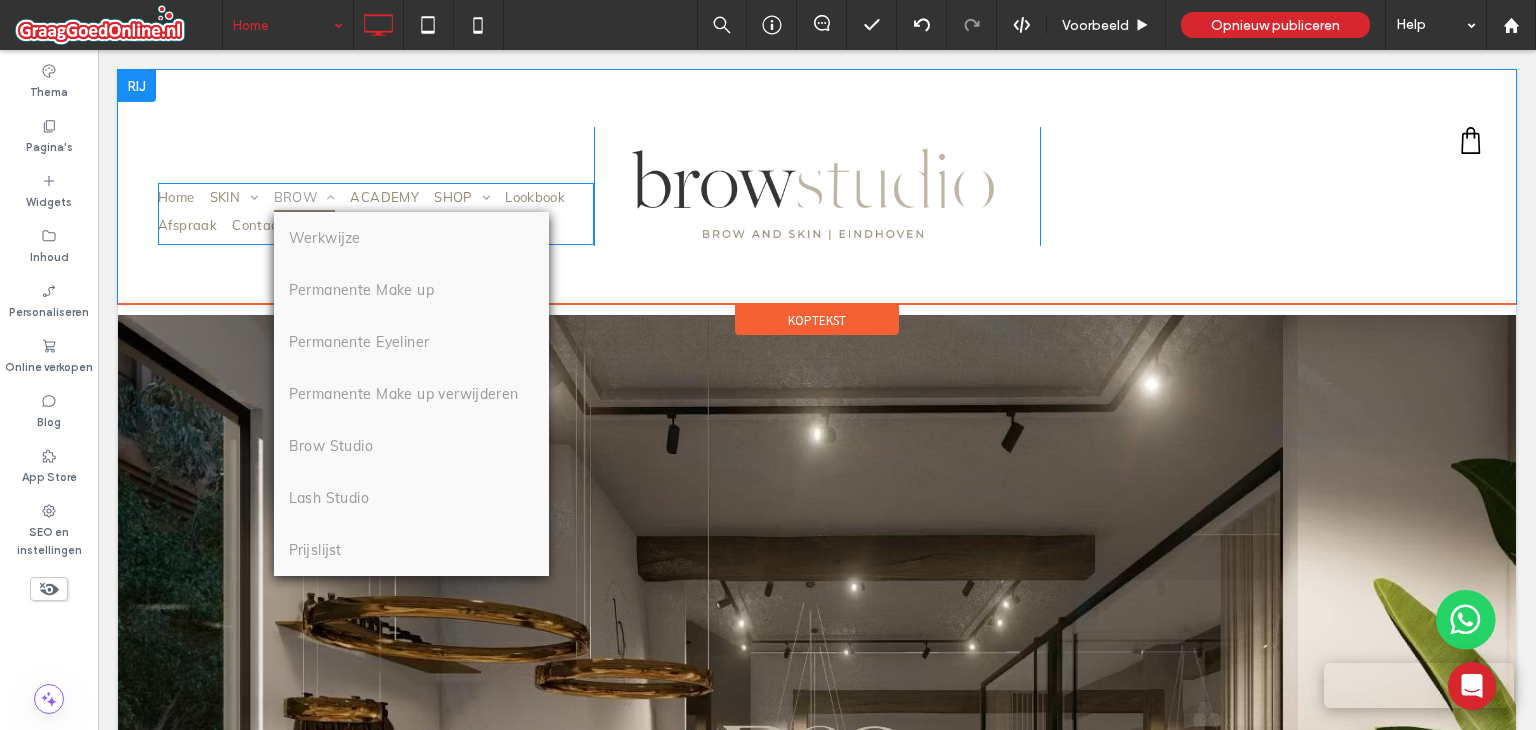 click on "BROW" at bounding box center (312, 197) 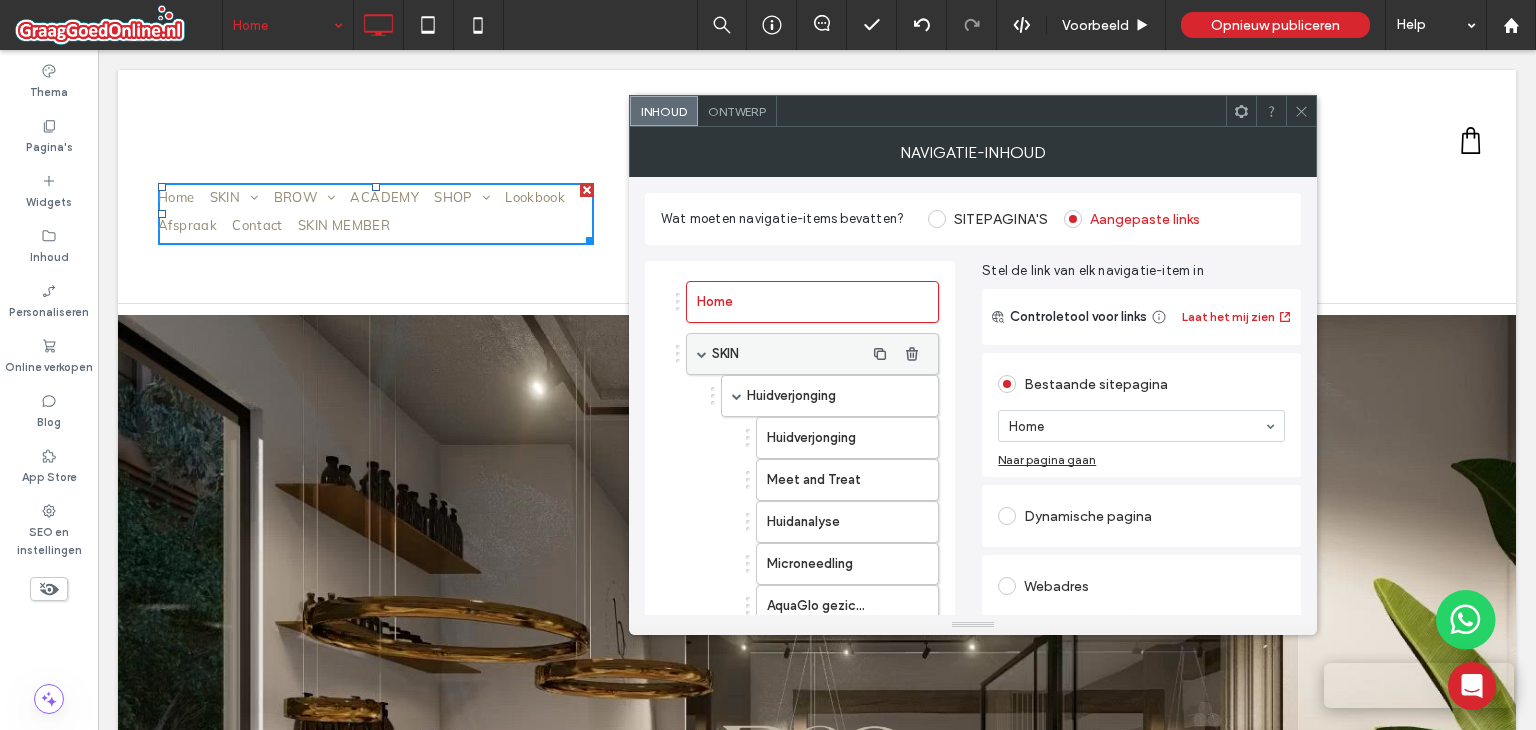 click at bounding box center (702, 354) 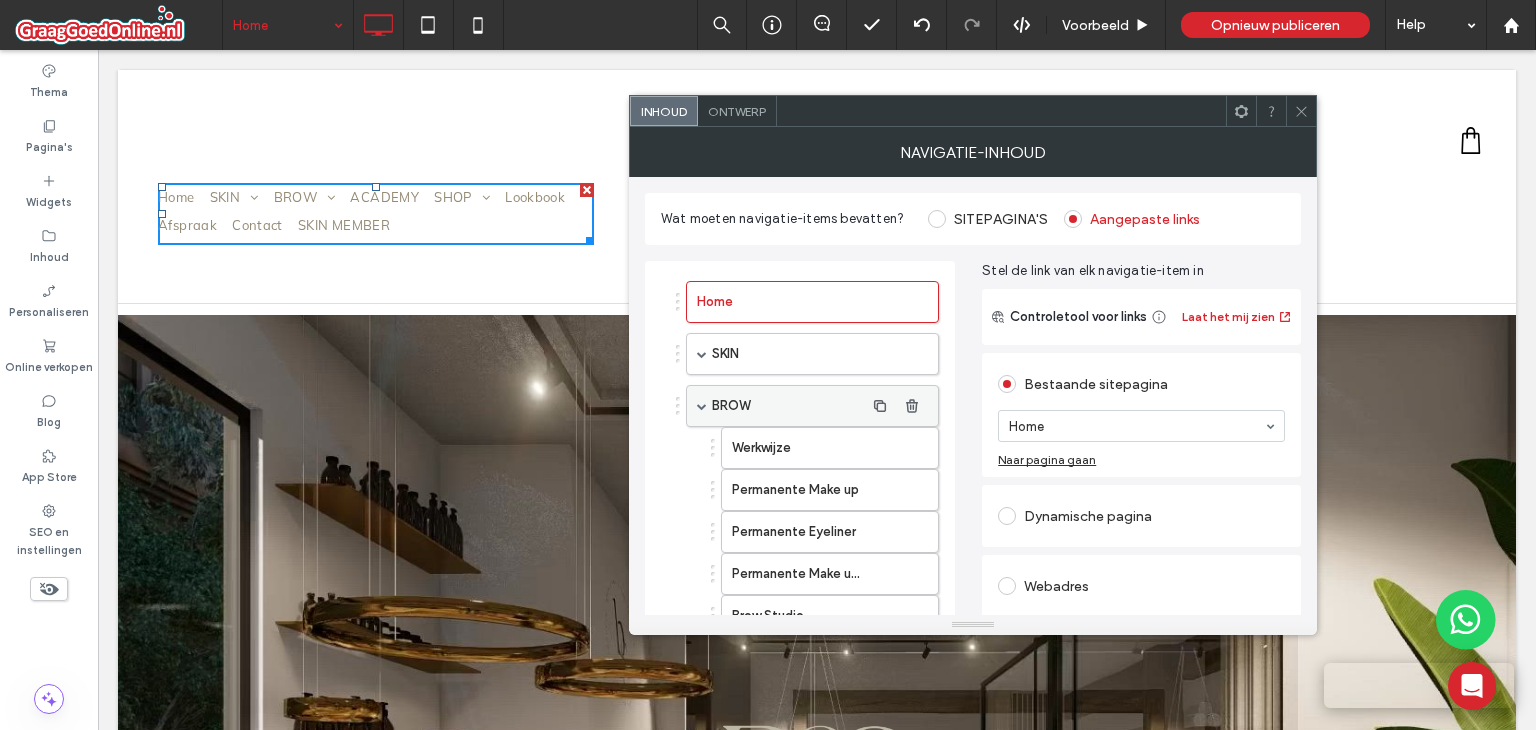 click on "BROW" at bounding box center (812, 406) 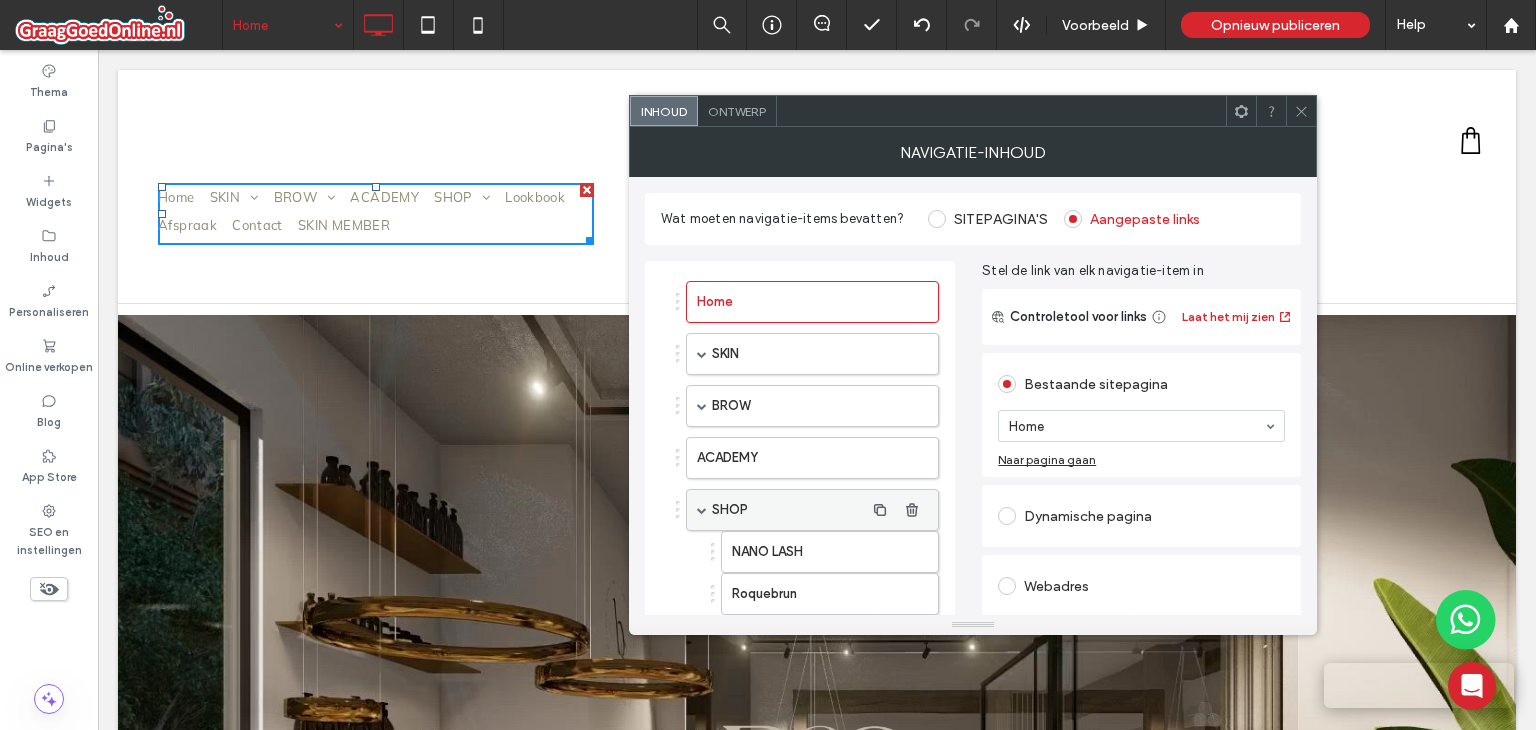 click at bounding box center (702, 510) 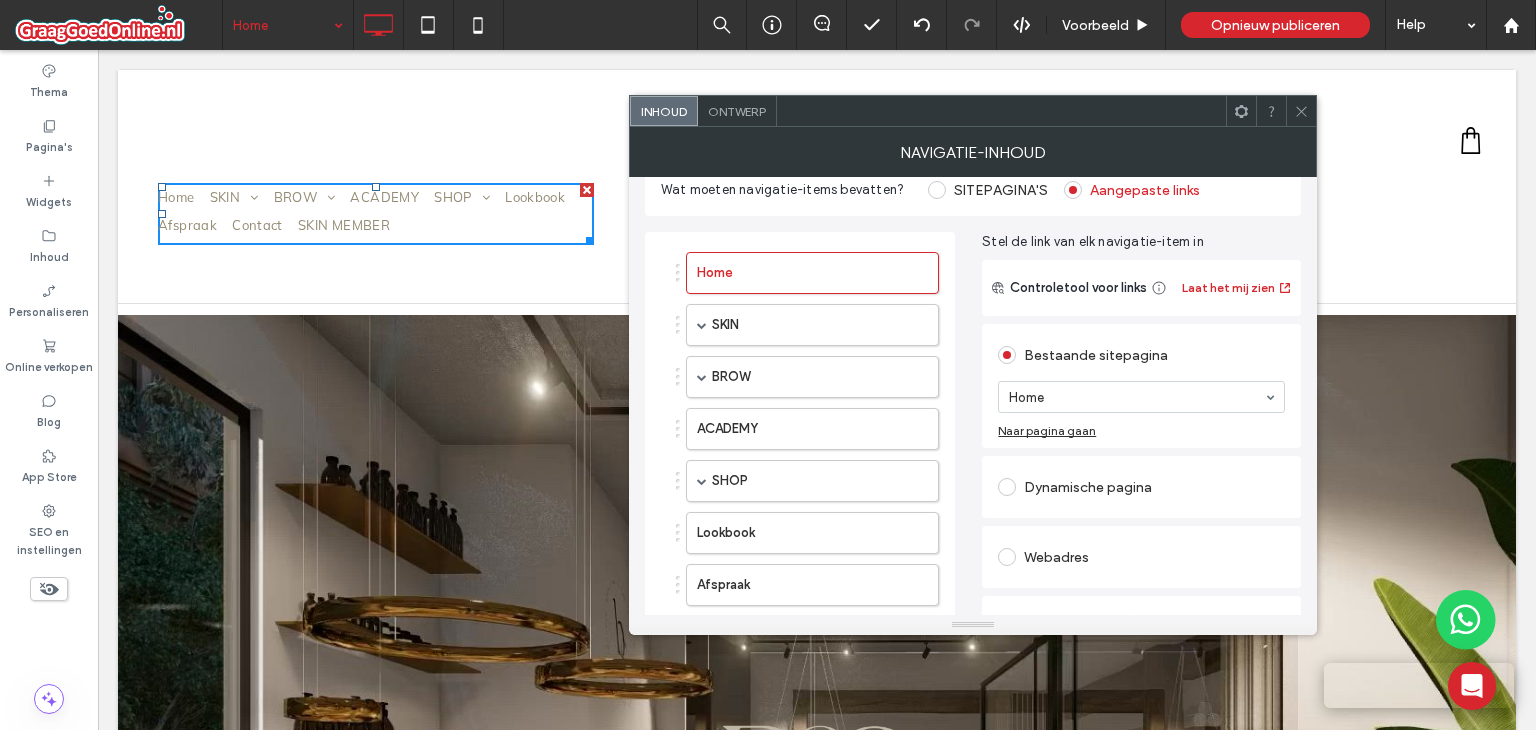scroll, scrollTop: 0, scrollLeft: 0, axis: both 